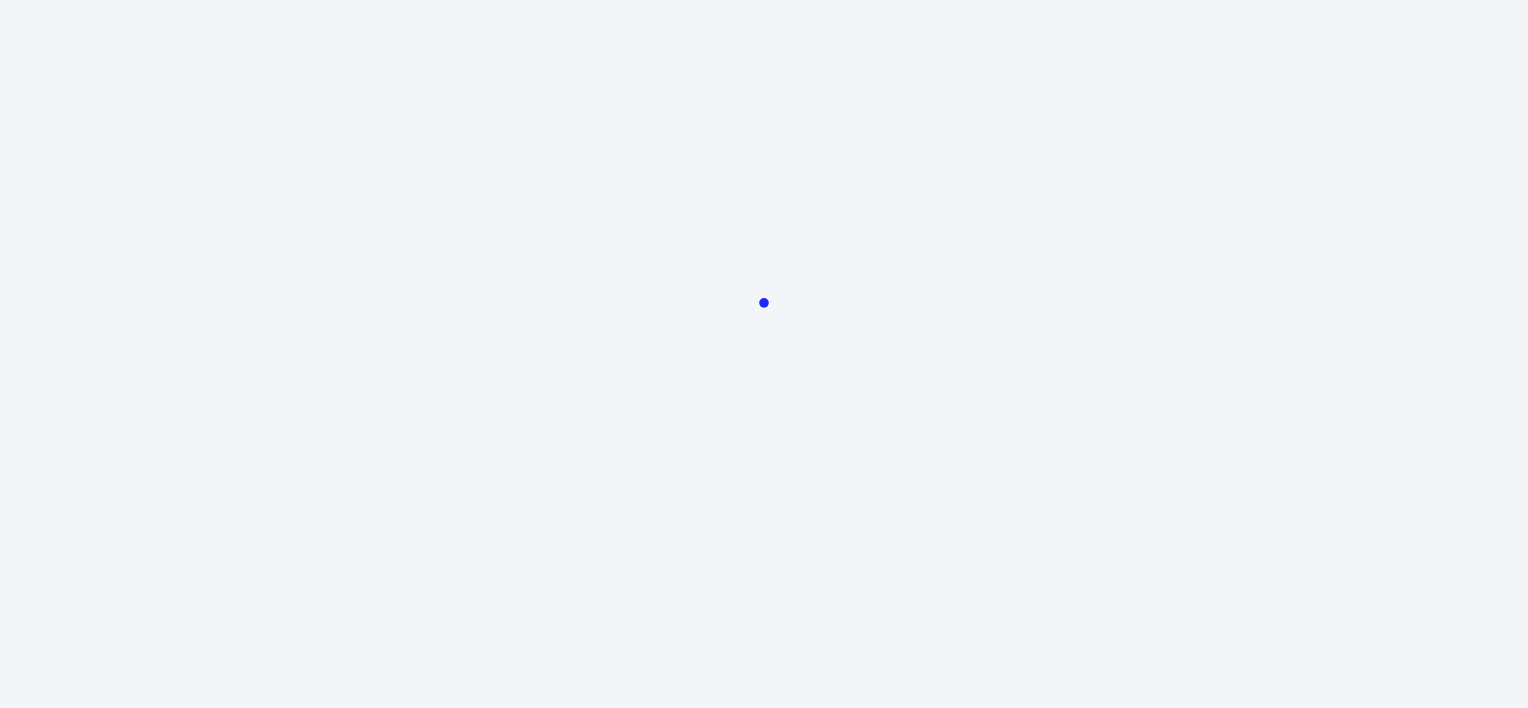 scroll, scrollTop: 0, scrollLeft: 0, axis: both 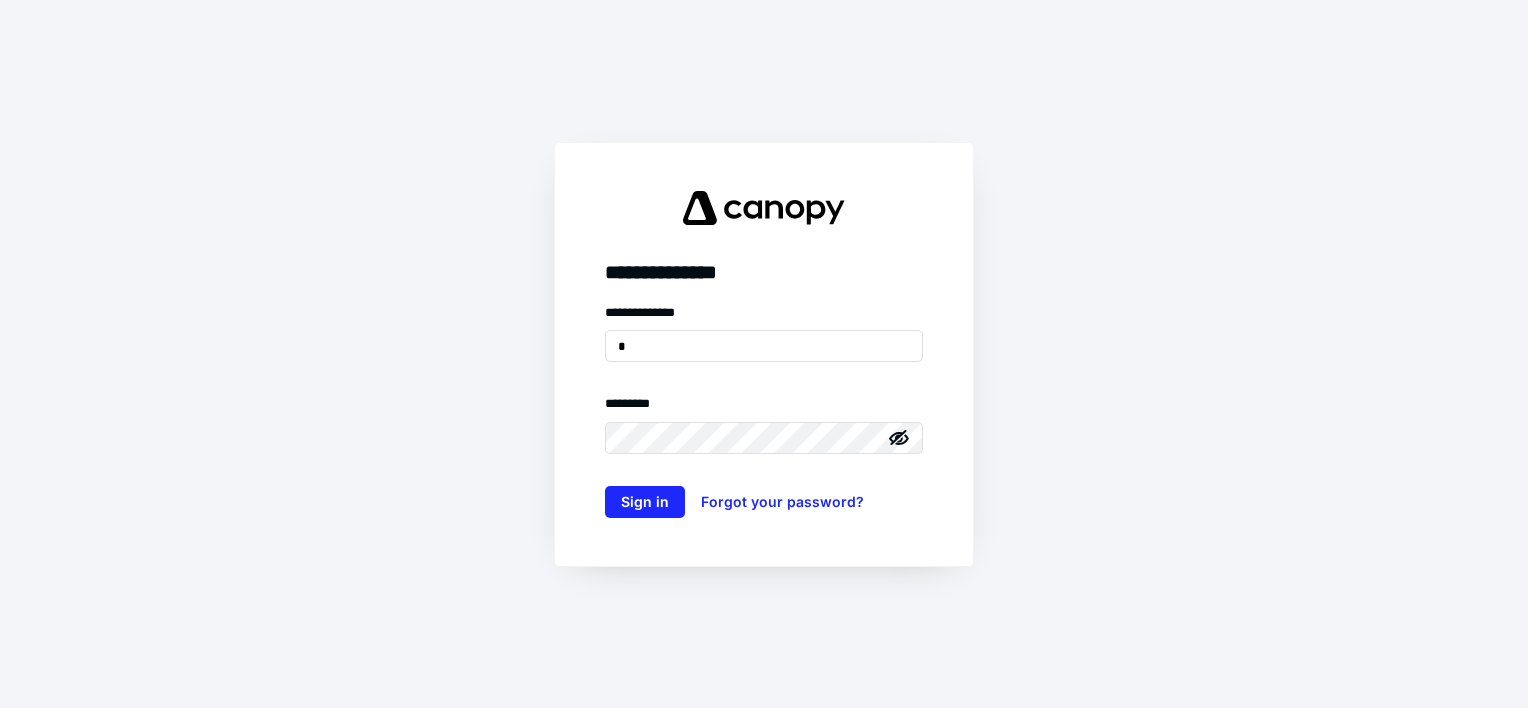 type on "**********" 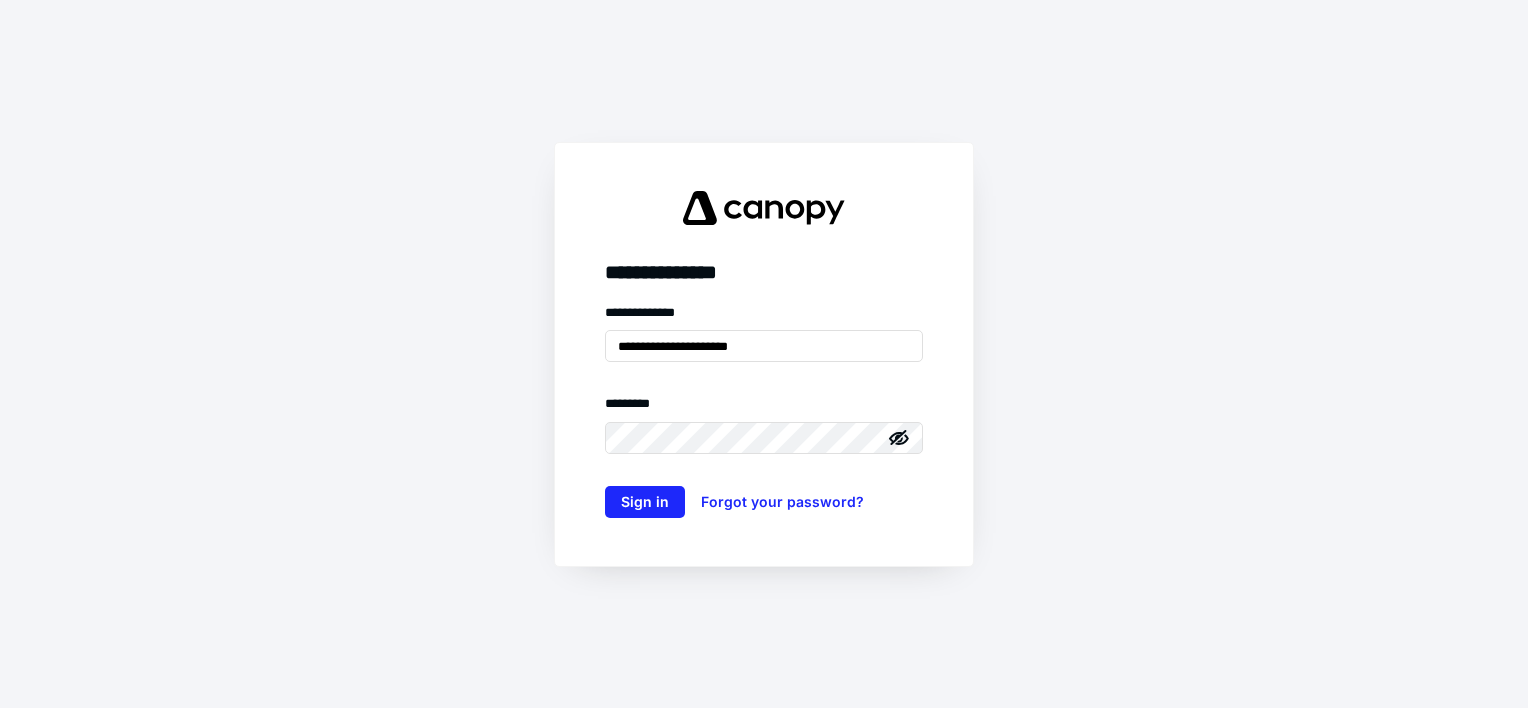 click 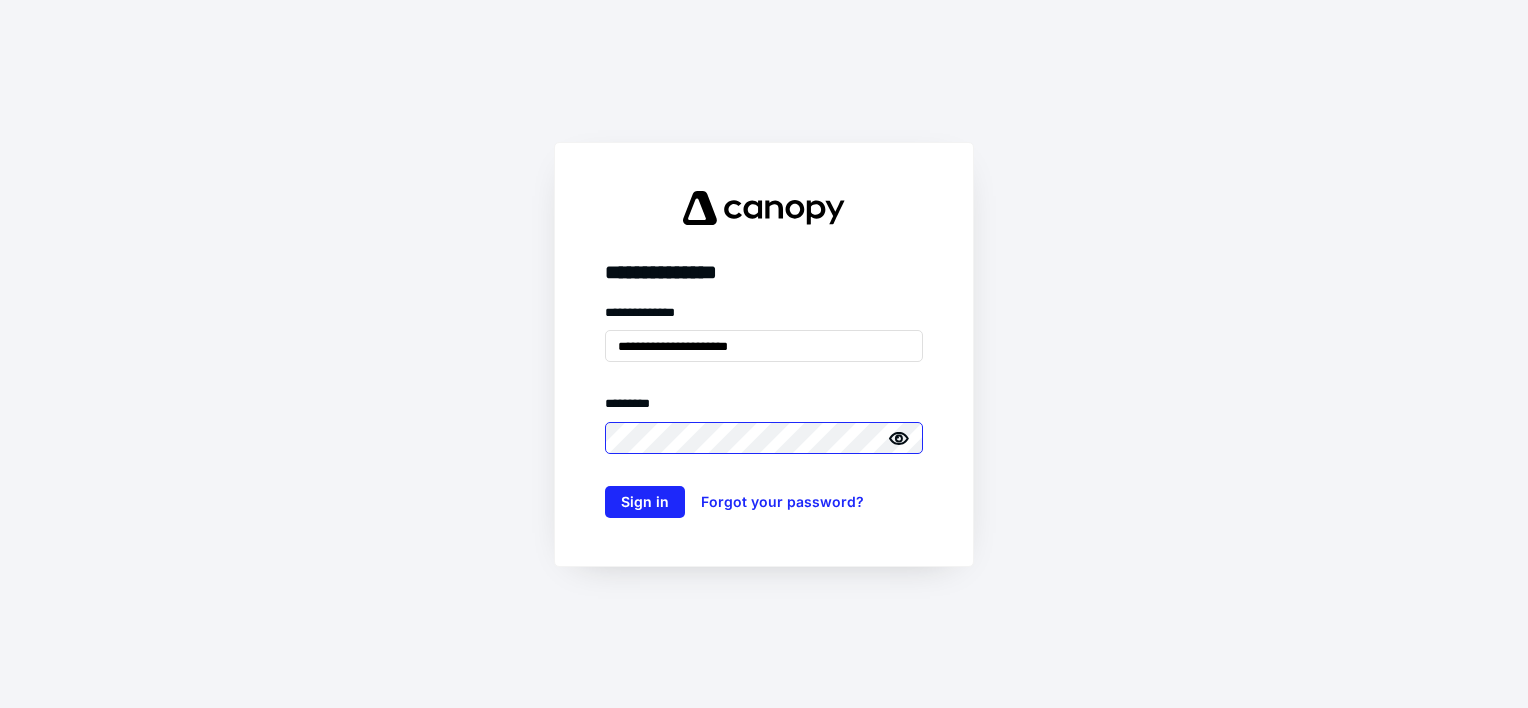 click on "Sign in" at bounding box center (645, 502) 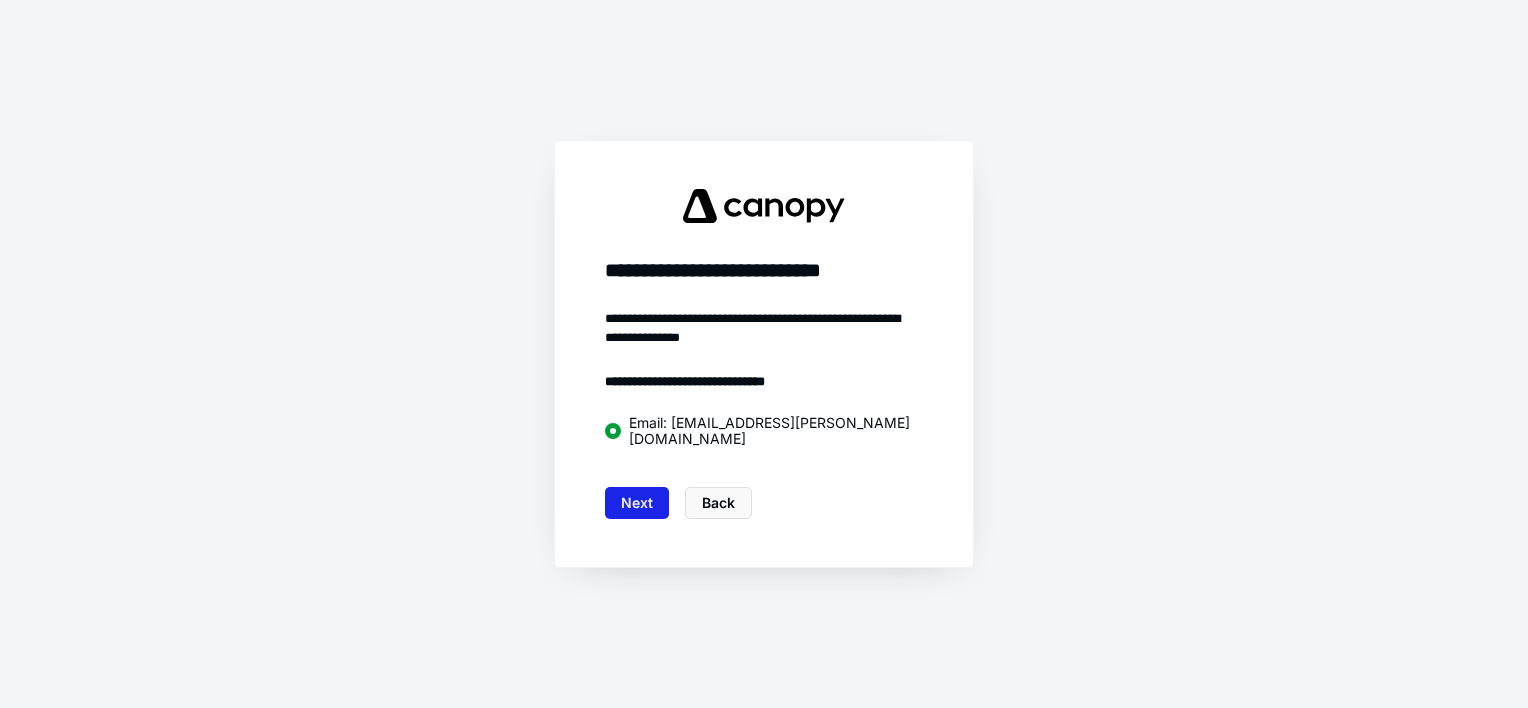 click on "Next" at bounding box center (637, 503) 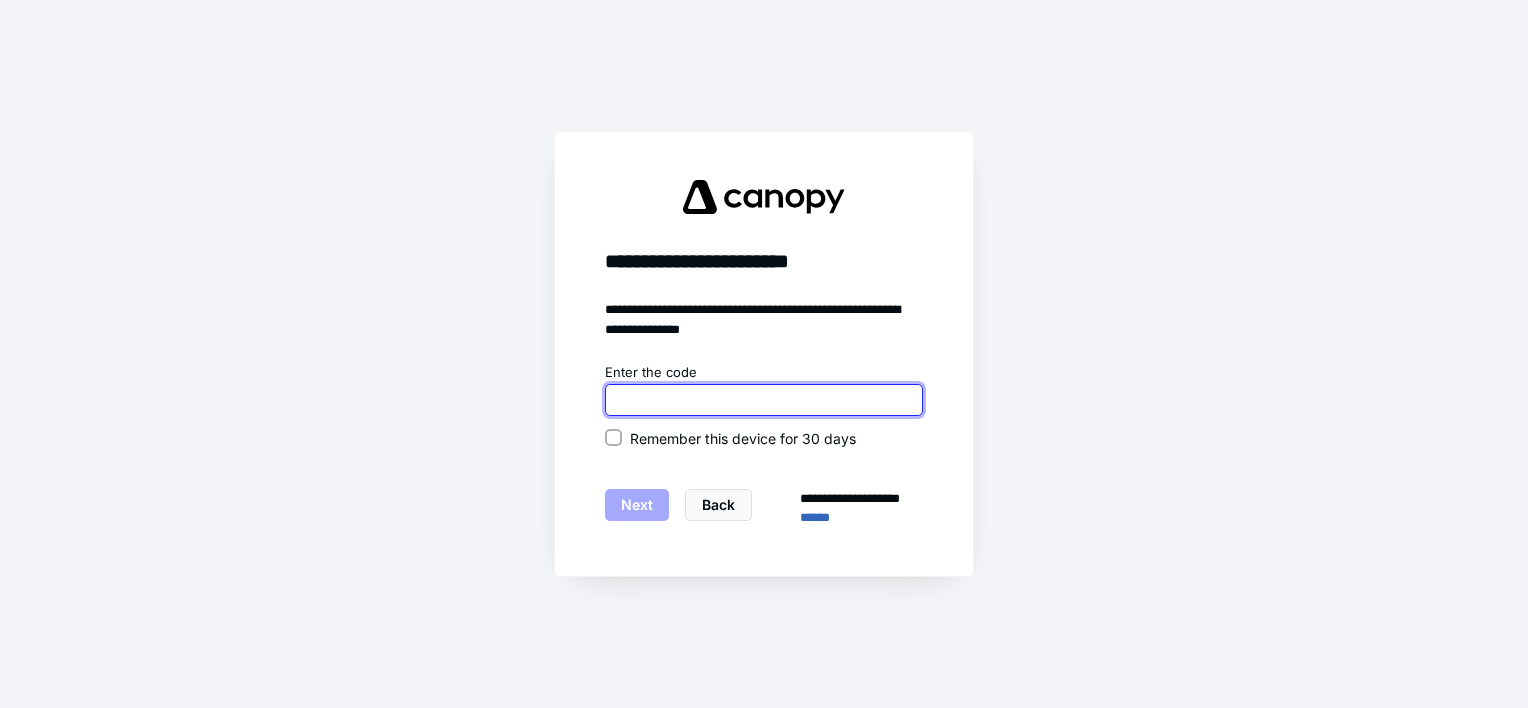click at bounding box center (764, 400) 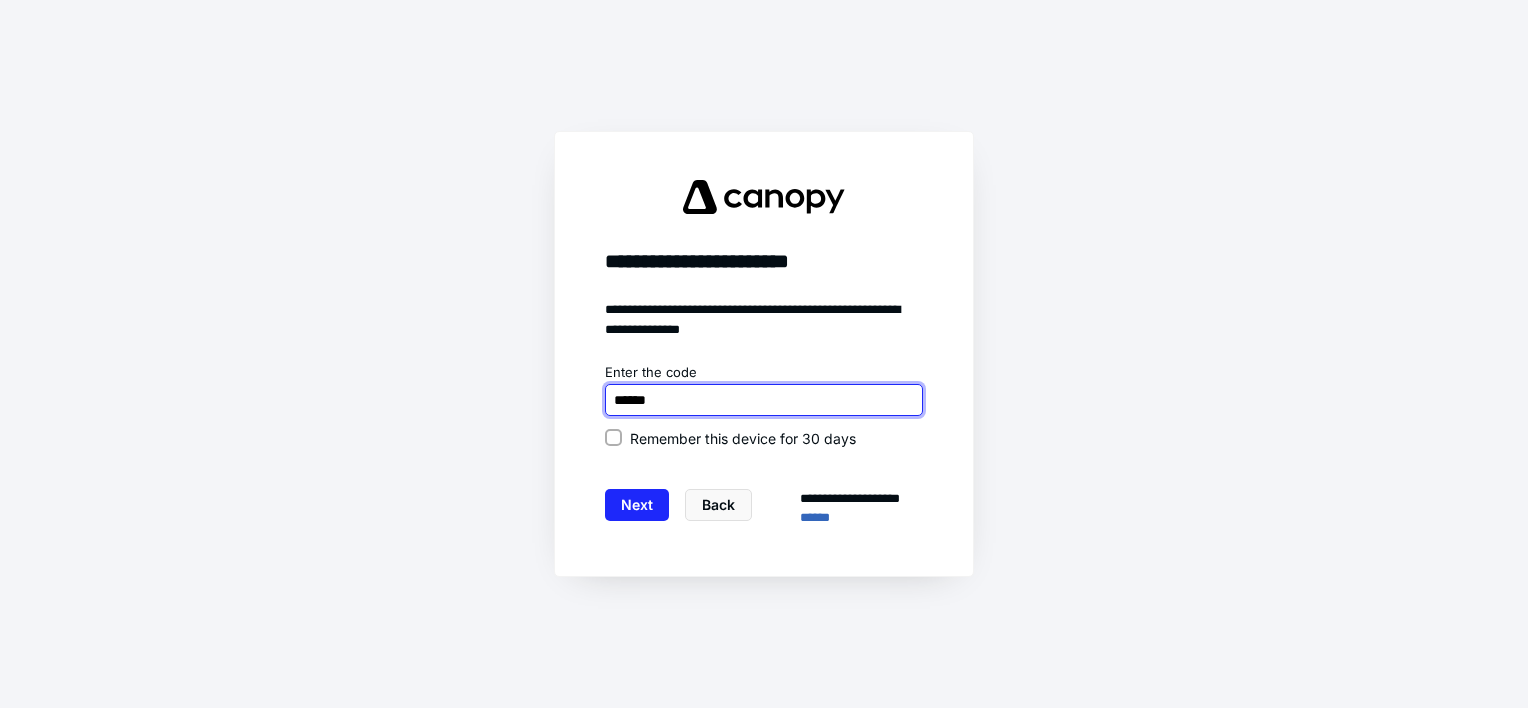 type on "******" 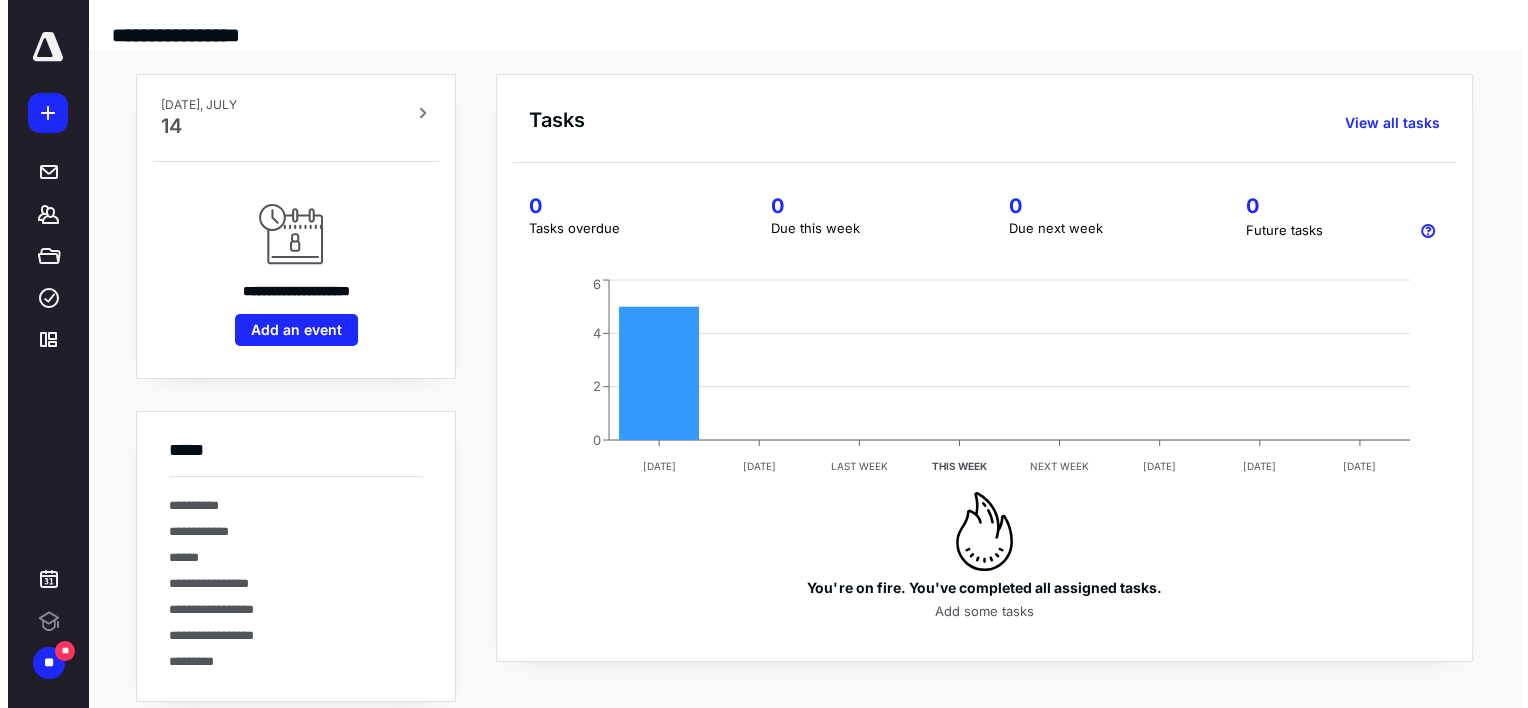 scroll, scrollTop: 0, scrollLeft: 0, axis: both 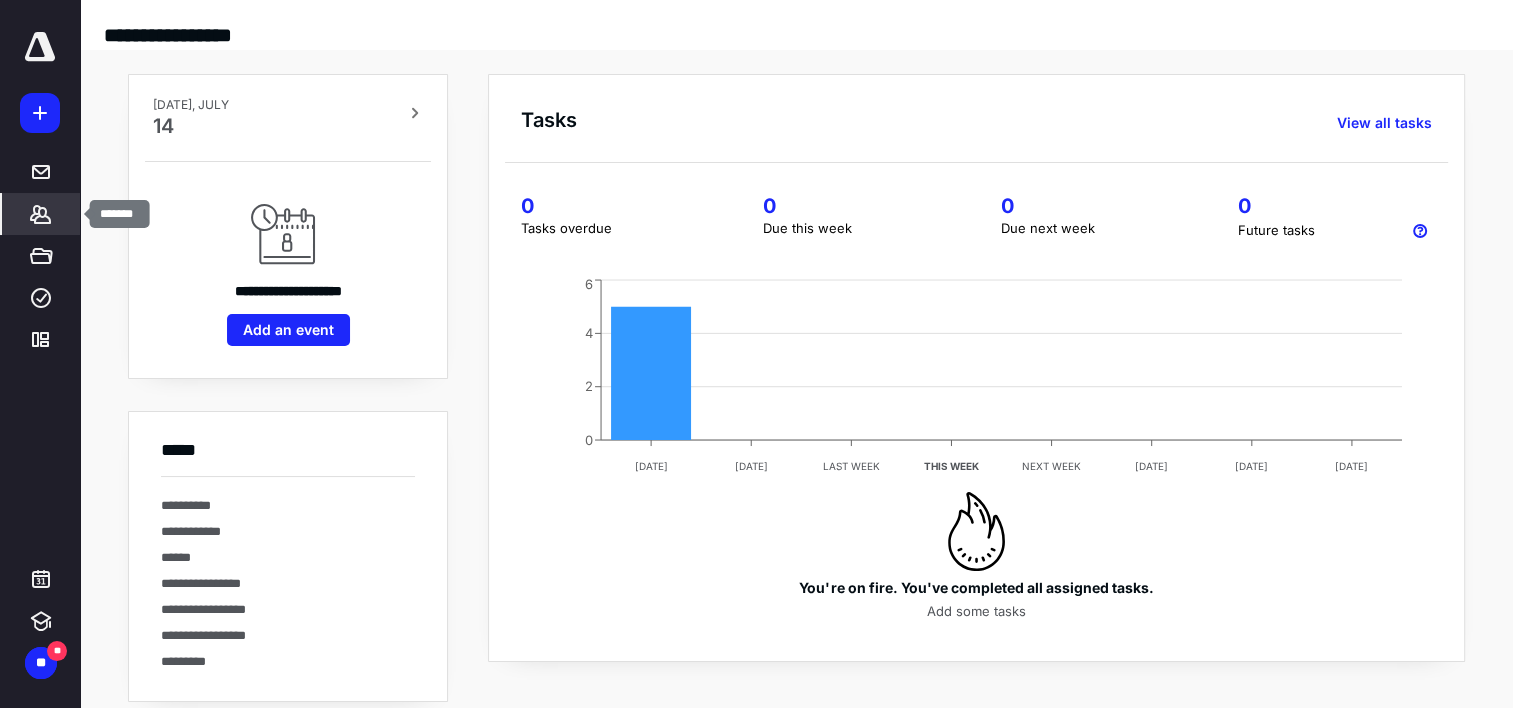 click 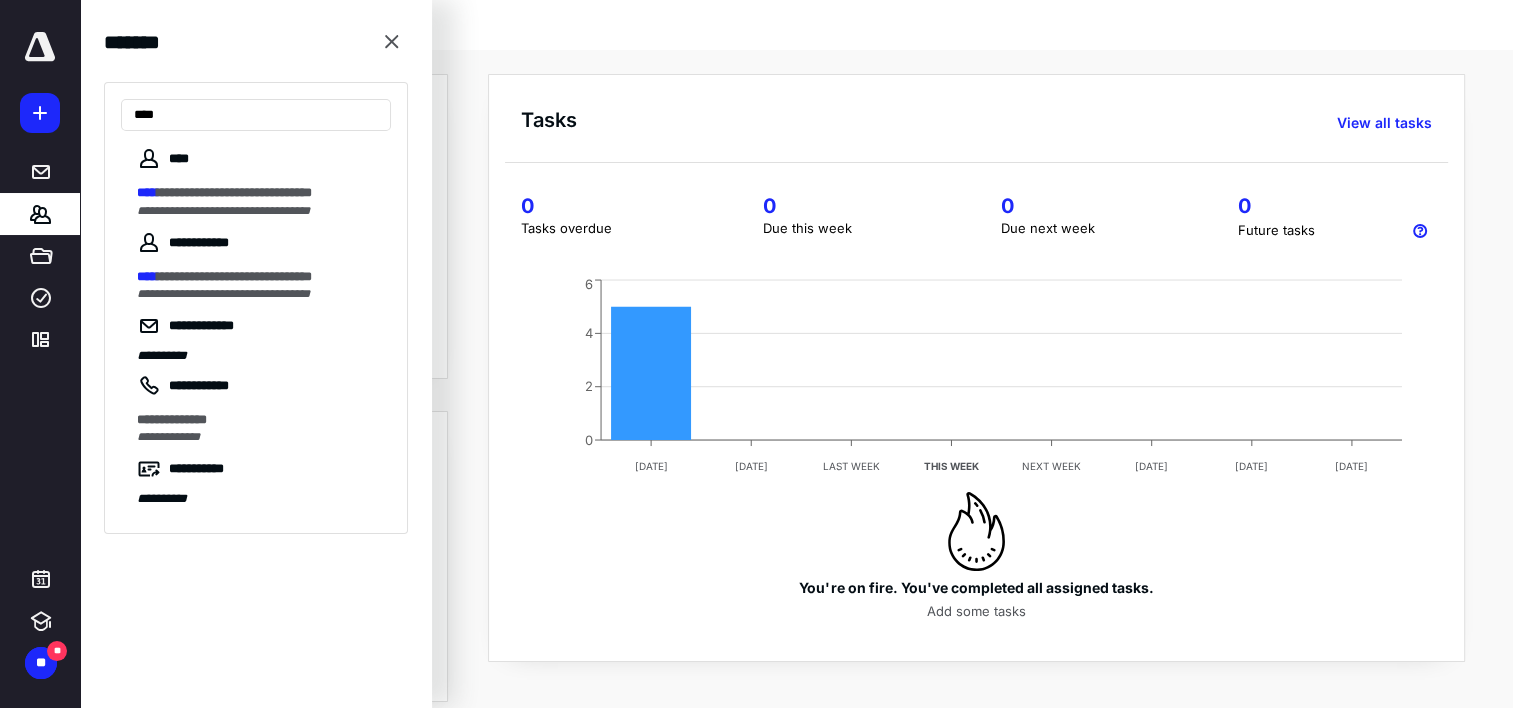 type on "****" 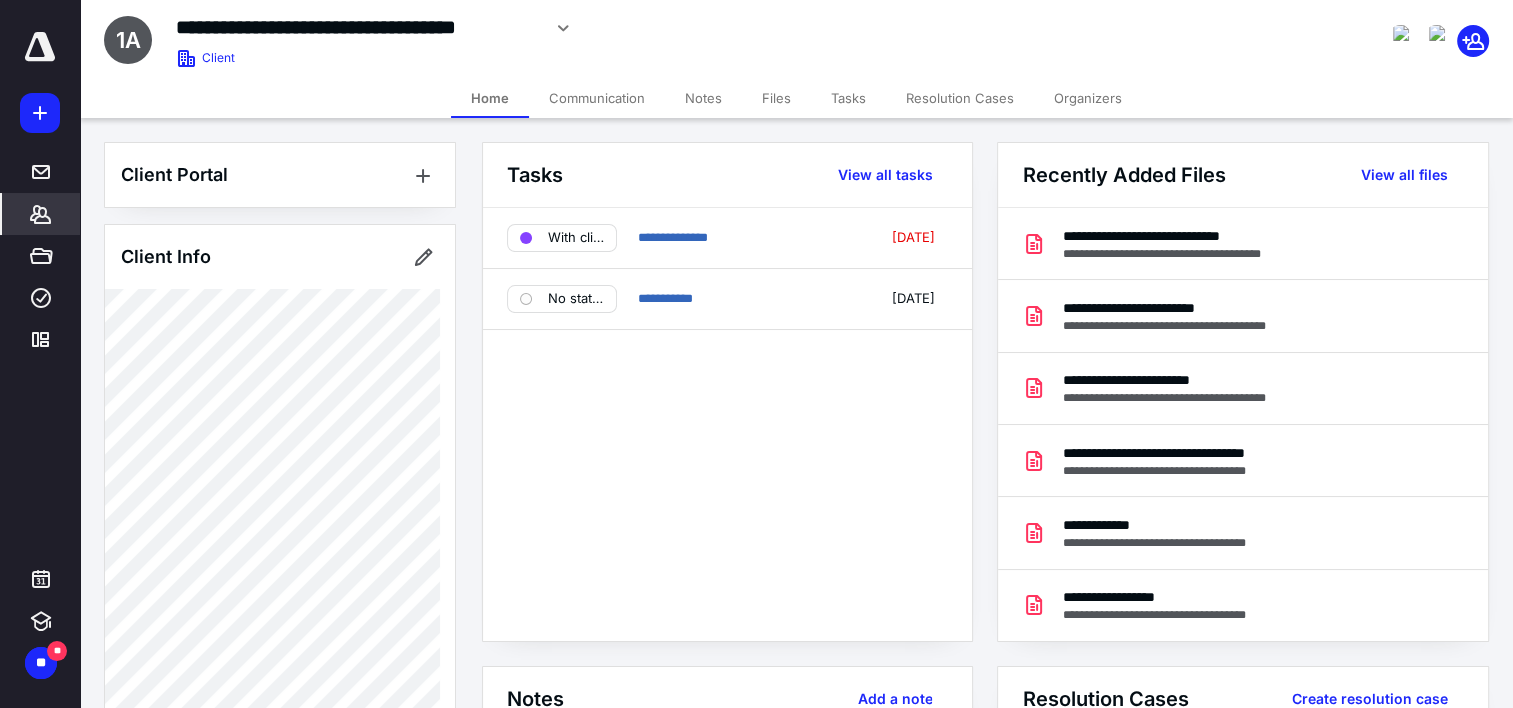 click on "Files" at bounding box center (776, 98) 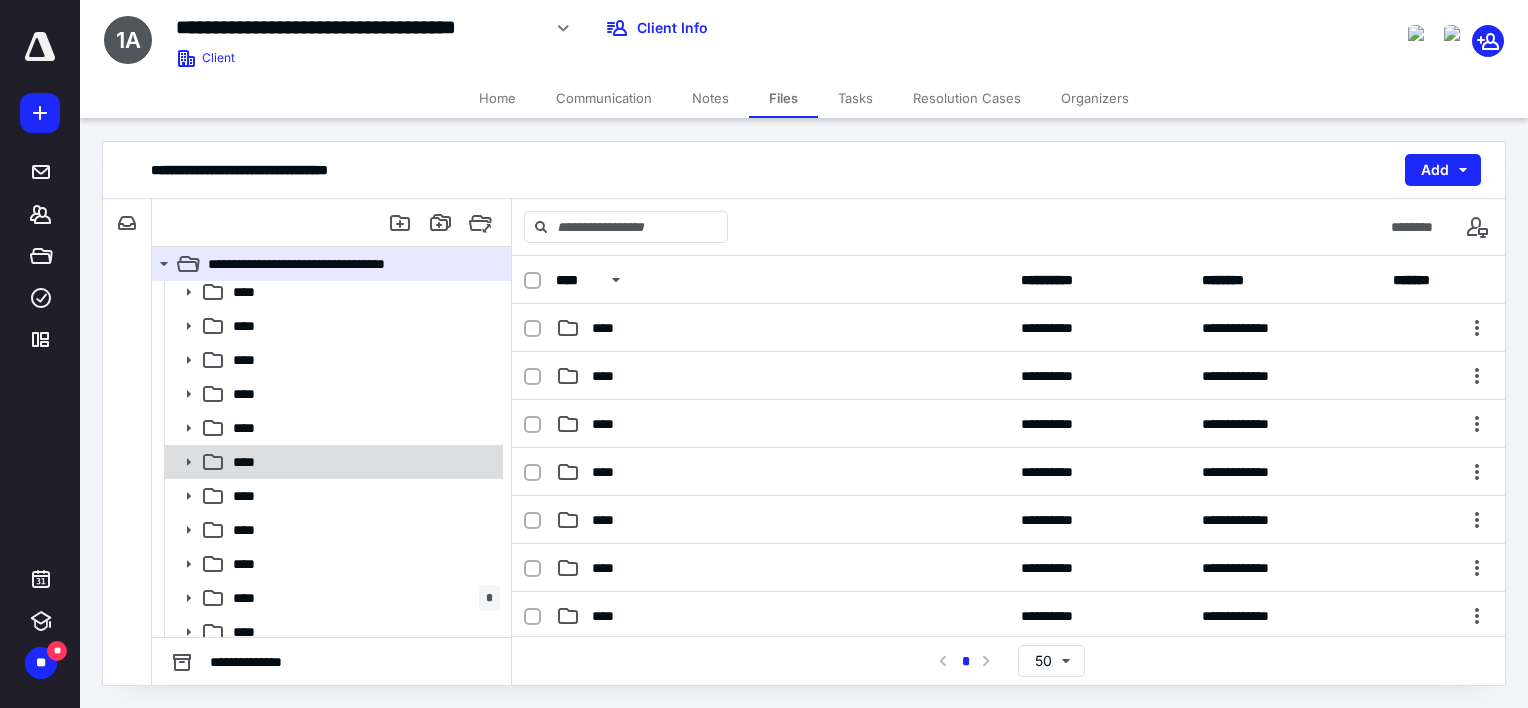 scroll, scrollTop: 188, scrollLeft: 0, axis: vertical 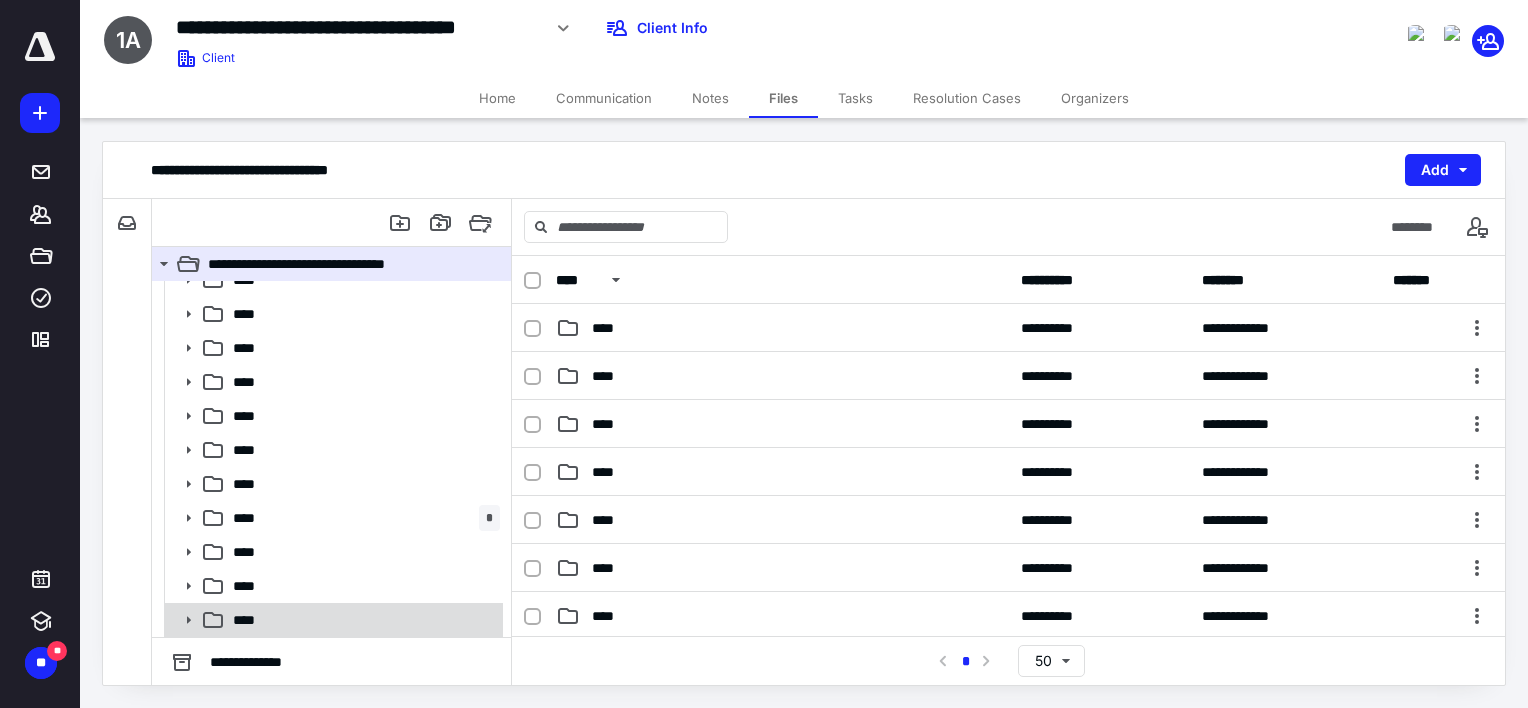 click 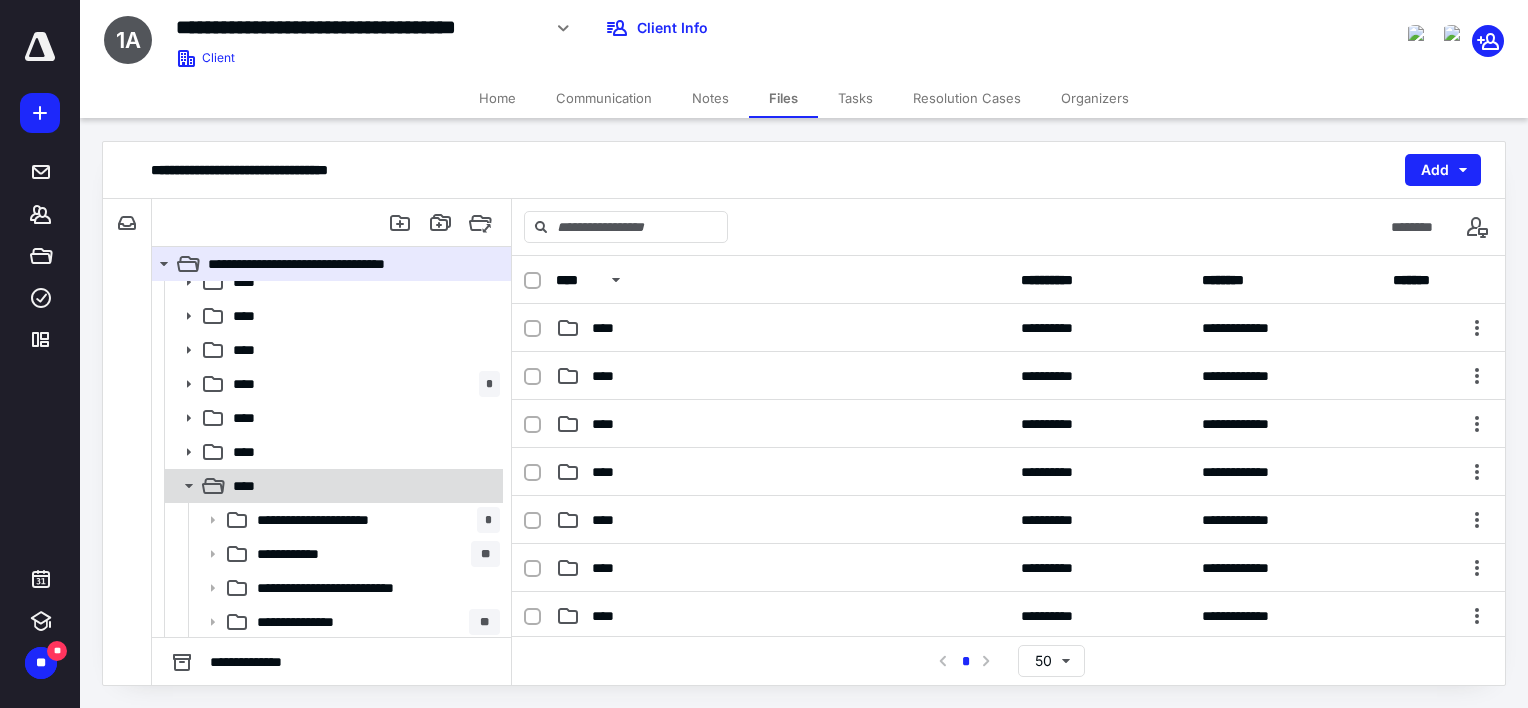 scroll, scrollTop: 324, scrollLeft: 0, axis: vertical 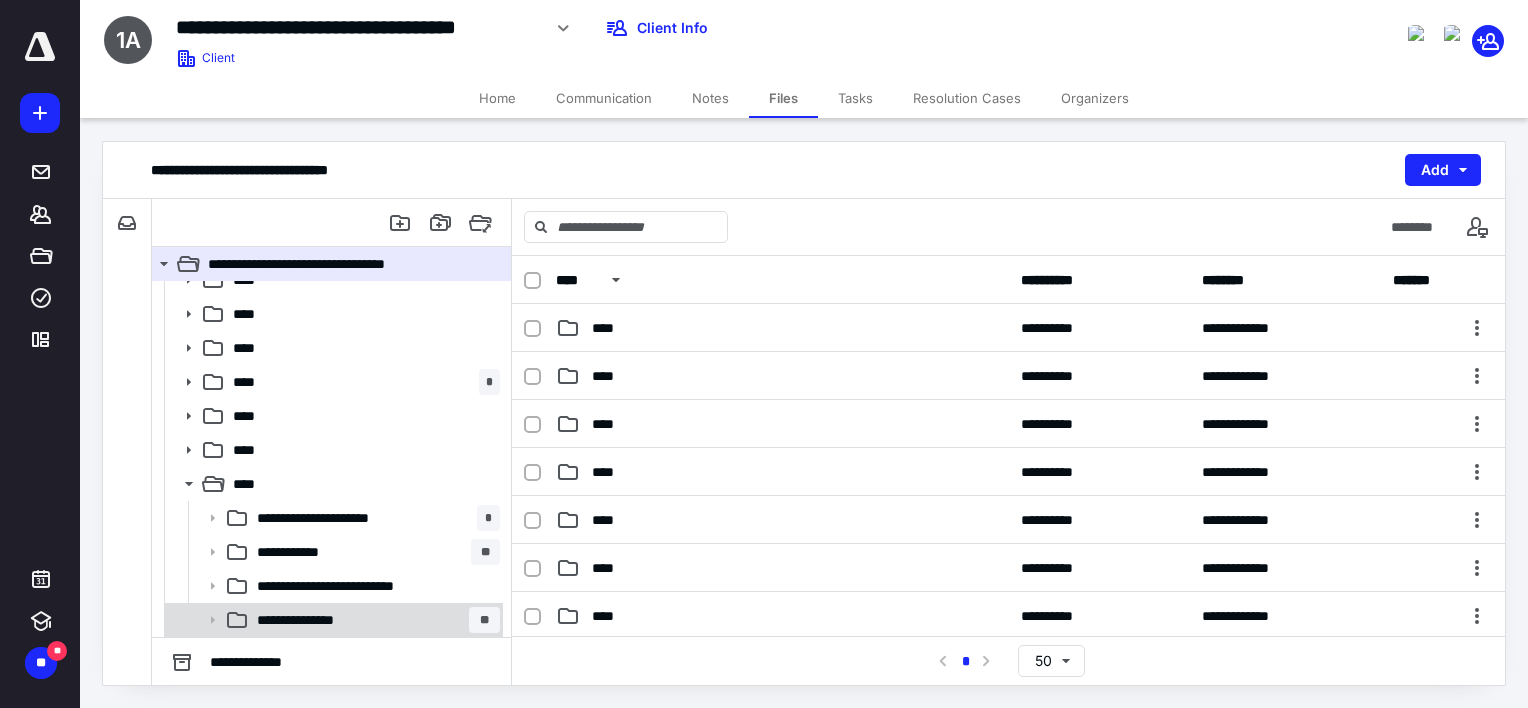 click 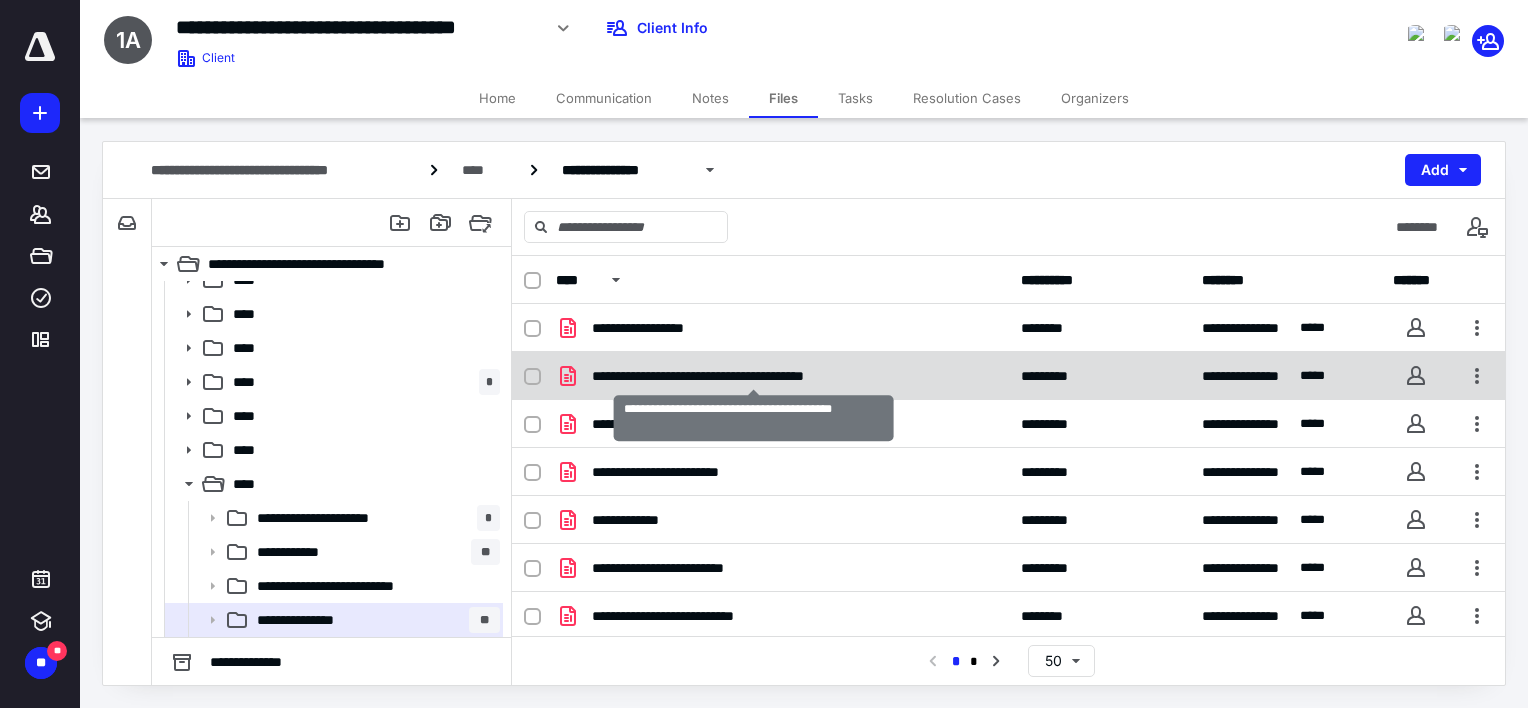 checkbox on "true" 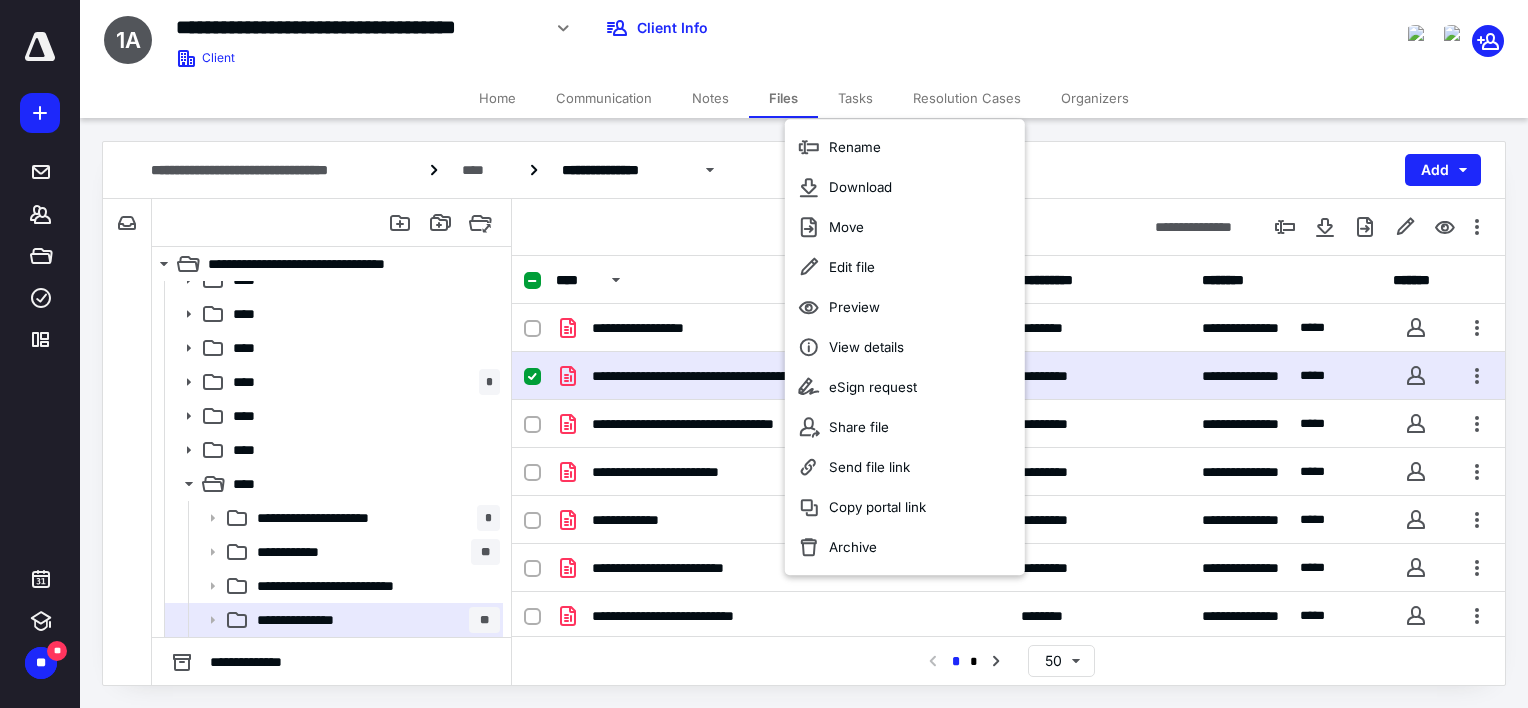 click on "**********" at bounding box center (754, 376) 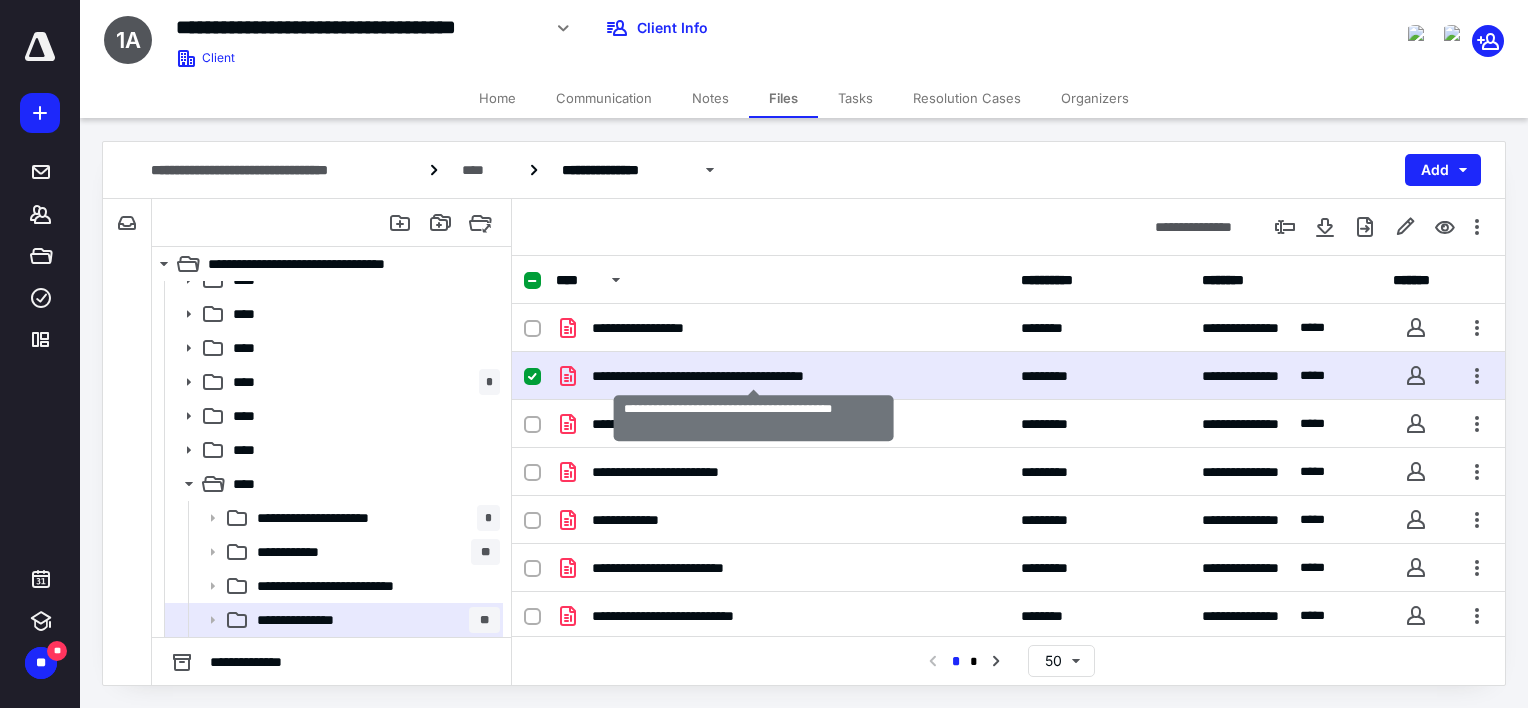 click on "**********" at bounding box center [754, 376] 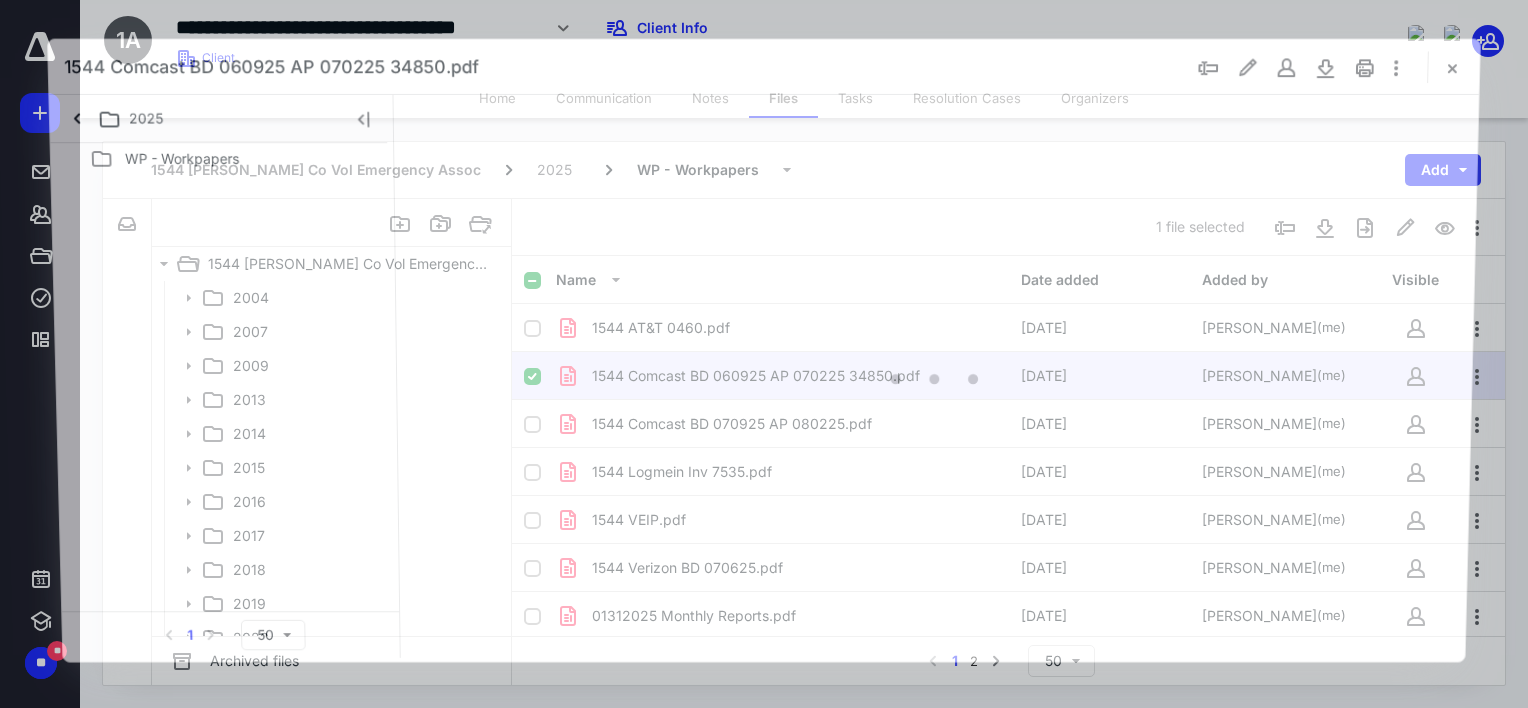 scroll, scrollTop: 324, scrollLeft: 0, axis: vertical 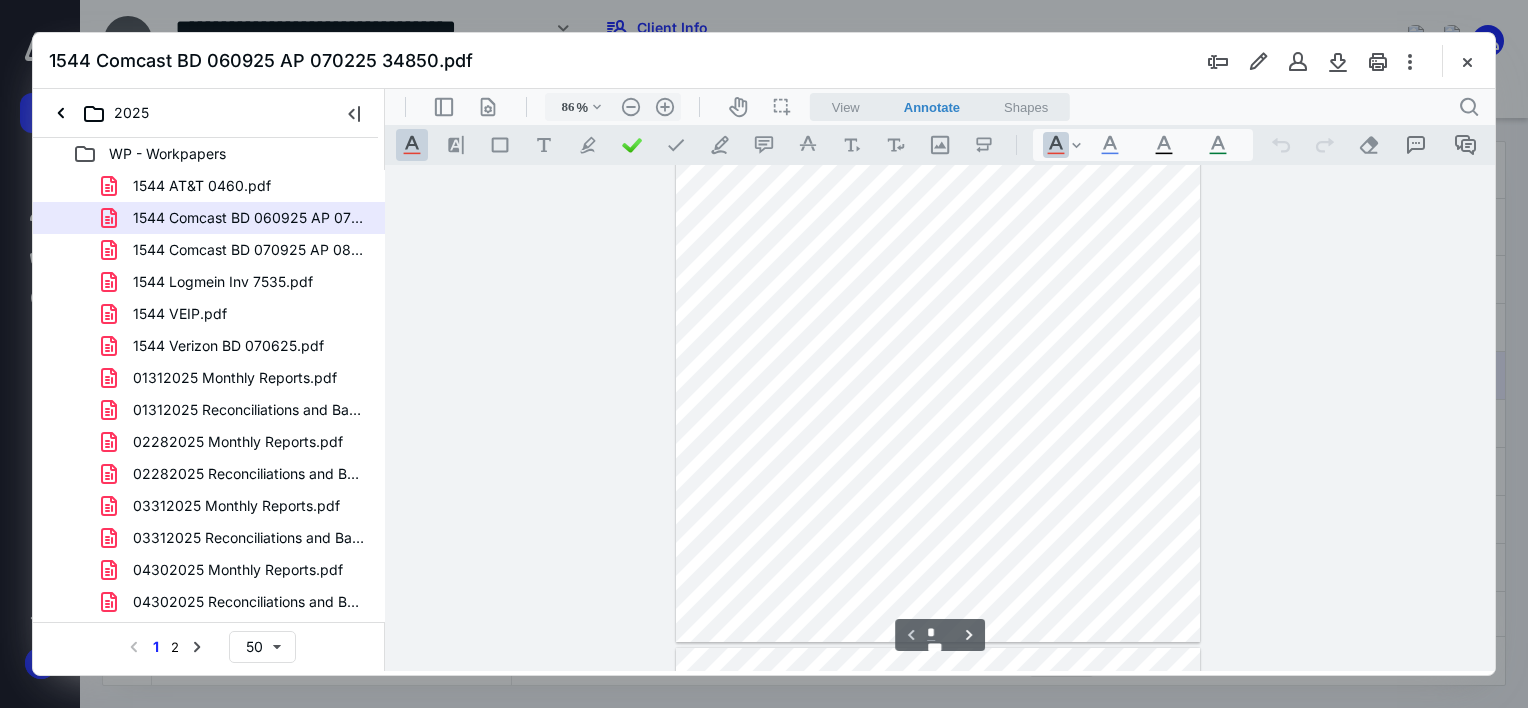 type on "111" 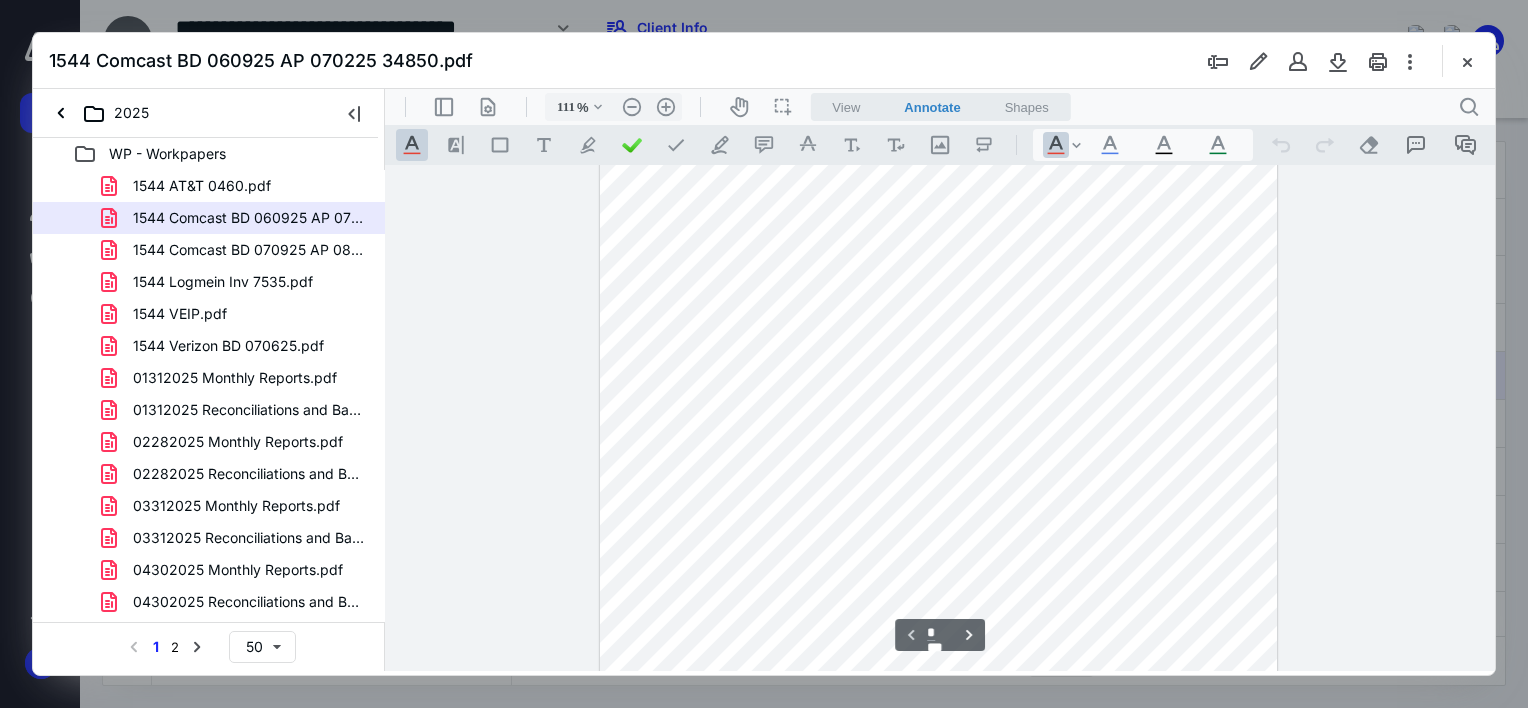 scroll, scrollTop: 345, scrollLeft: 0, axis: vertical 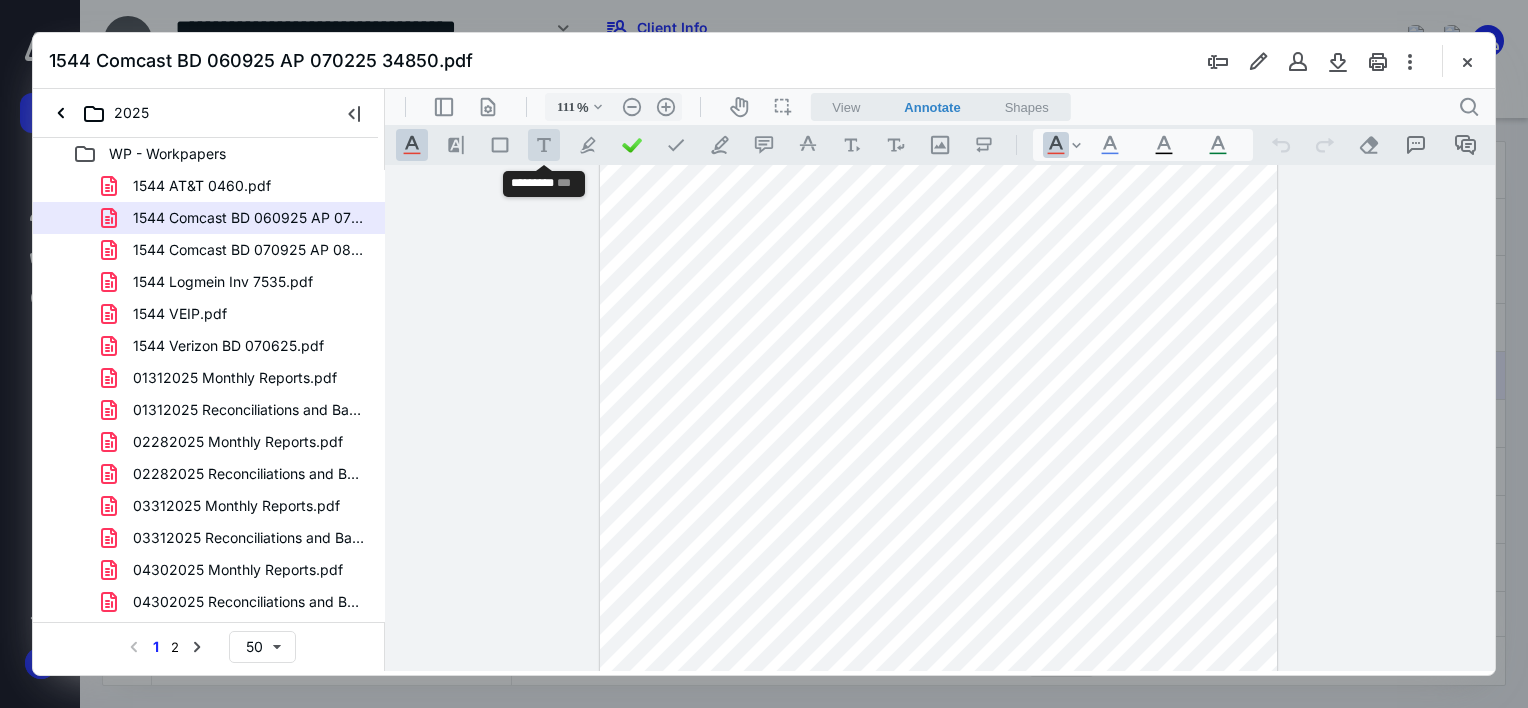 click on ".cls-1{fill:#abb0c4;} icon - tool - text - free text" at bounding box center (544, 145) 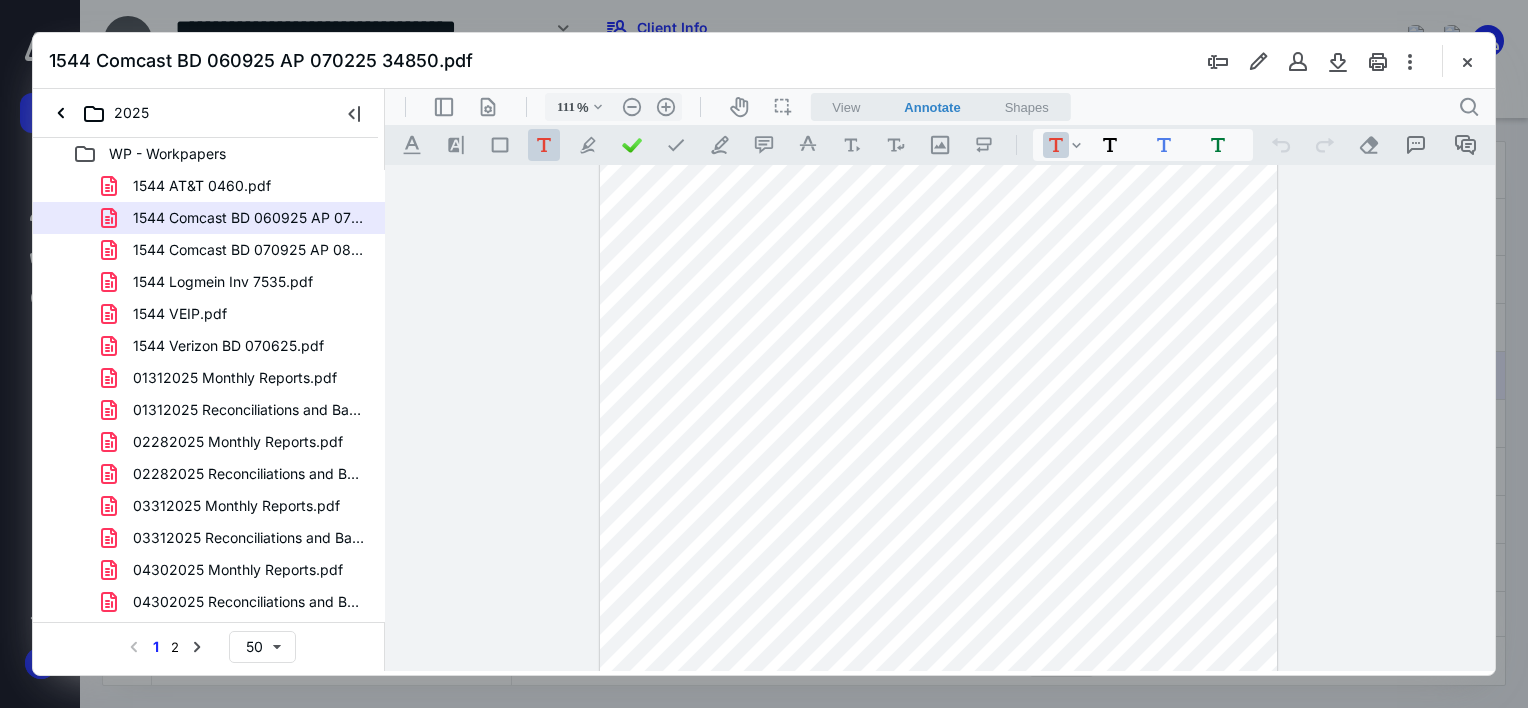 click at bounding box center [939, 262] 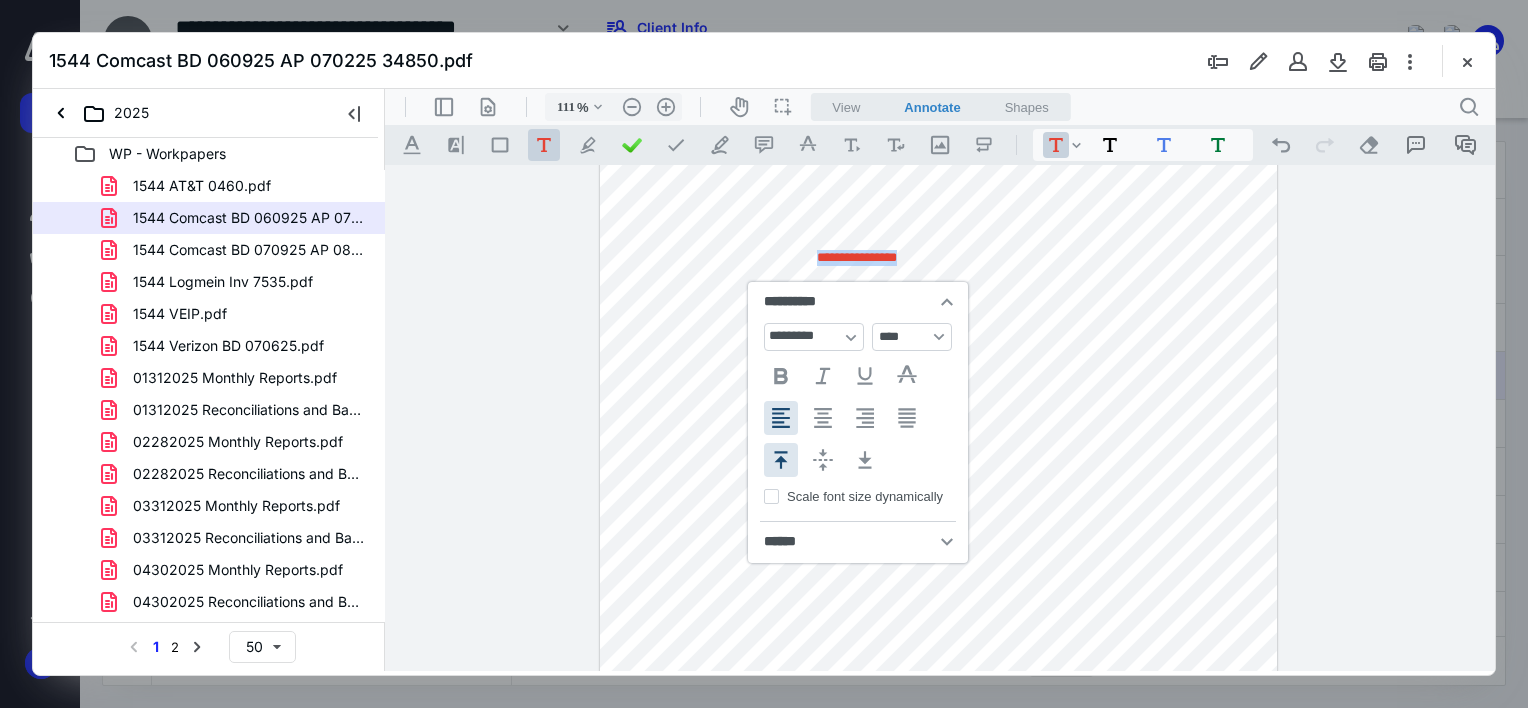 click on "**********" at bounding box center (939, 337) 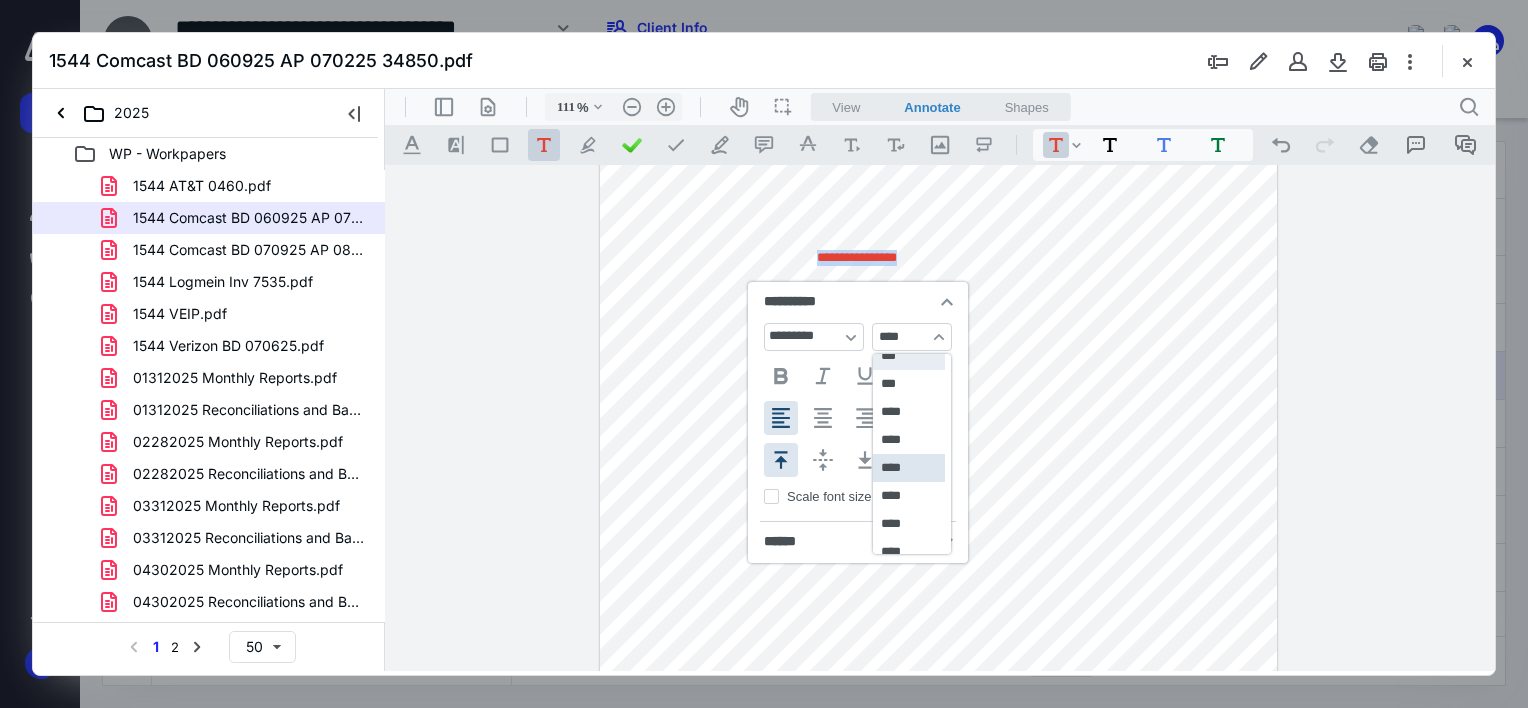click on "***" at bounding box center [909, 356] 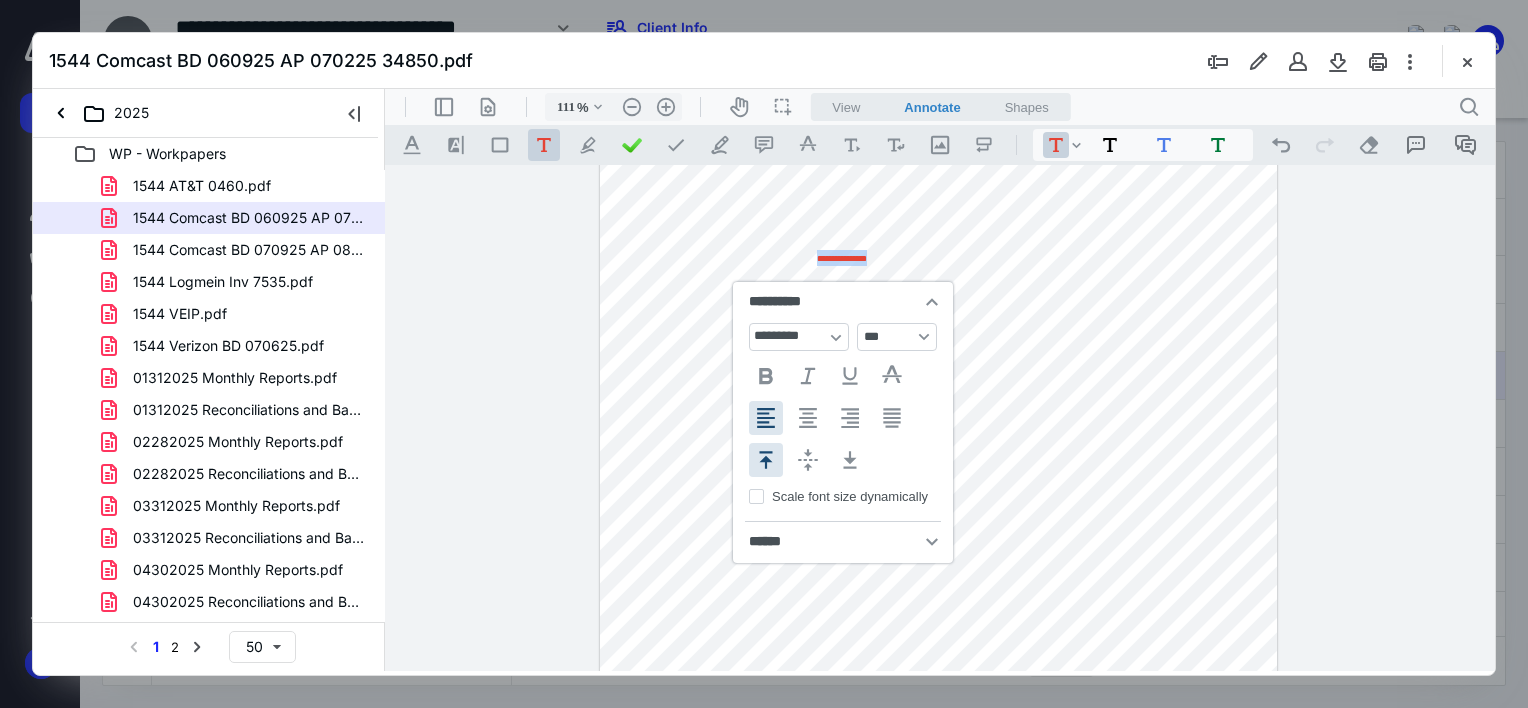 type 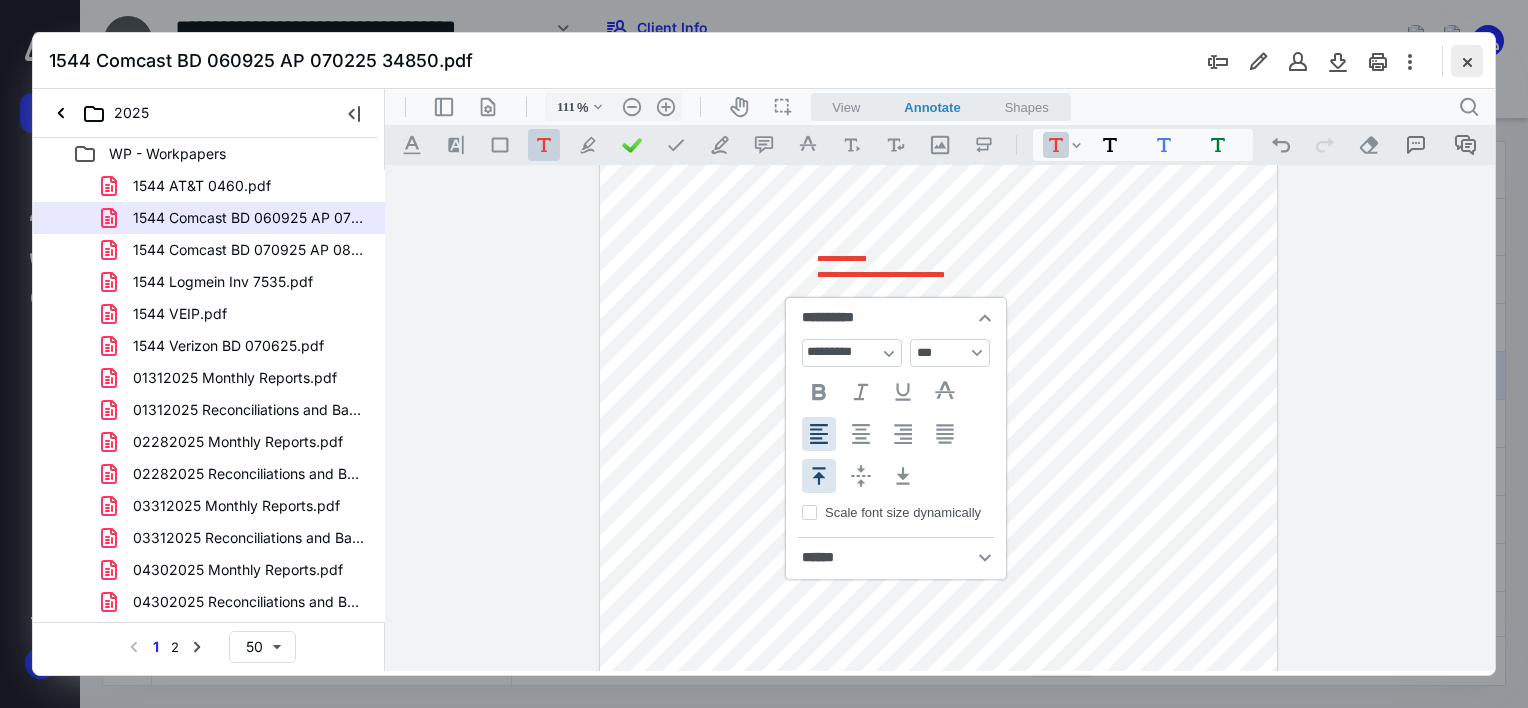 click at bounding box center (1467, 61) 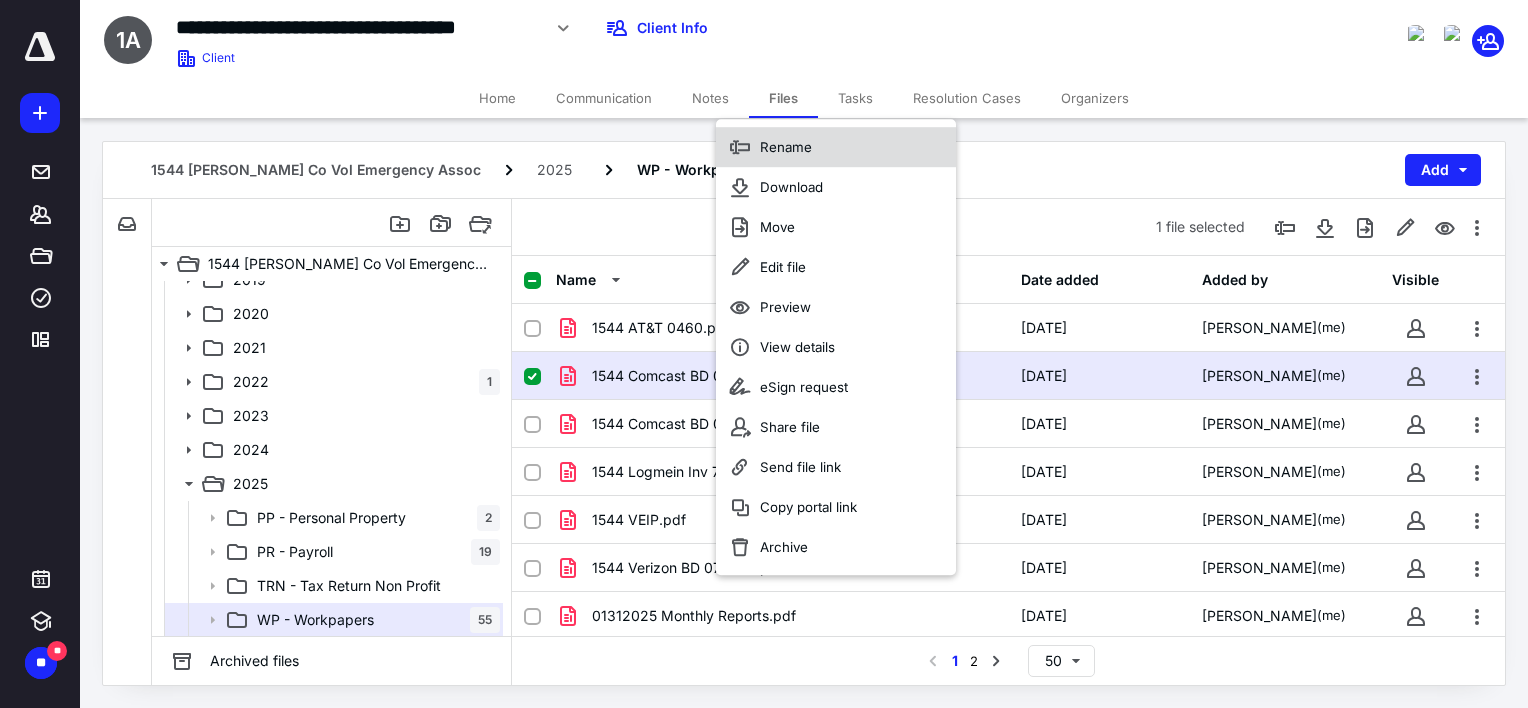 click on "Rename" at bounding box center (786, 147) 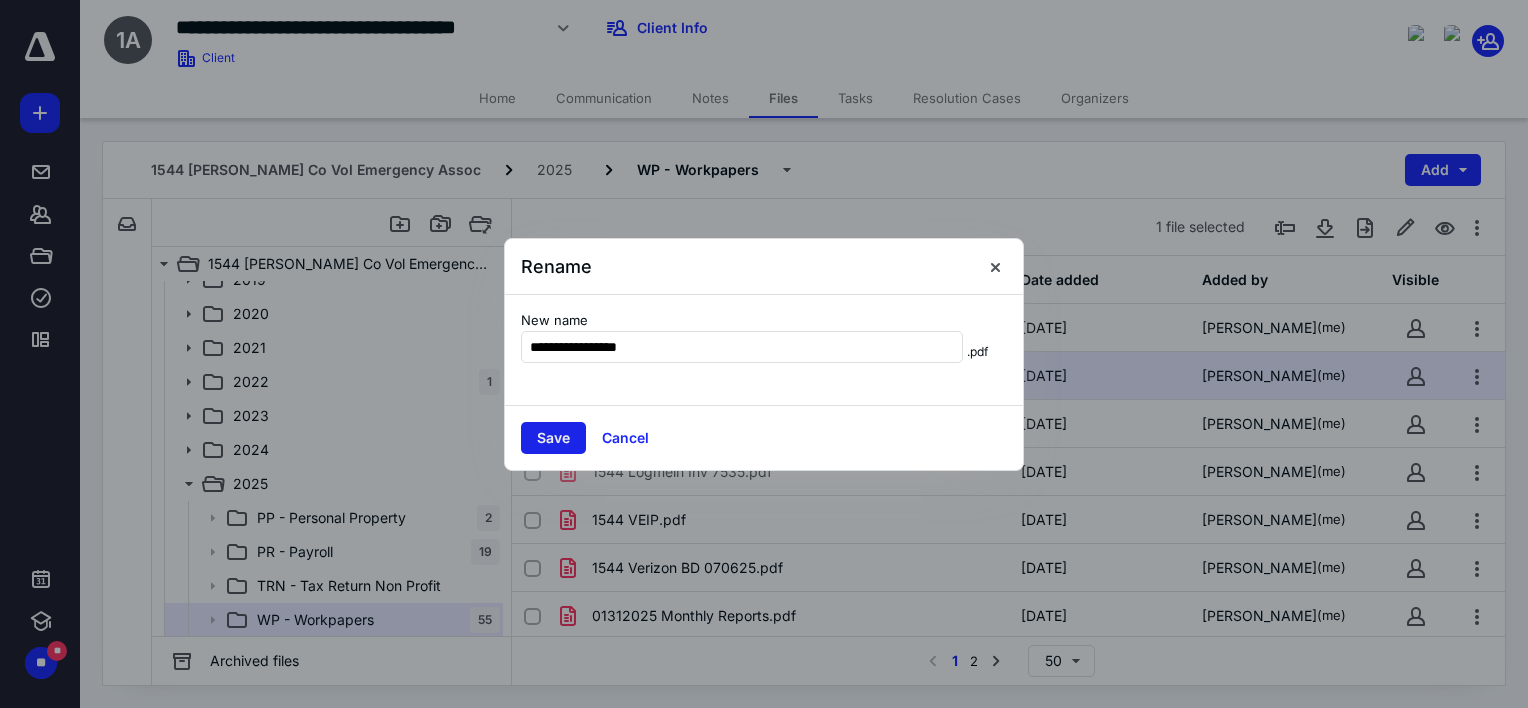 type on "**********" 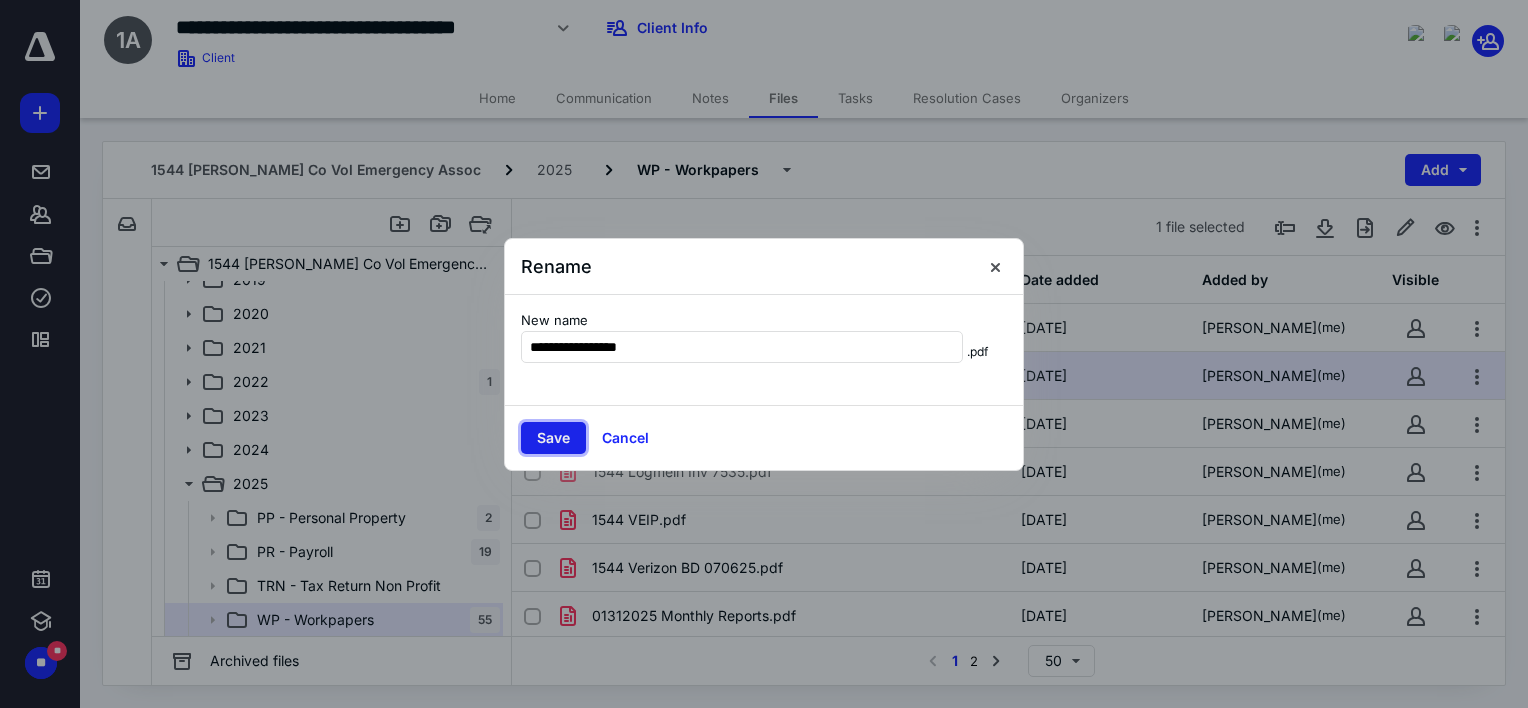 click on "Save" at bounding box center [553, 438] 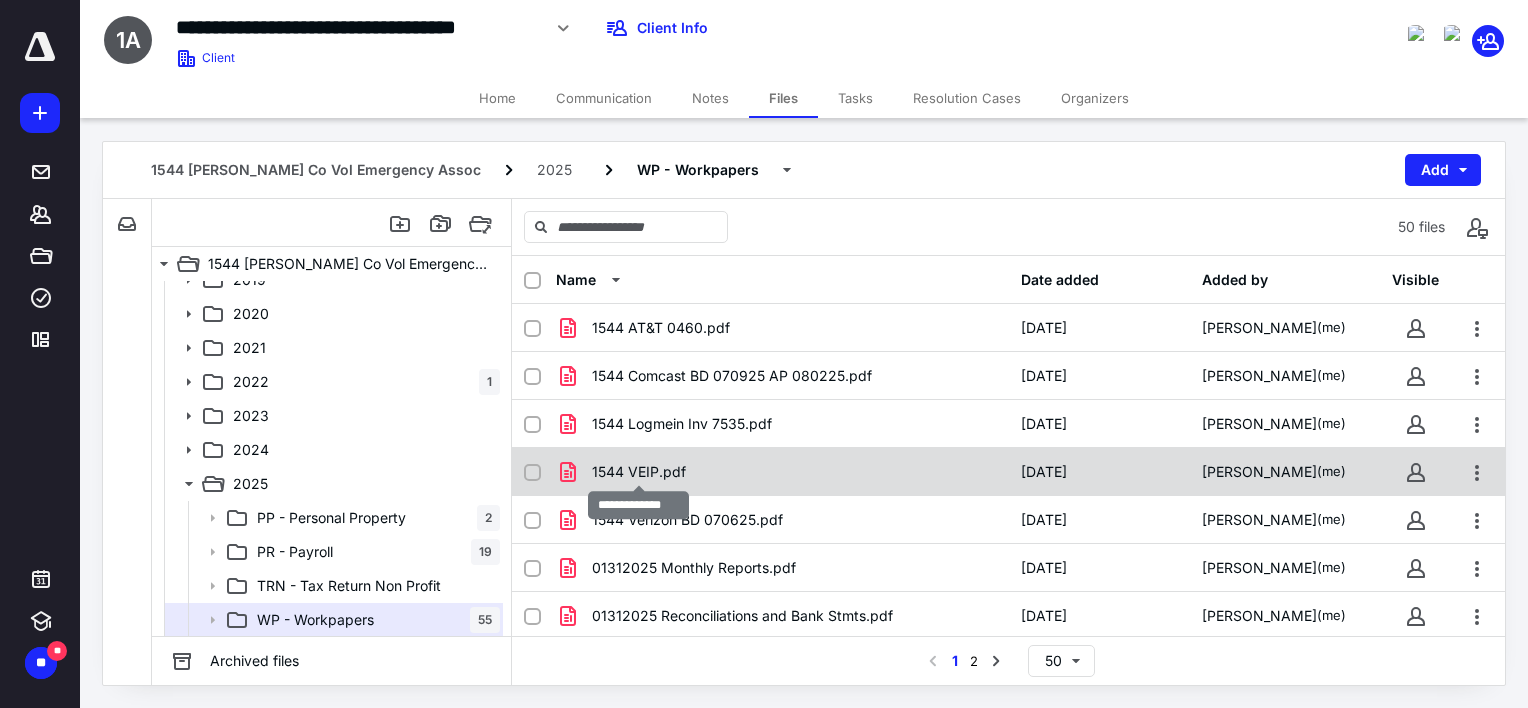 checkbox on "true" 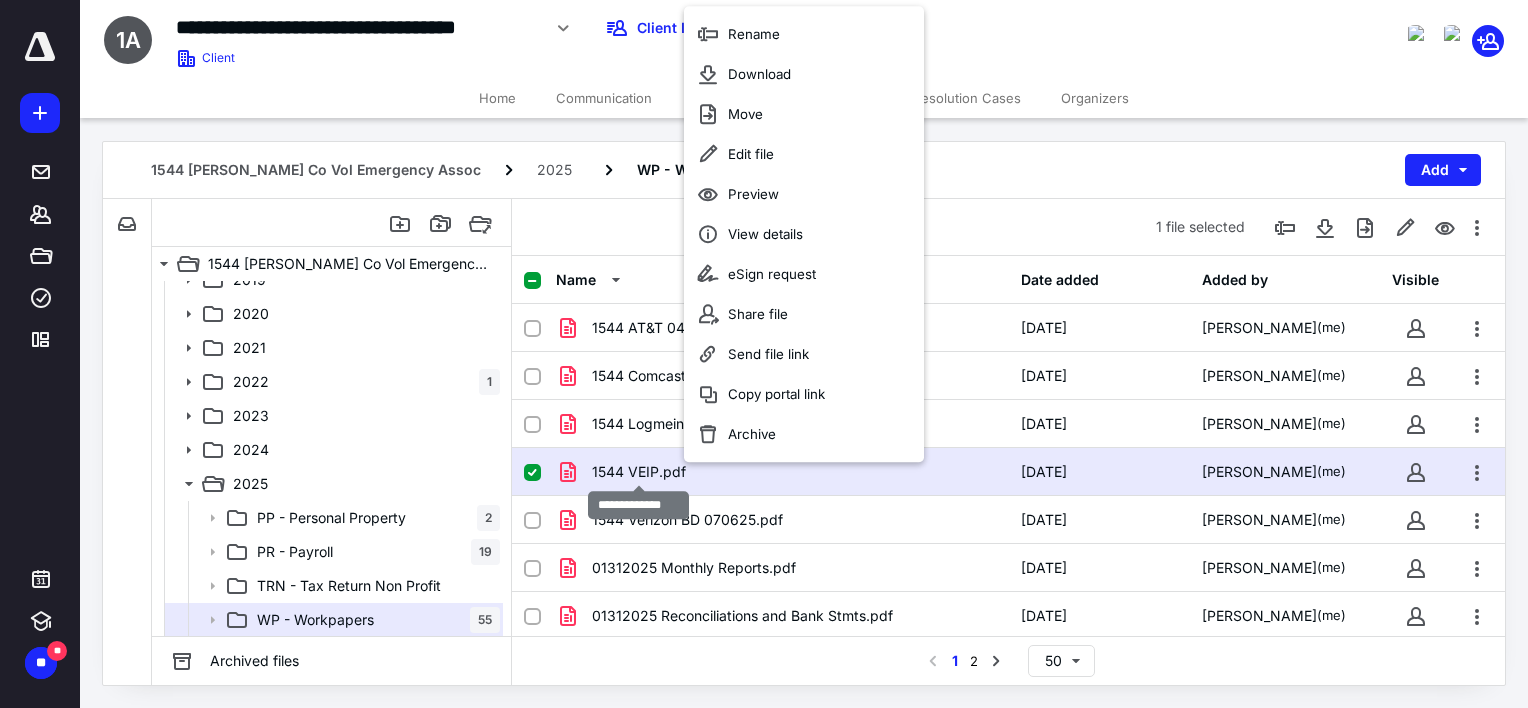 click on "1544 VEIP.pdf" at bounding box center [639, 472] 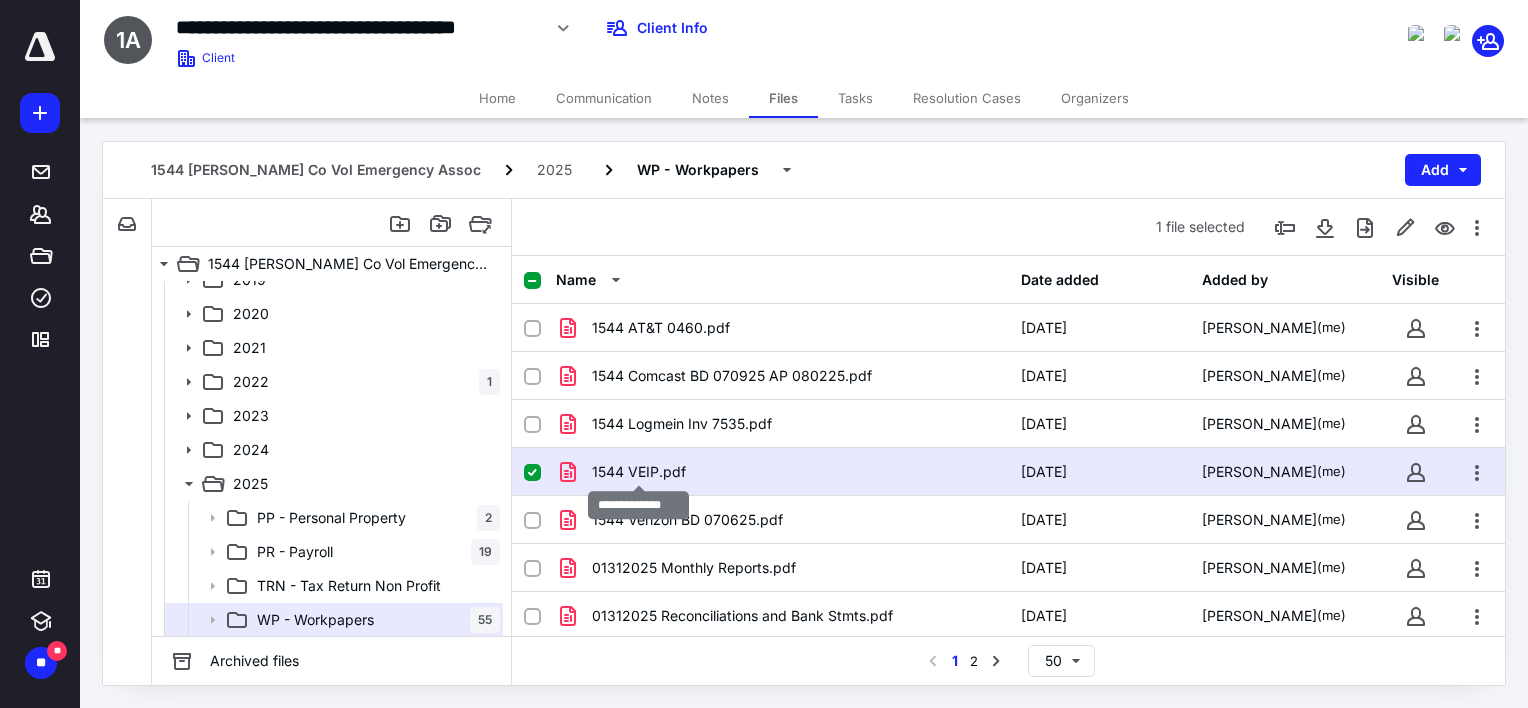 click on "1544 VEIP.pdf" at bounding box center (639, 472) 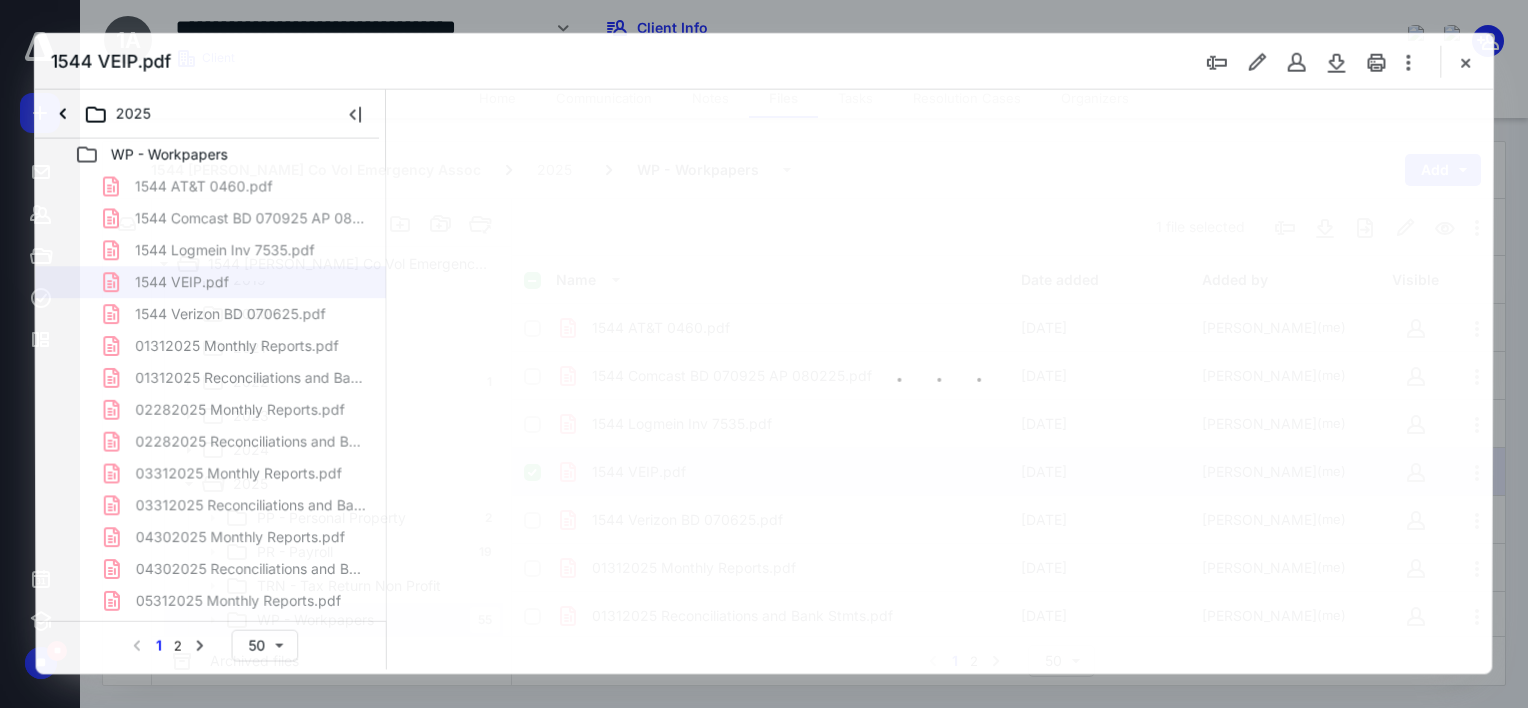 scroll, scrollTop: 0, scrollLeft: 0, axis: both 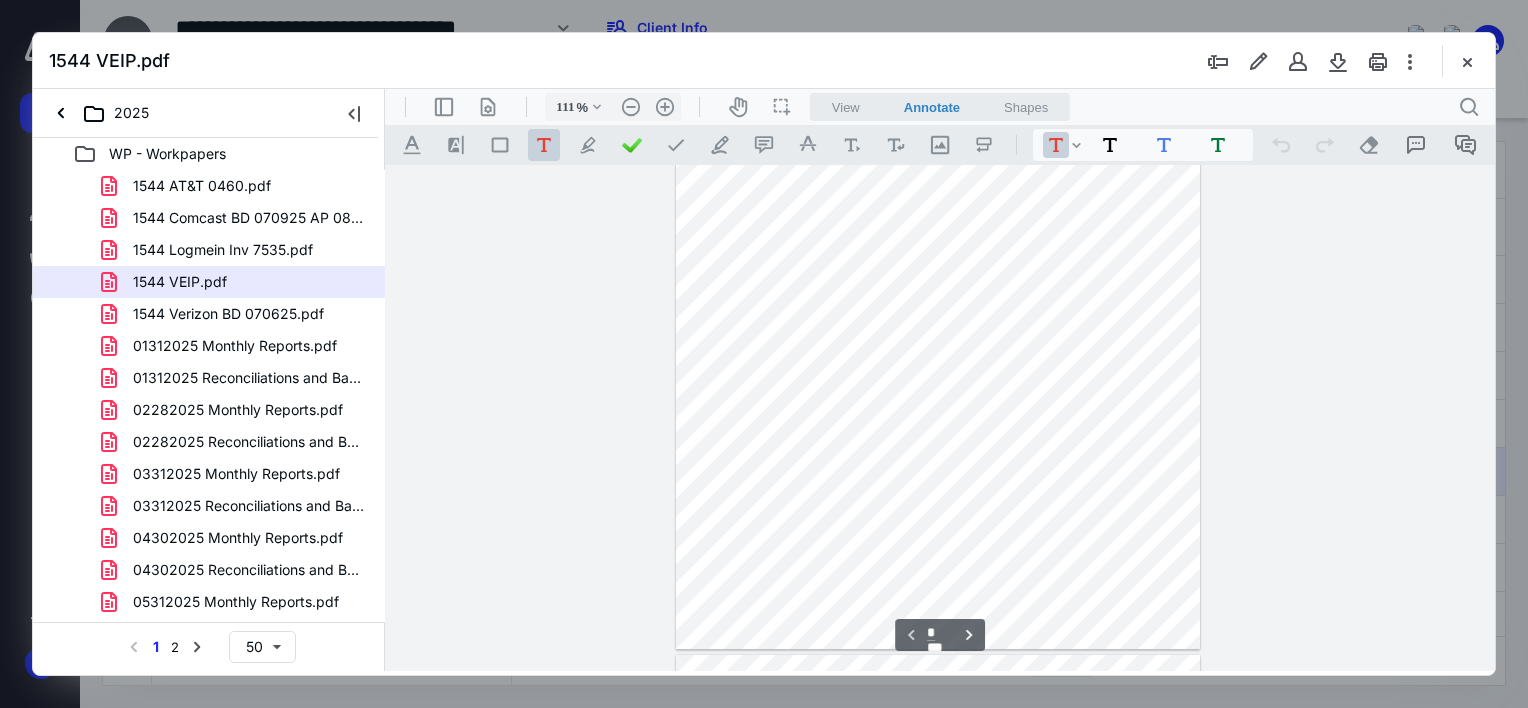 type on "136" 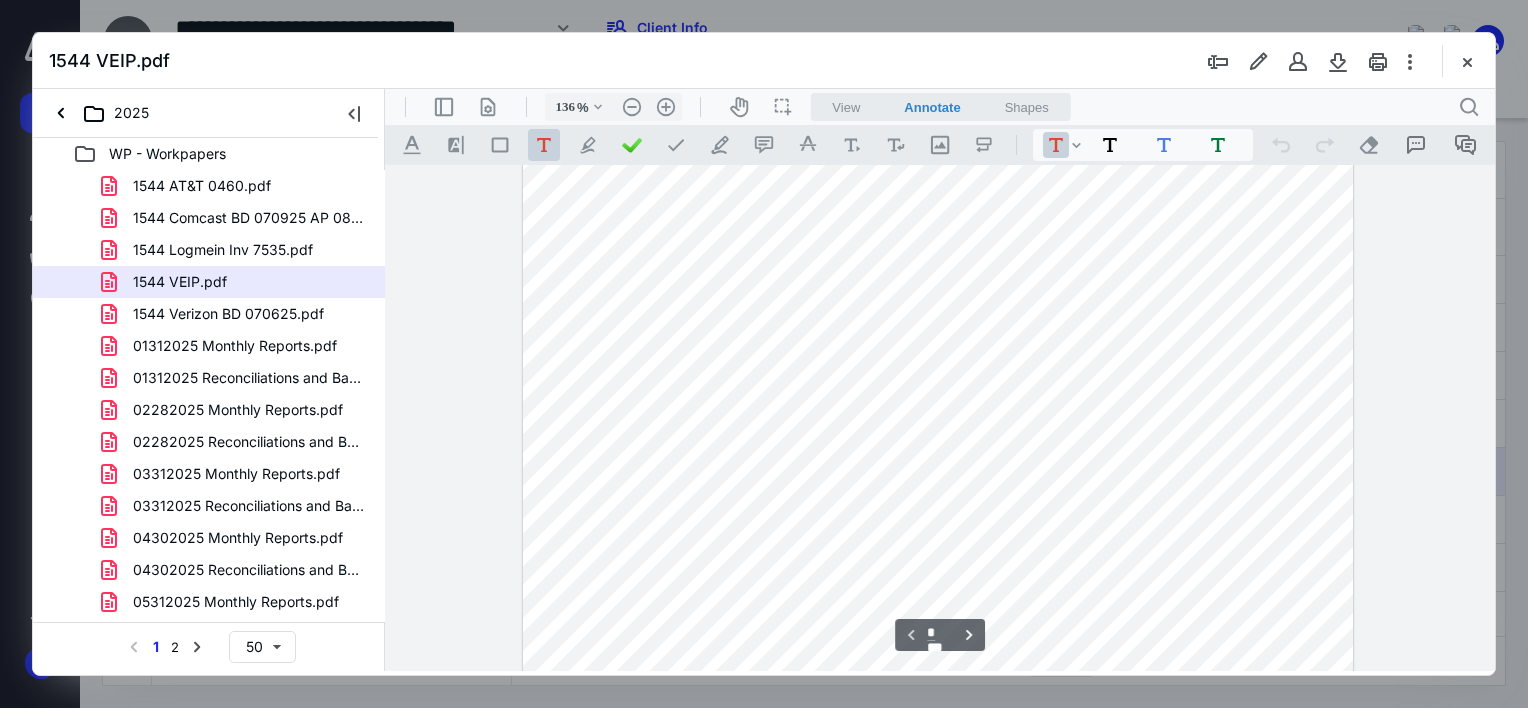 scroll, scrollTop: 303, scrollLeft: 0, axis: vertical 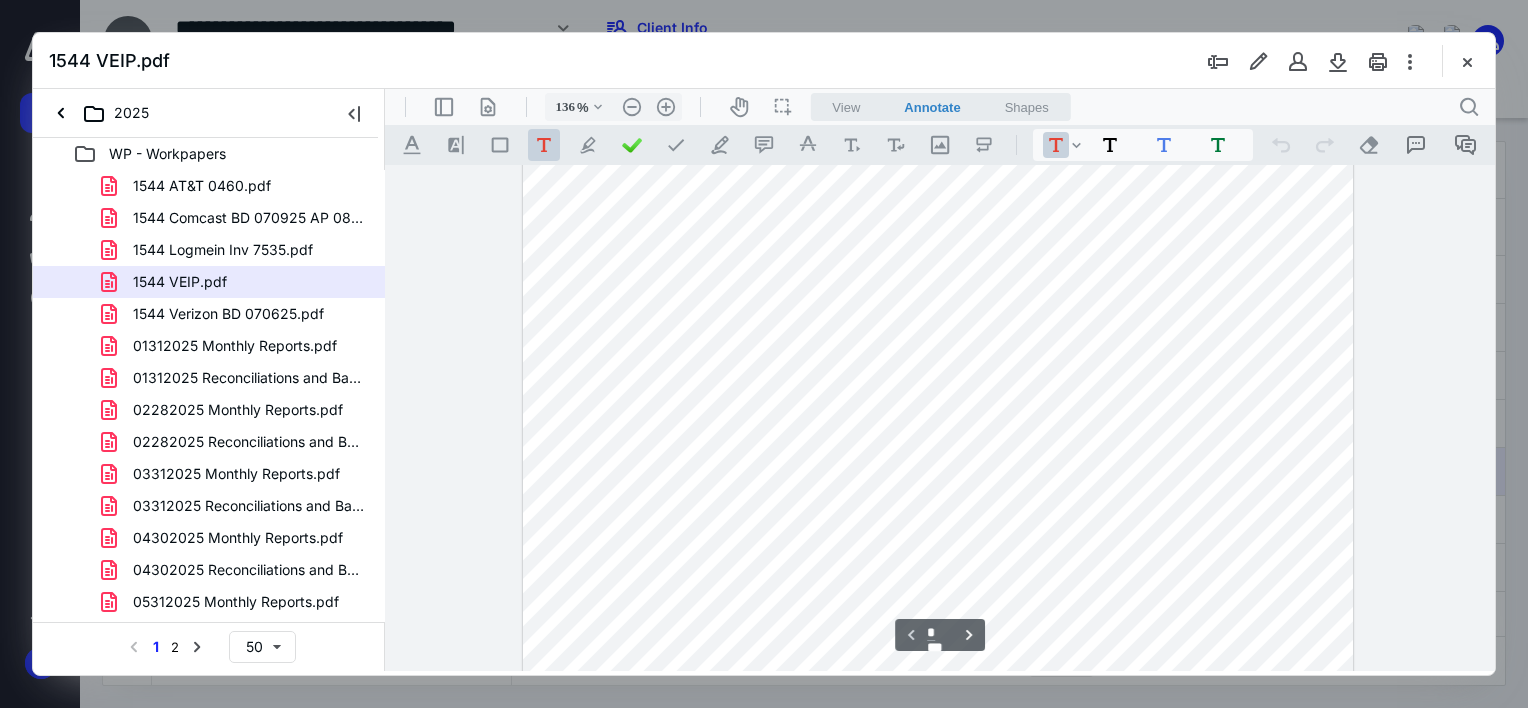 click at bounding box center (938, 404) 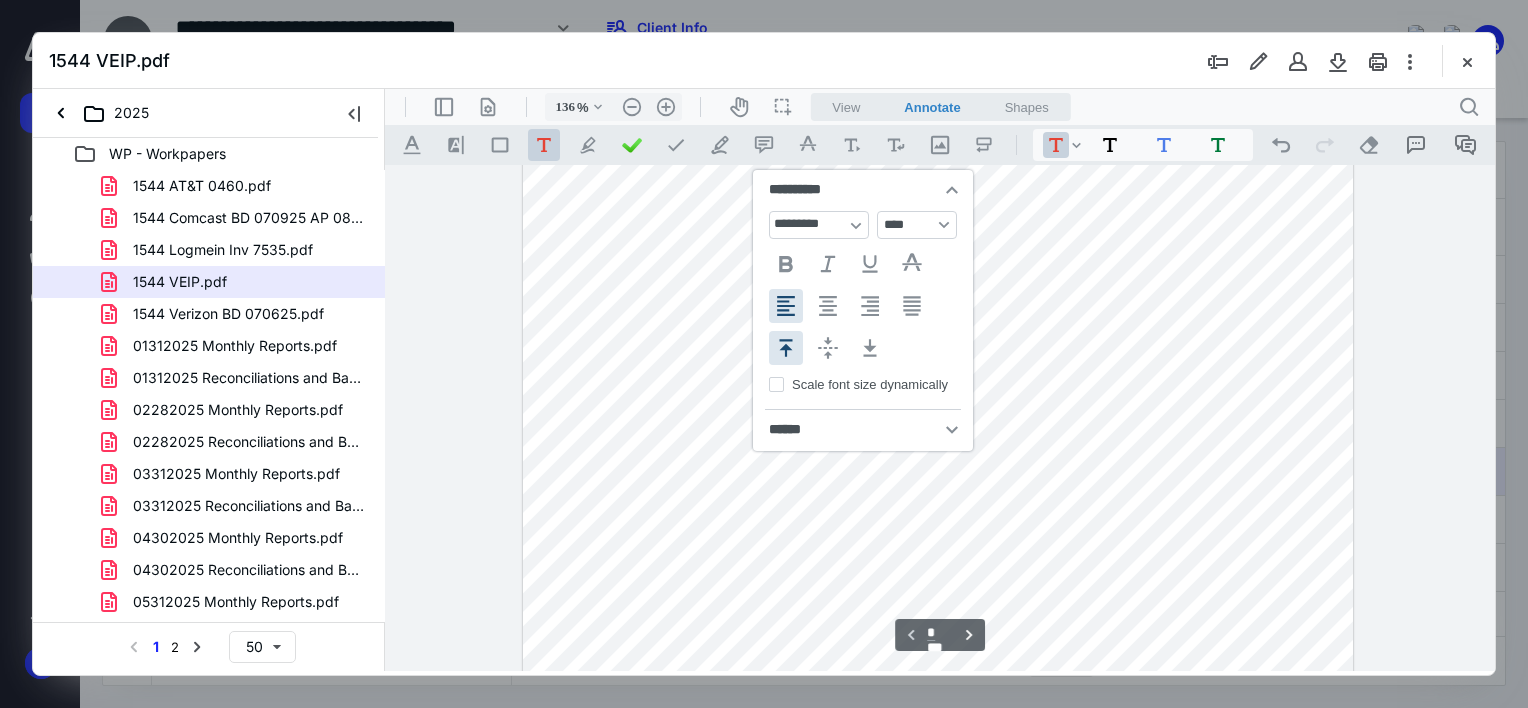 type 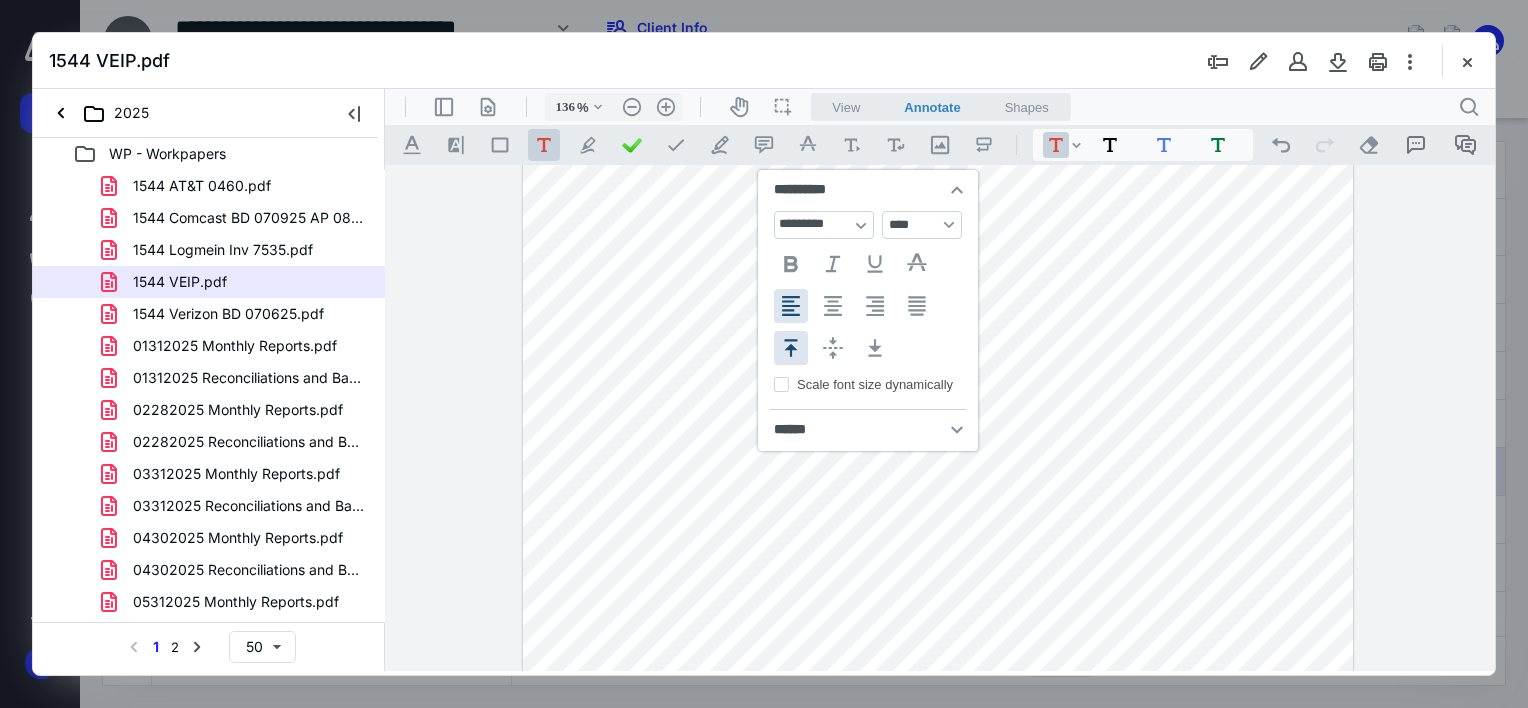 click on "**********" at bounding box center (938, 404) 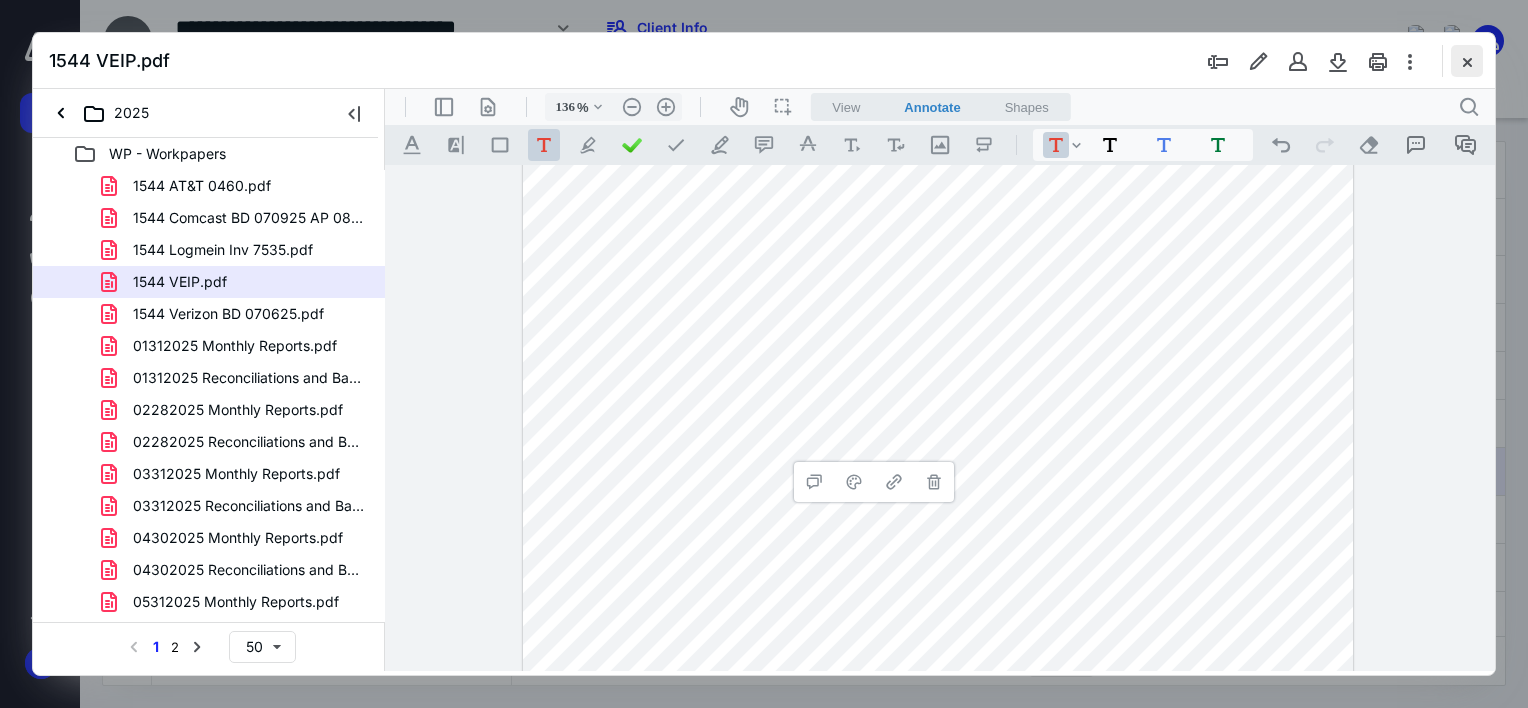 click at bounding box center (1467, 61) 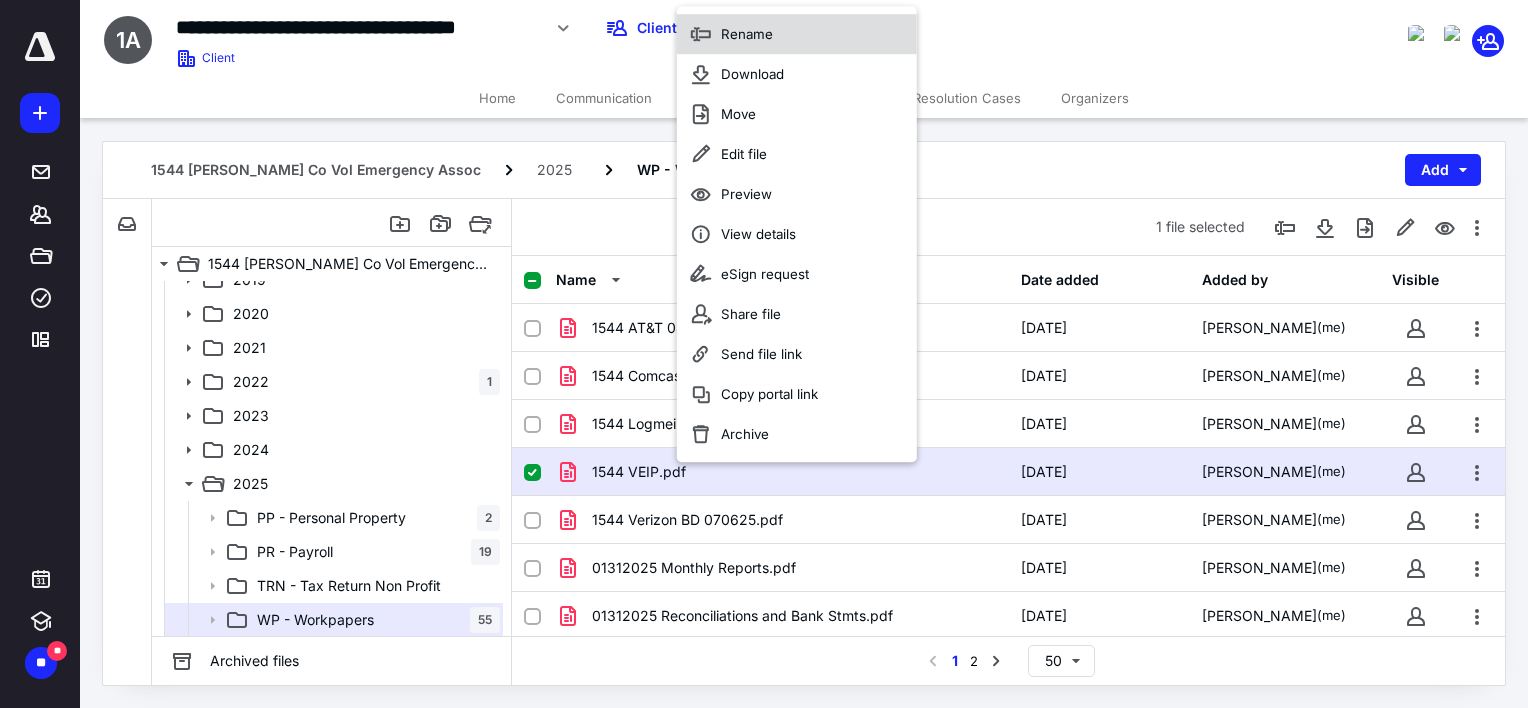 click on "Rename" at bounding box center (747, 34) 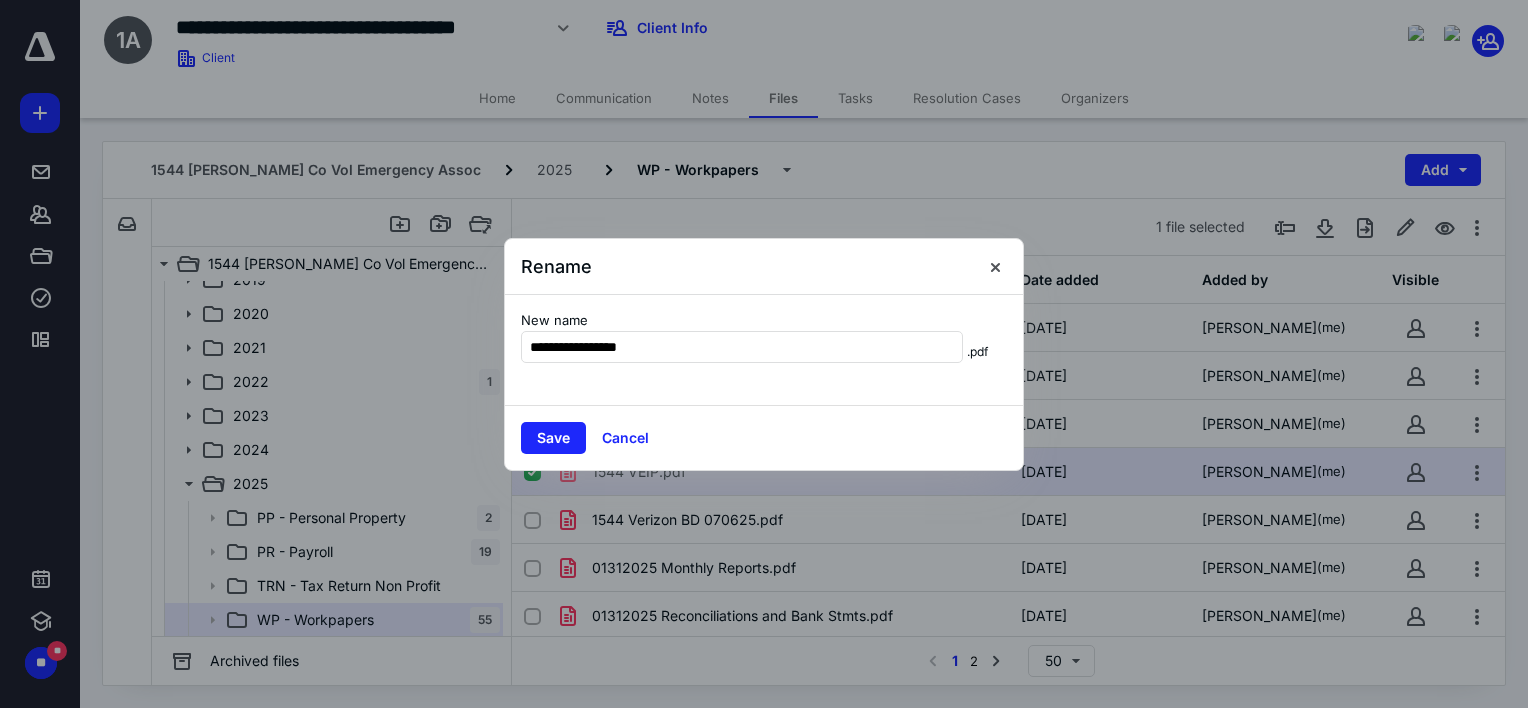type on "**********" 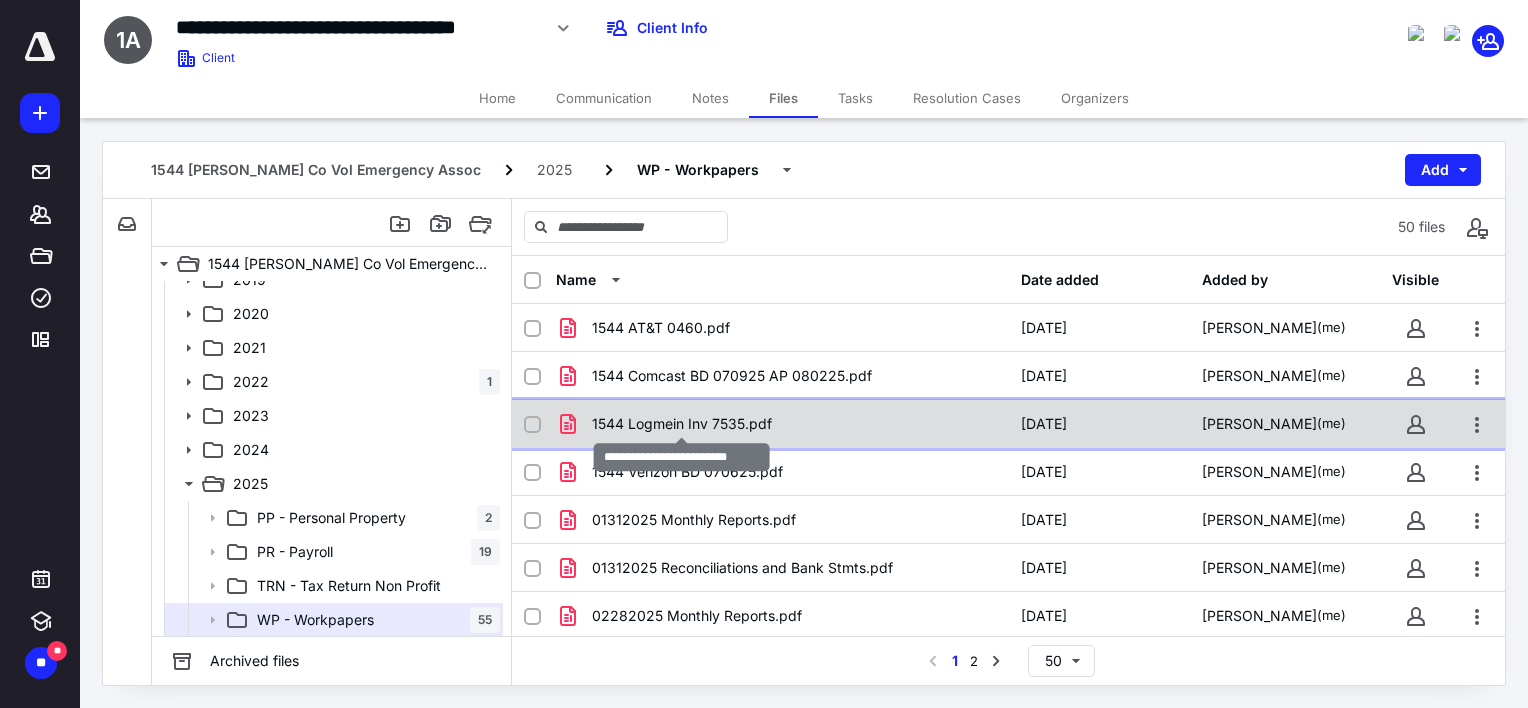 click on "1544 Logmein Inv 7535.pdf" at bounding box center (682, 424) 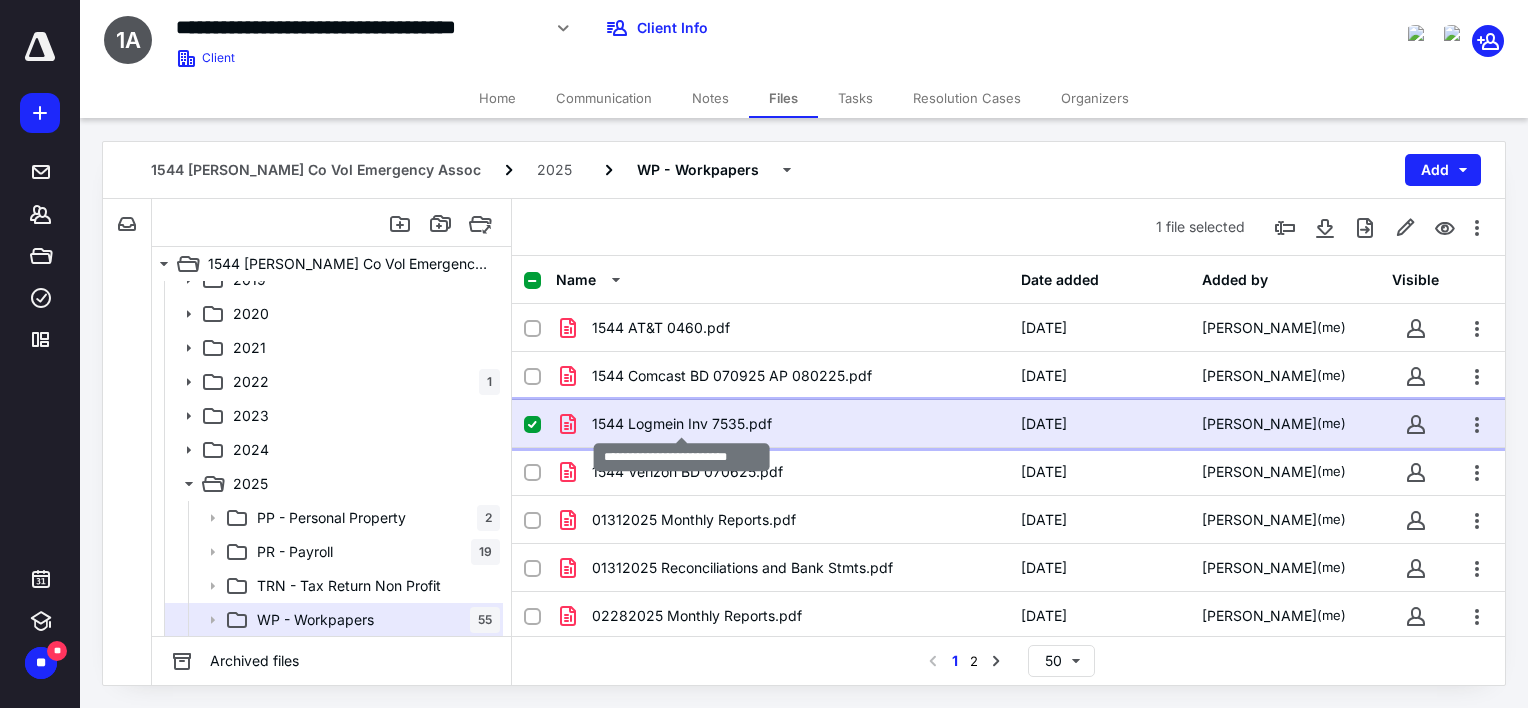 click on "1544 Logmein Inv 7535.pdf" at bounding box center (682, 424) 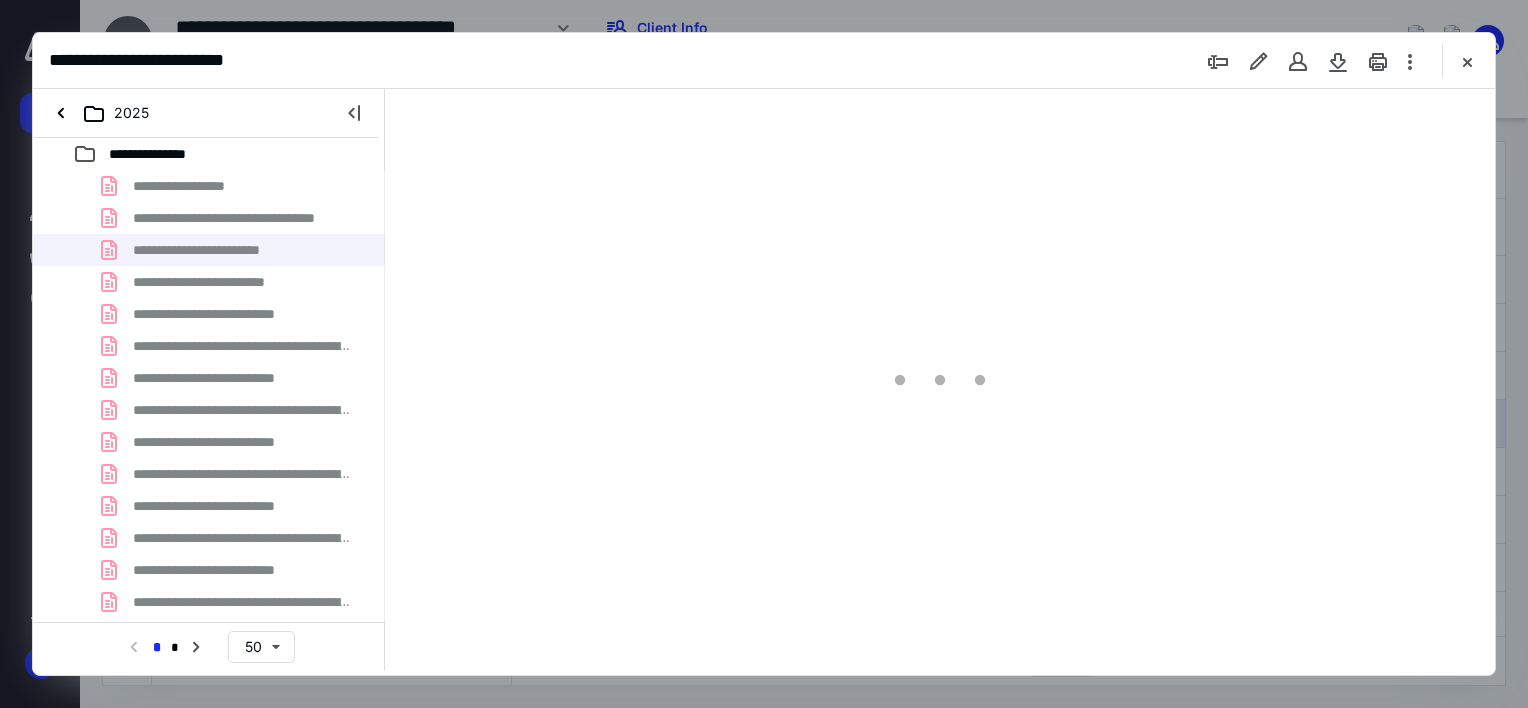 scroll, scrollTop: 0, scrollLeft: 0, axis: both 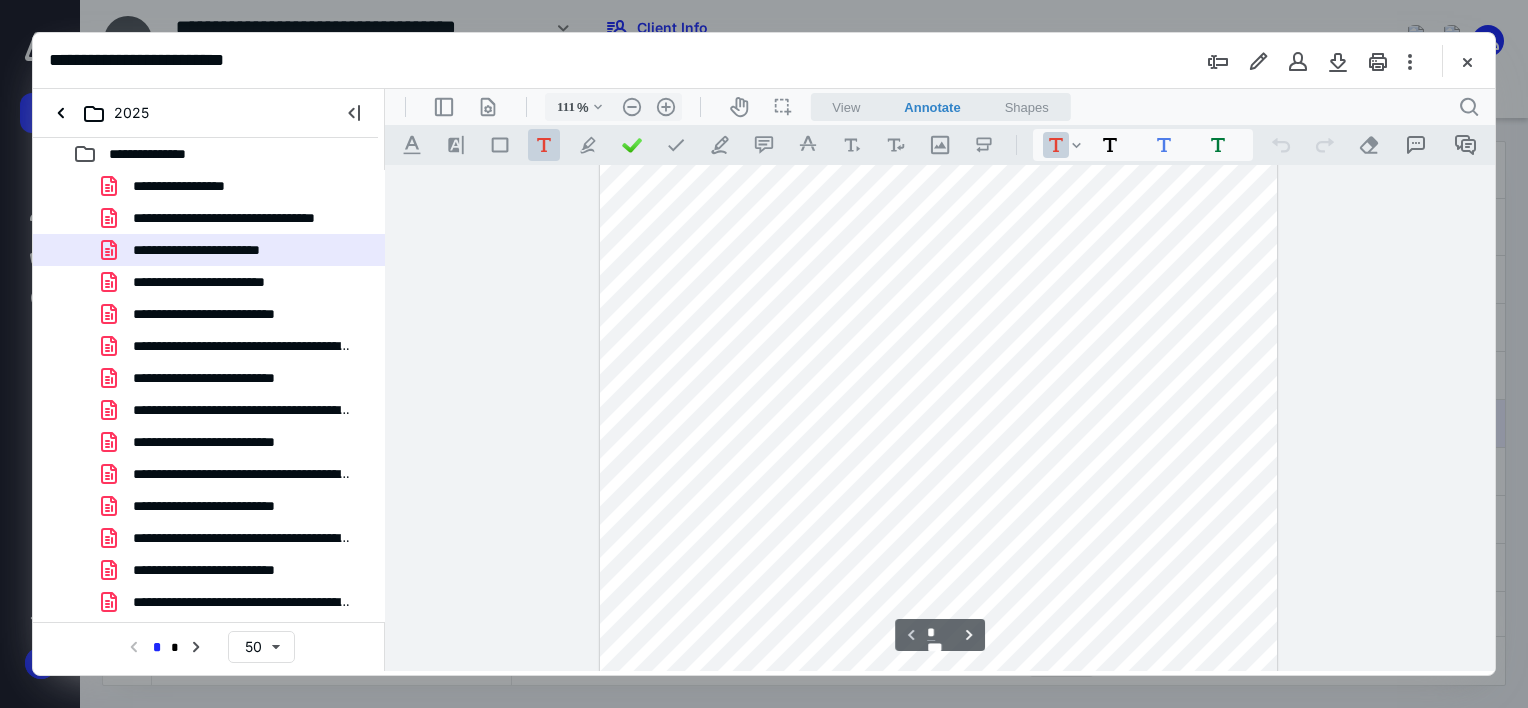 type on "136" 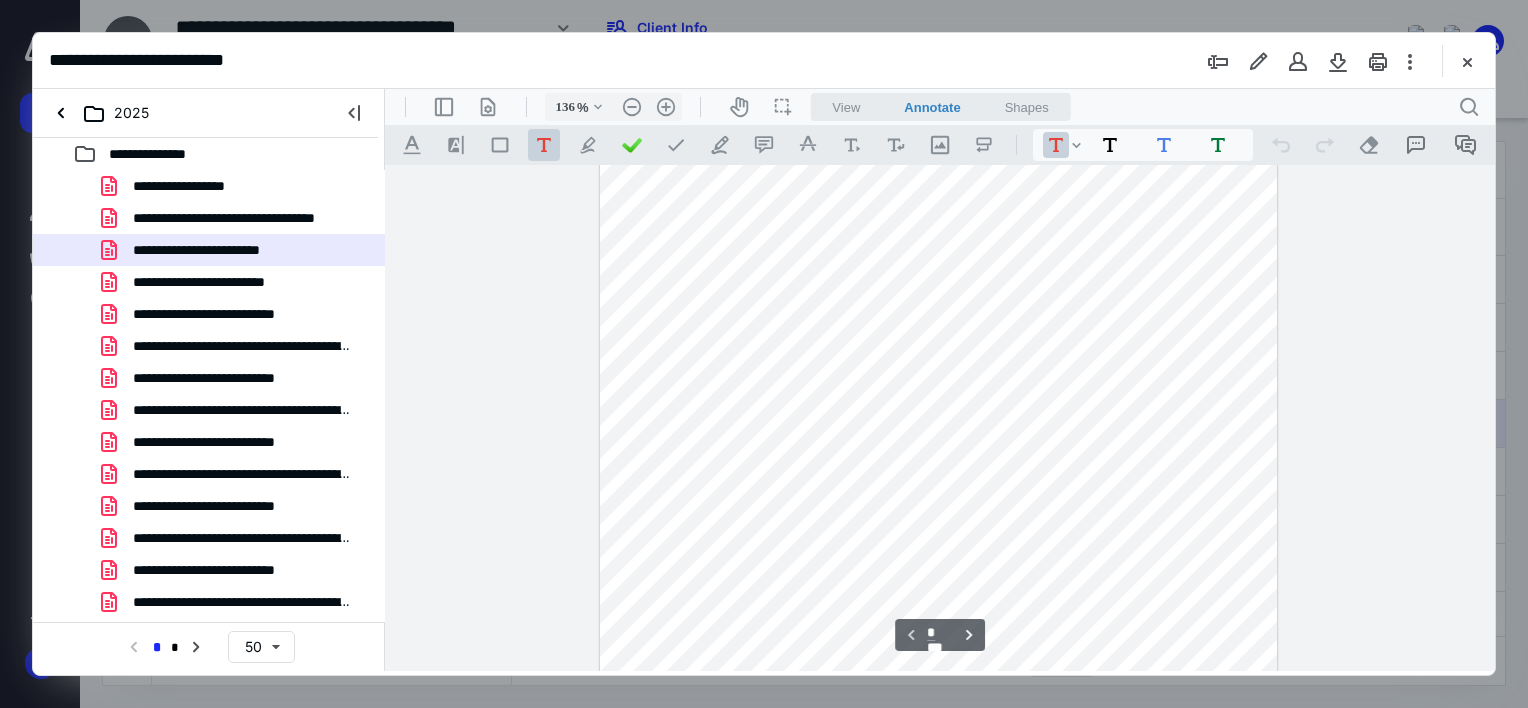 scroll, scrollTop: 452, scrollLeft: 0, axis: vertical 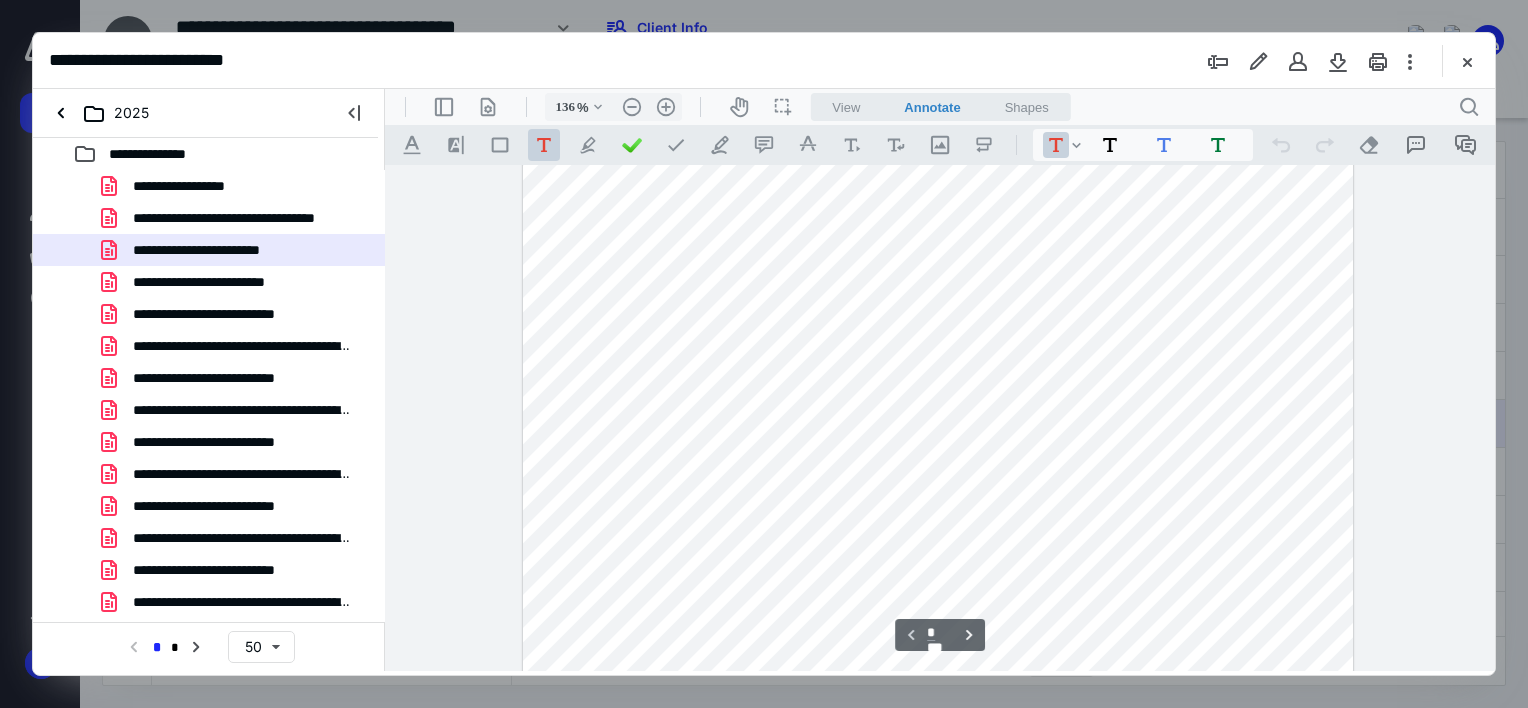 click at bounding box center (938, 255) 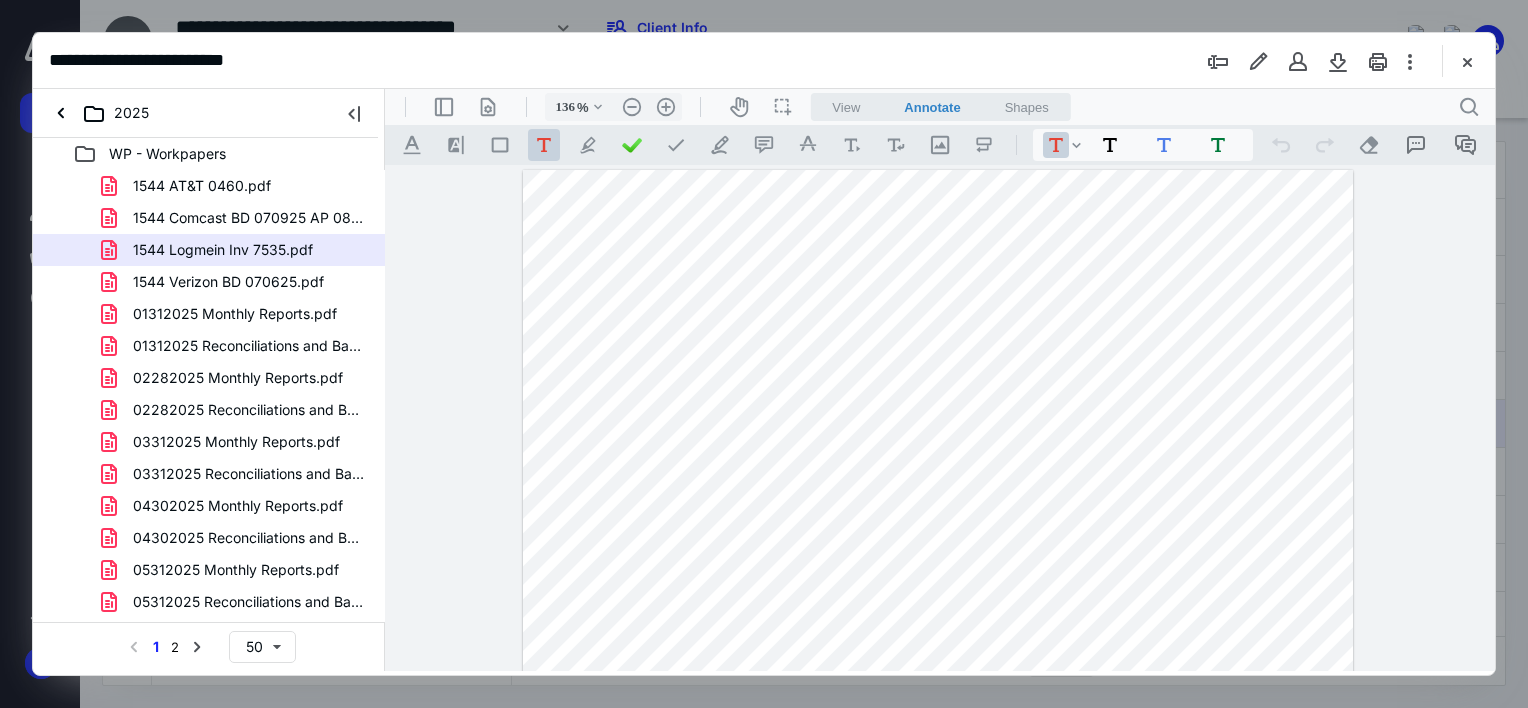 scroll, scrollTop: 0, scrollLeft: 0, axis: both 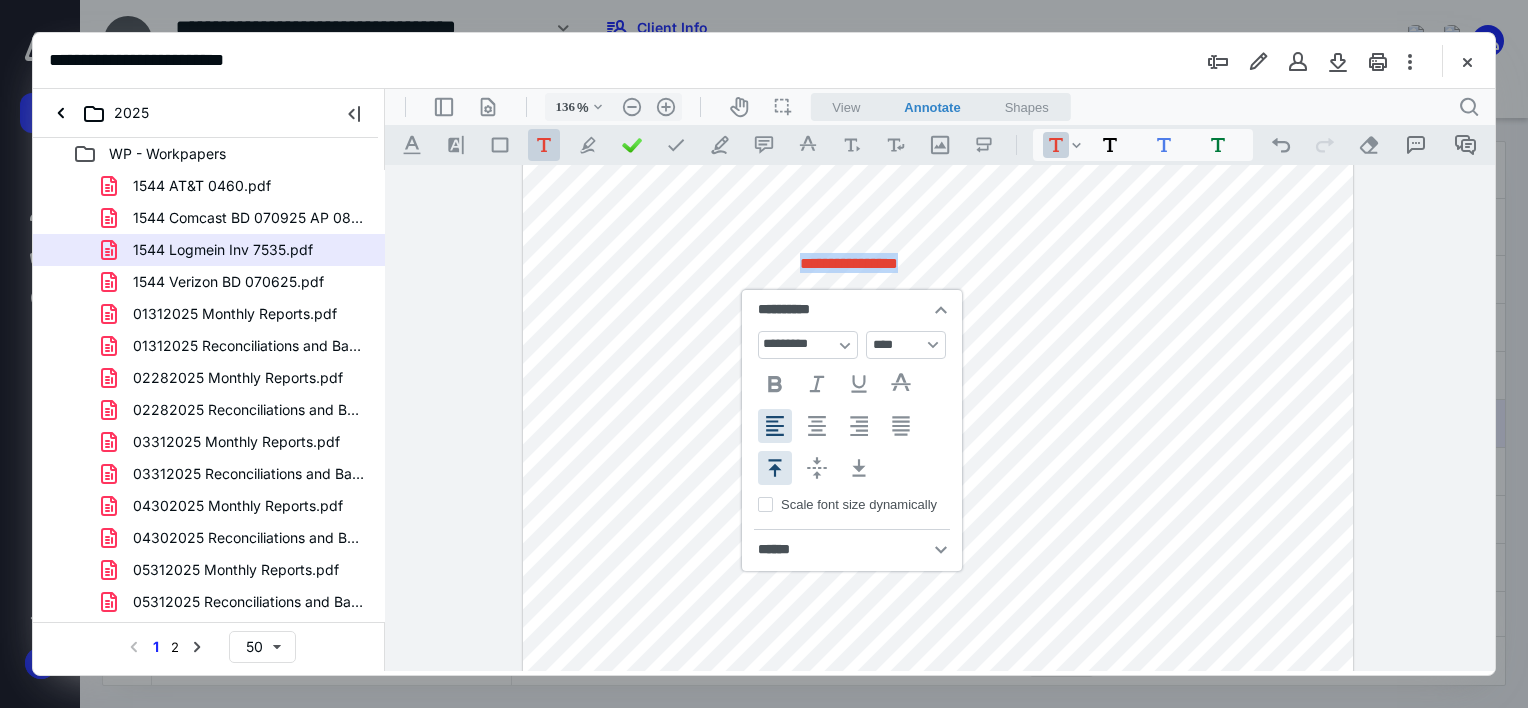 type 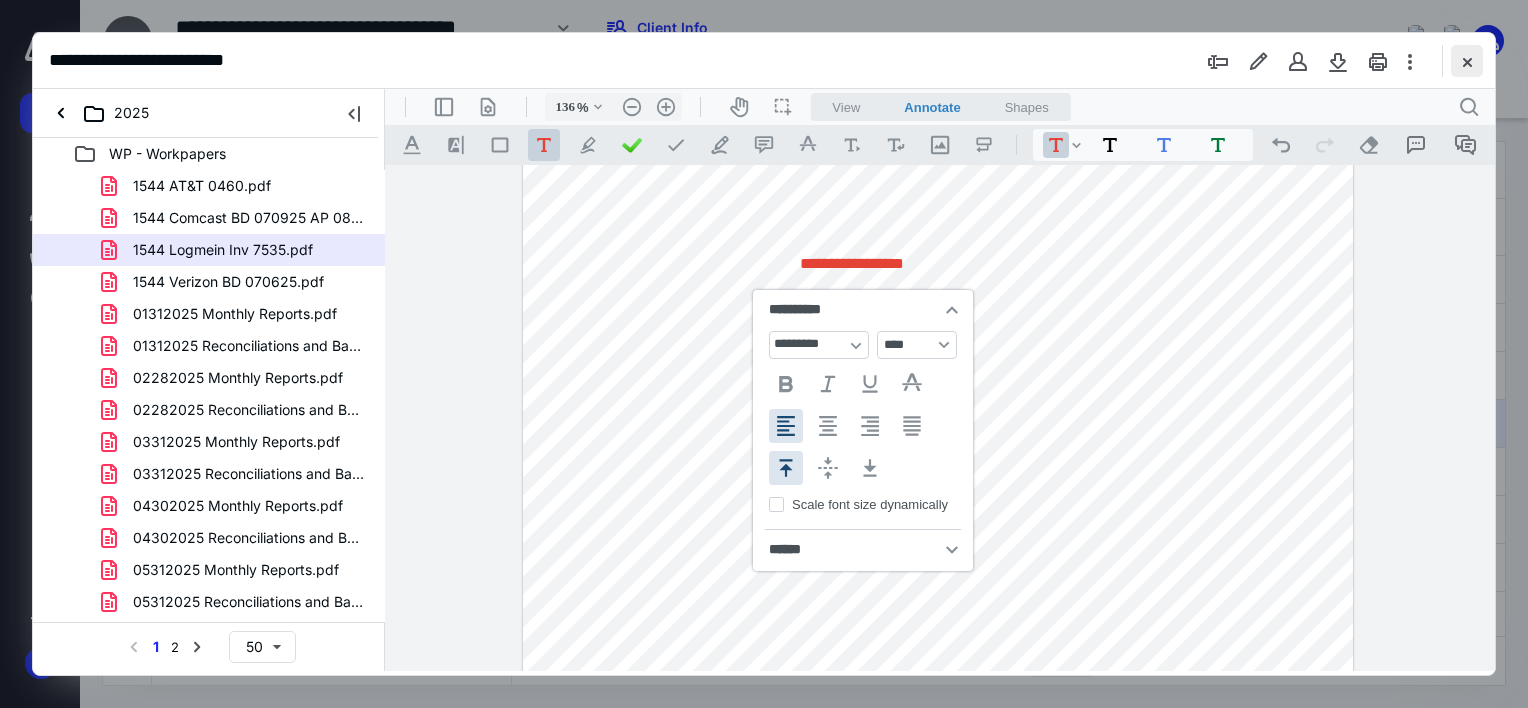 click at bounding box center [1467, 61] 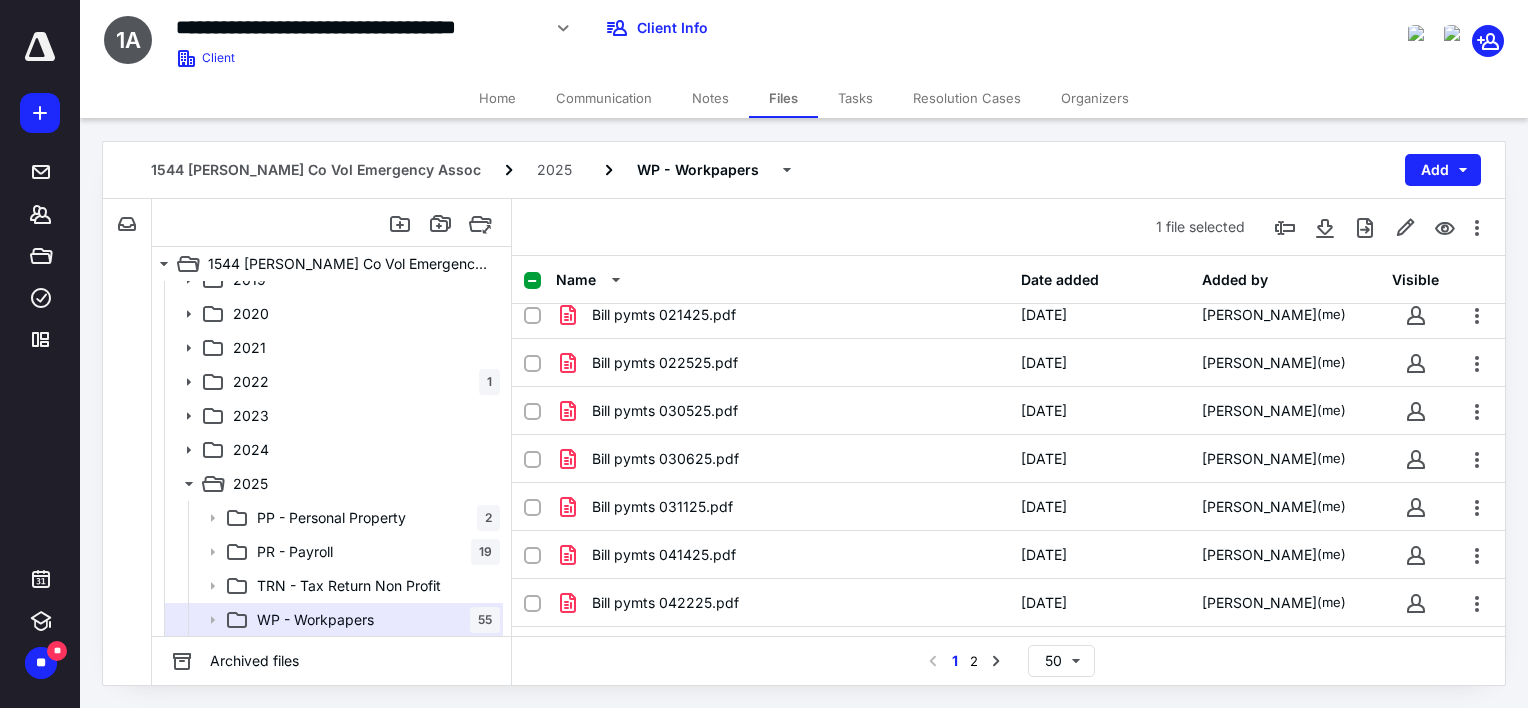 scroll, scrollTop: 2057, scrollLeft: 0, axis: vertical 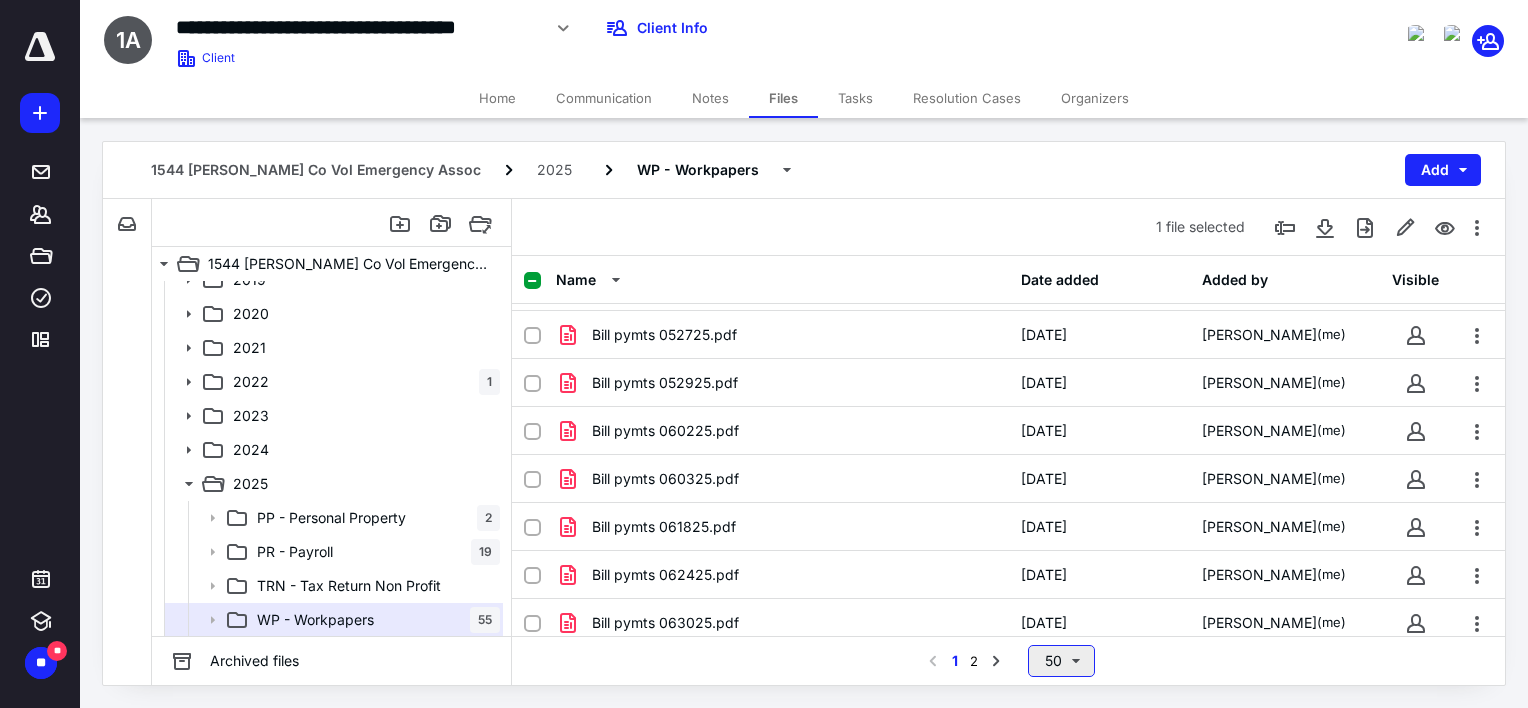 click on "50" at bounding box center [1061, 661] 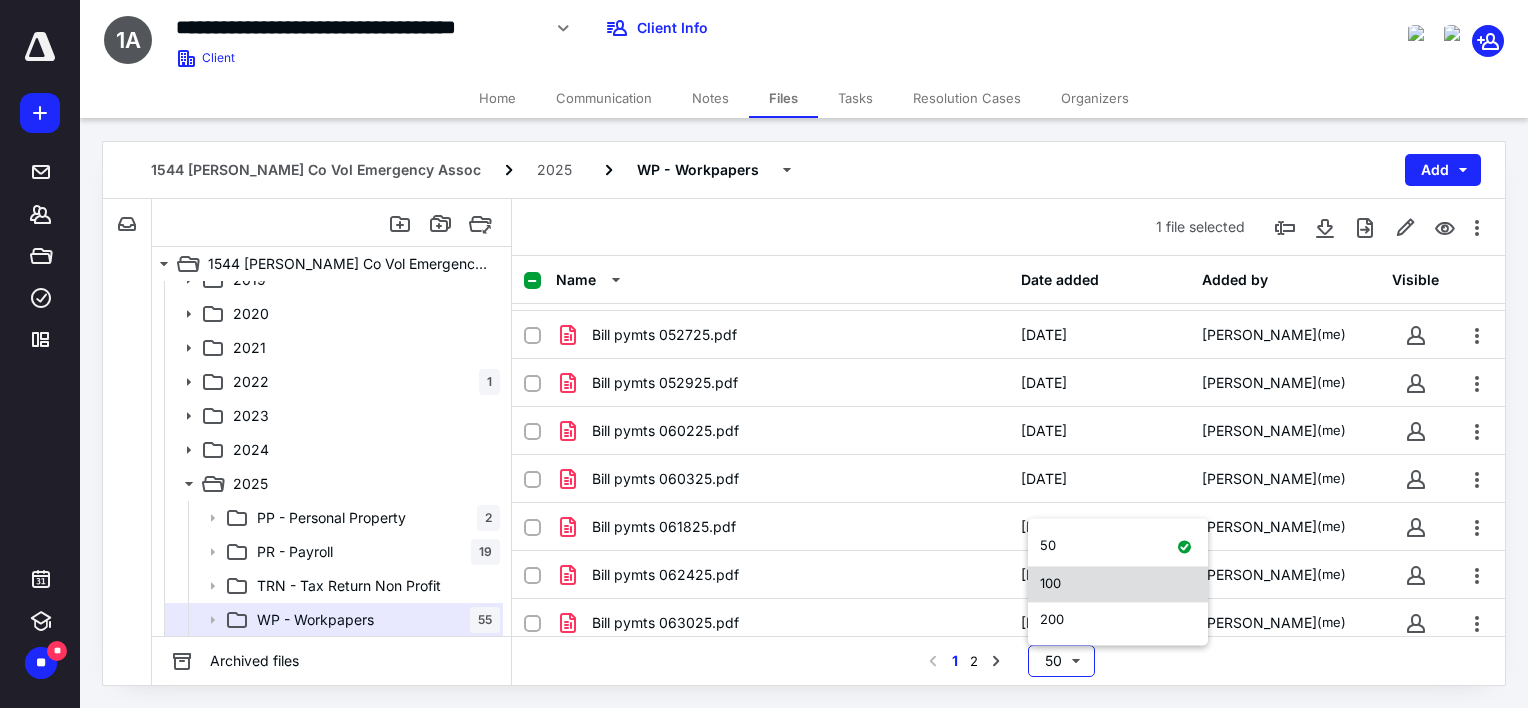 click on "100" at bounding box center (1050, 583) 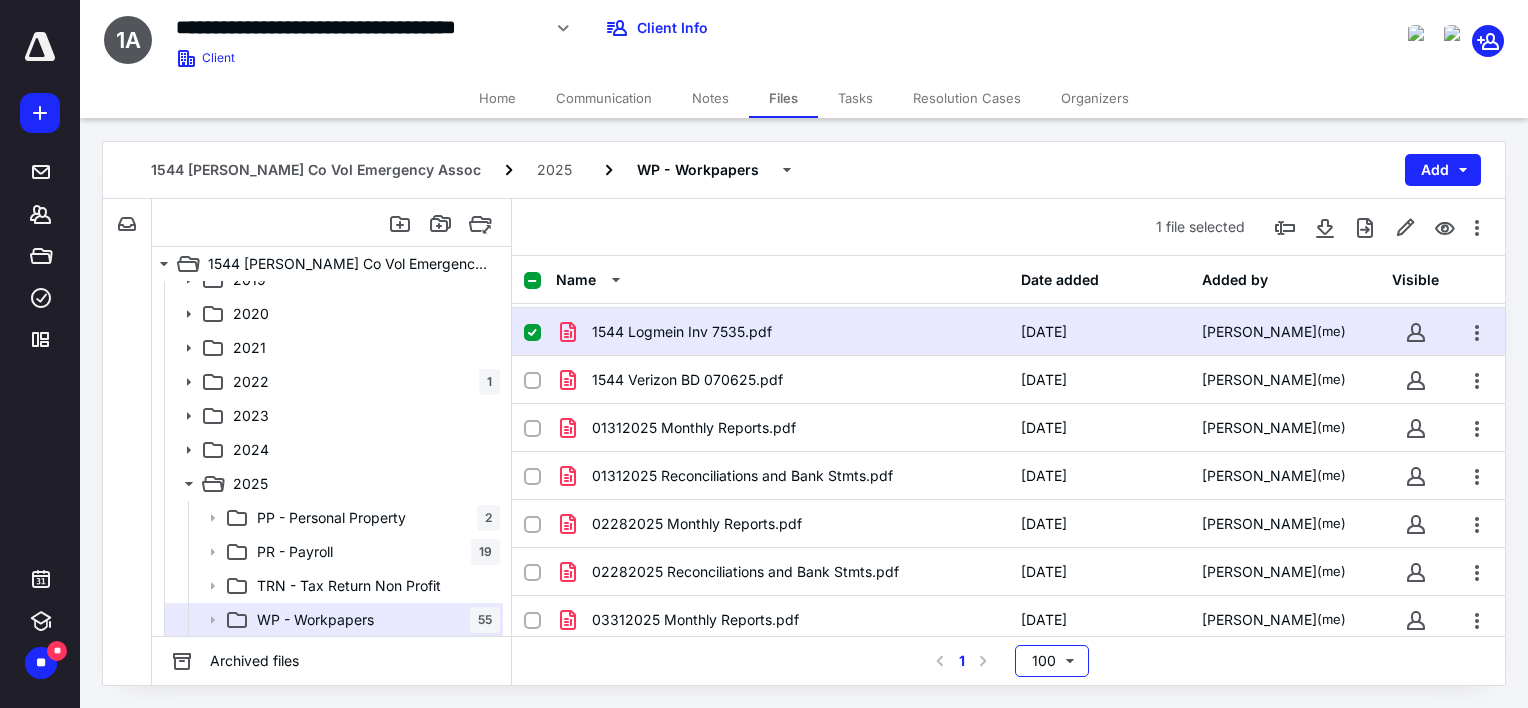 scroll, scrollTop: 0, scrollLeft: 0, axis: both 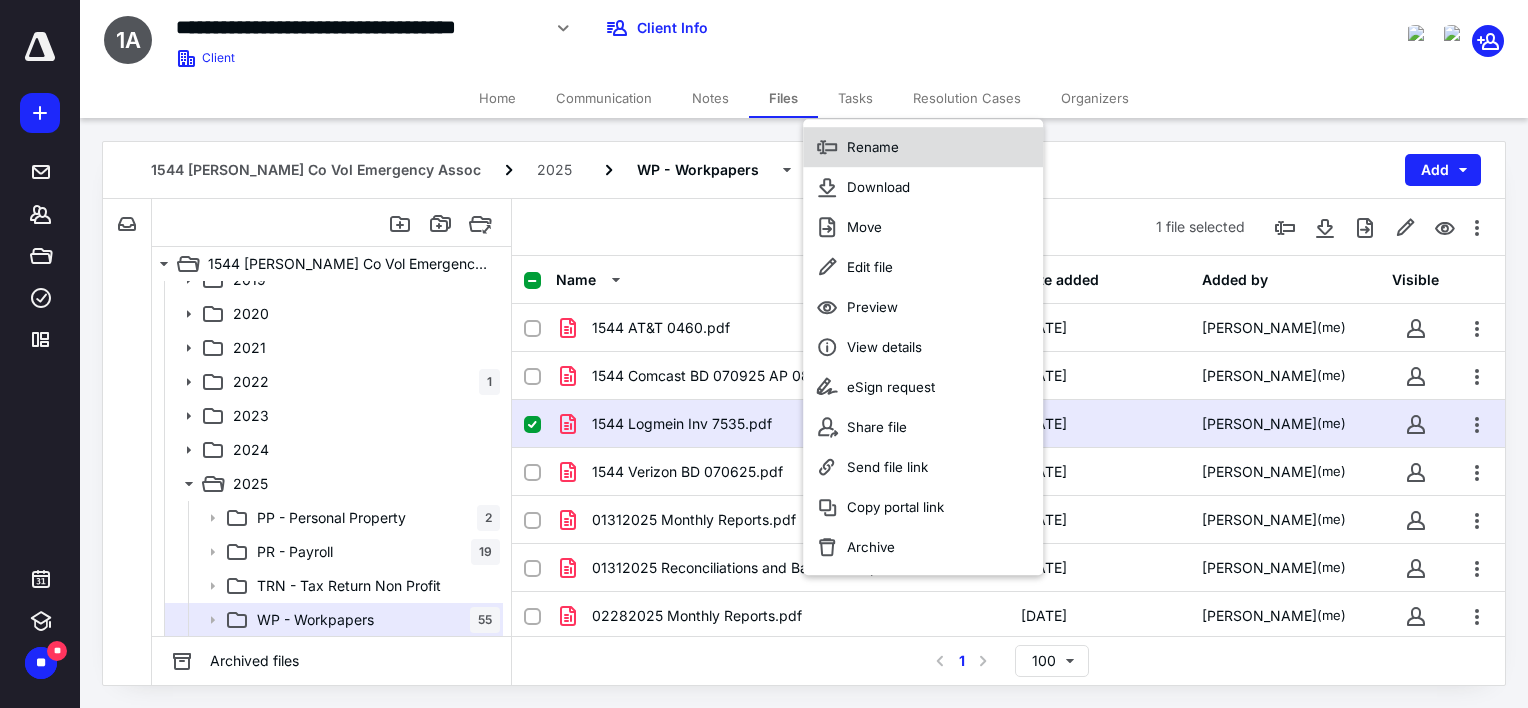click on "Rename" at bounding box center [873, 147] 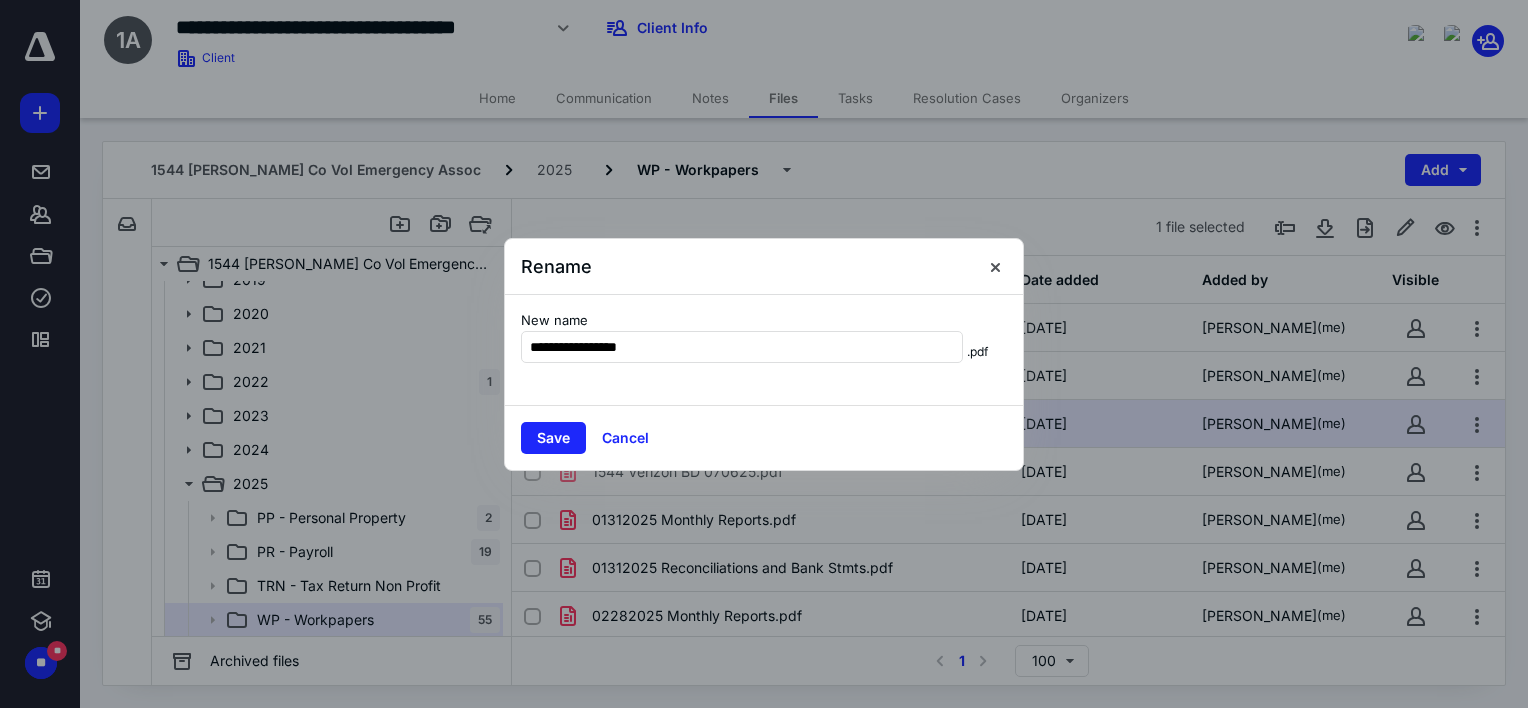 type on "**********" 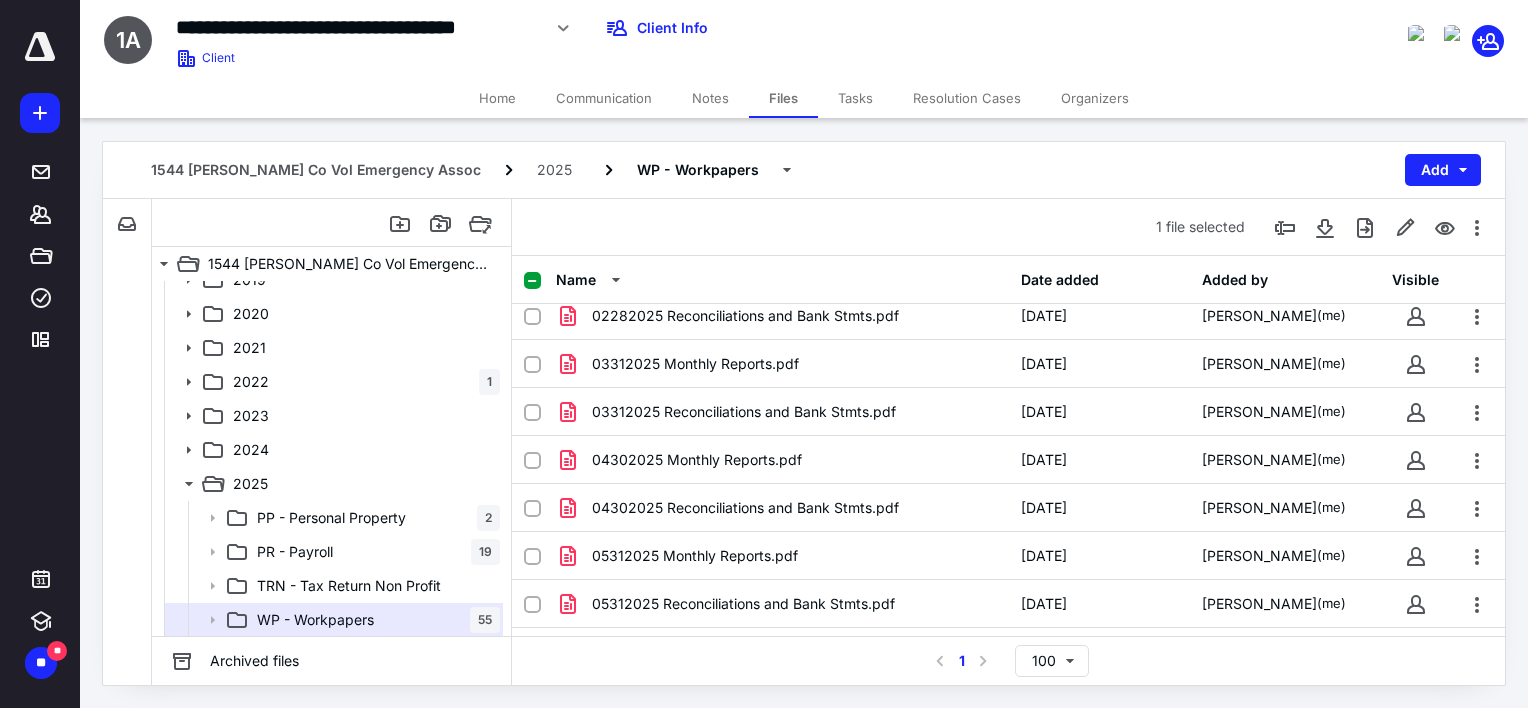 scroll, scrollTop: 0, scrollLeft: 0, axis: both 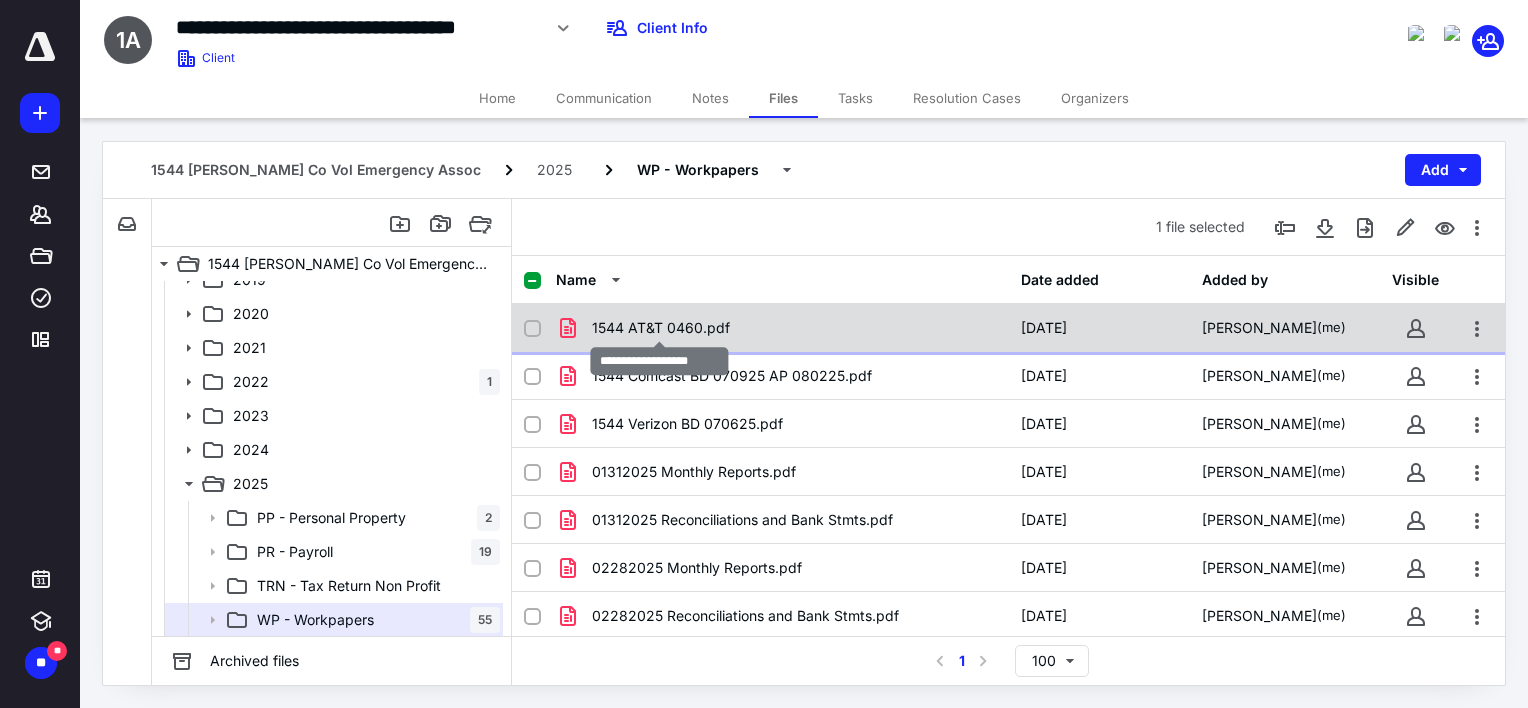 click on "1544 AT&T 0460.pdf" at bounding box center [661, 328] 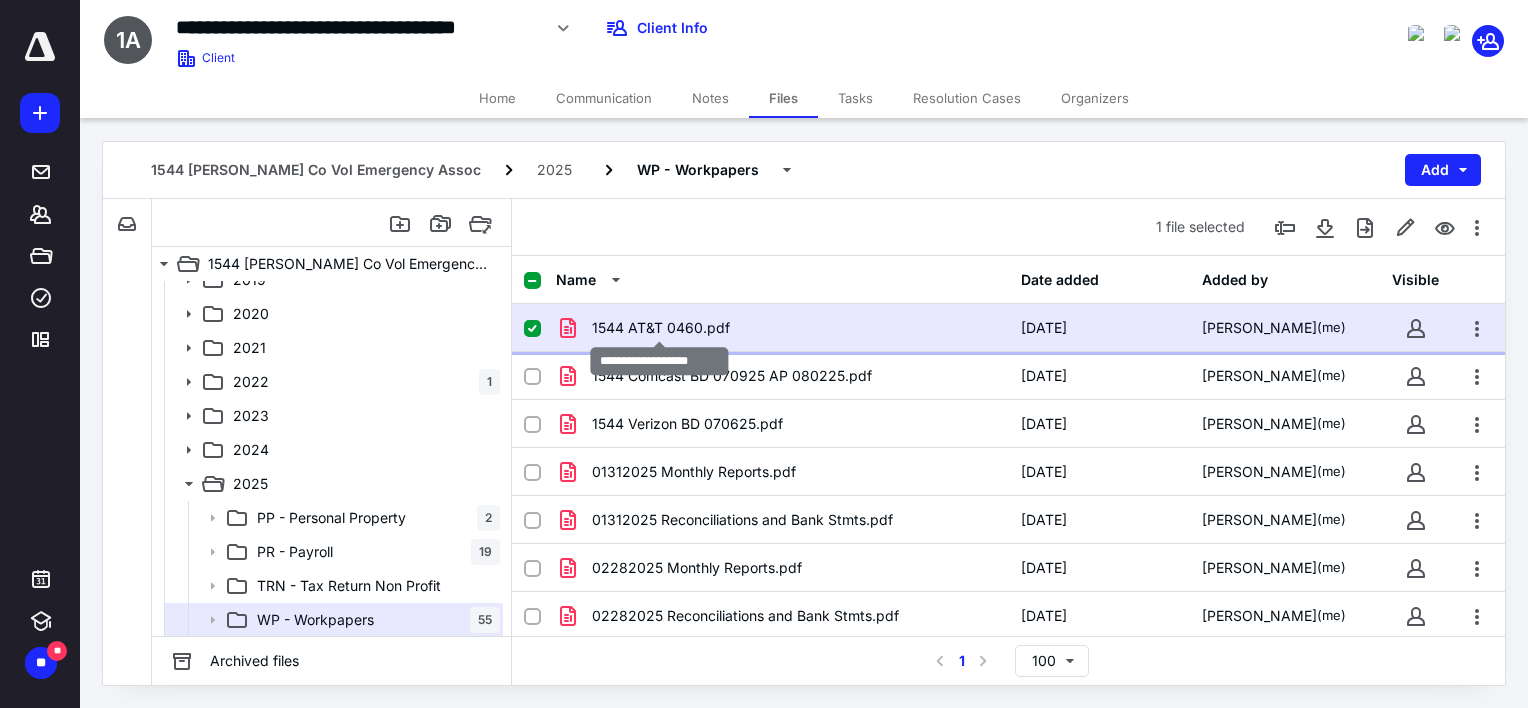 click on "1544 AT&T 0460.pdf" at bounding box center [661, 328] 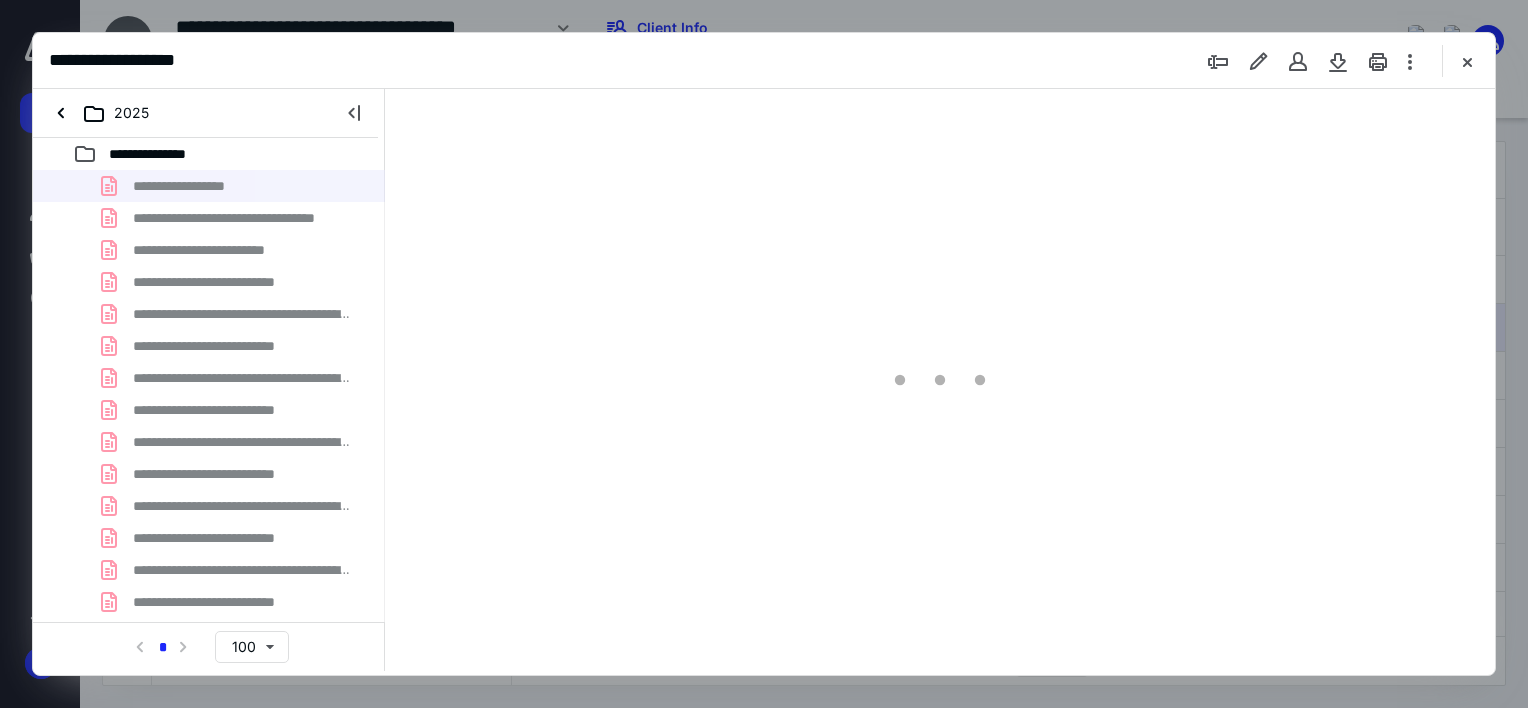 scroll, scrollTop: 0, scrollLeft: 0, axis: both 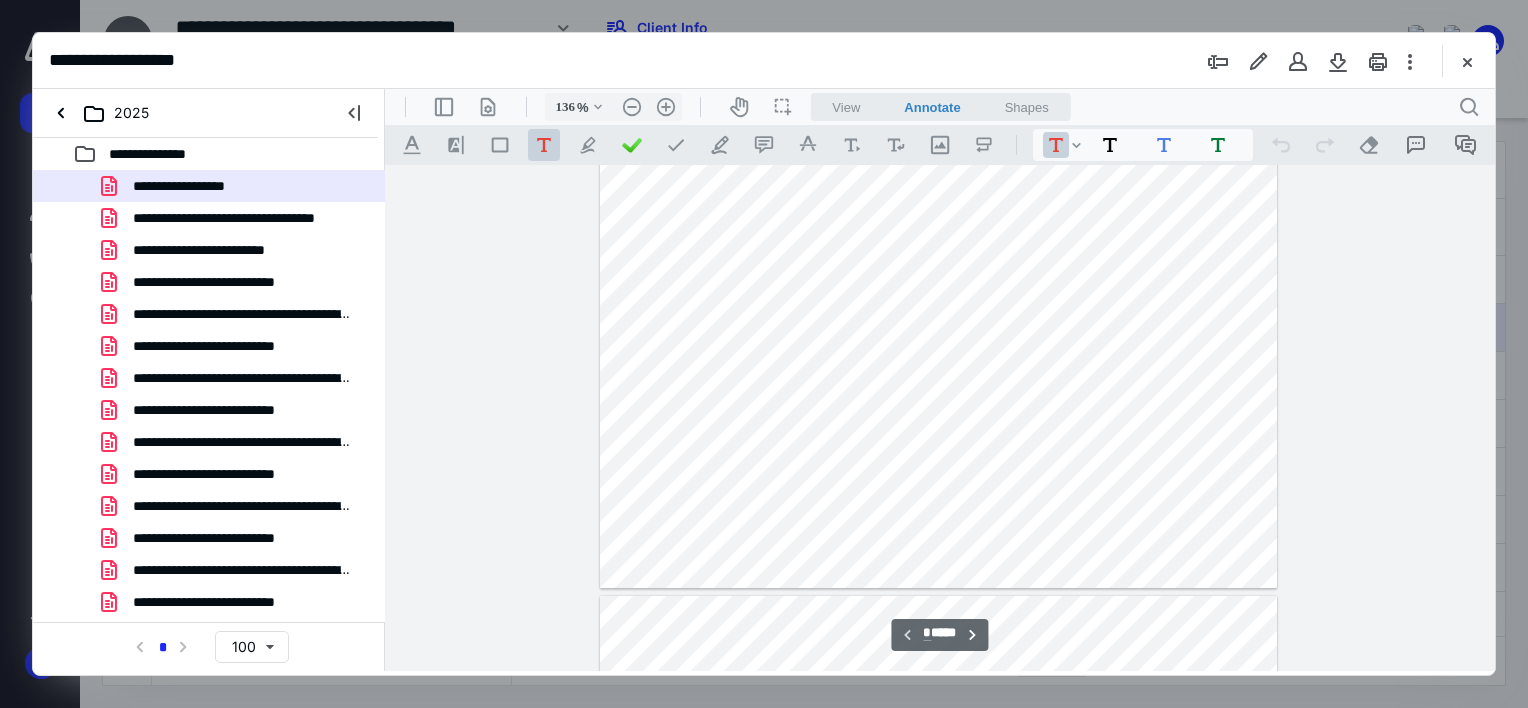 type on "161" 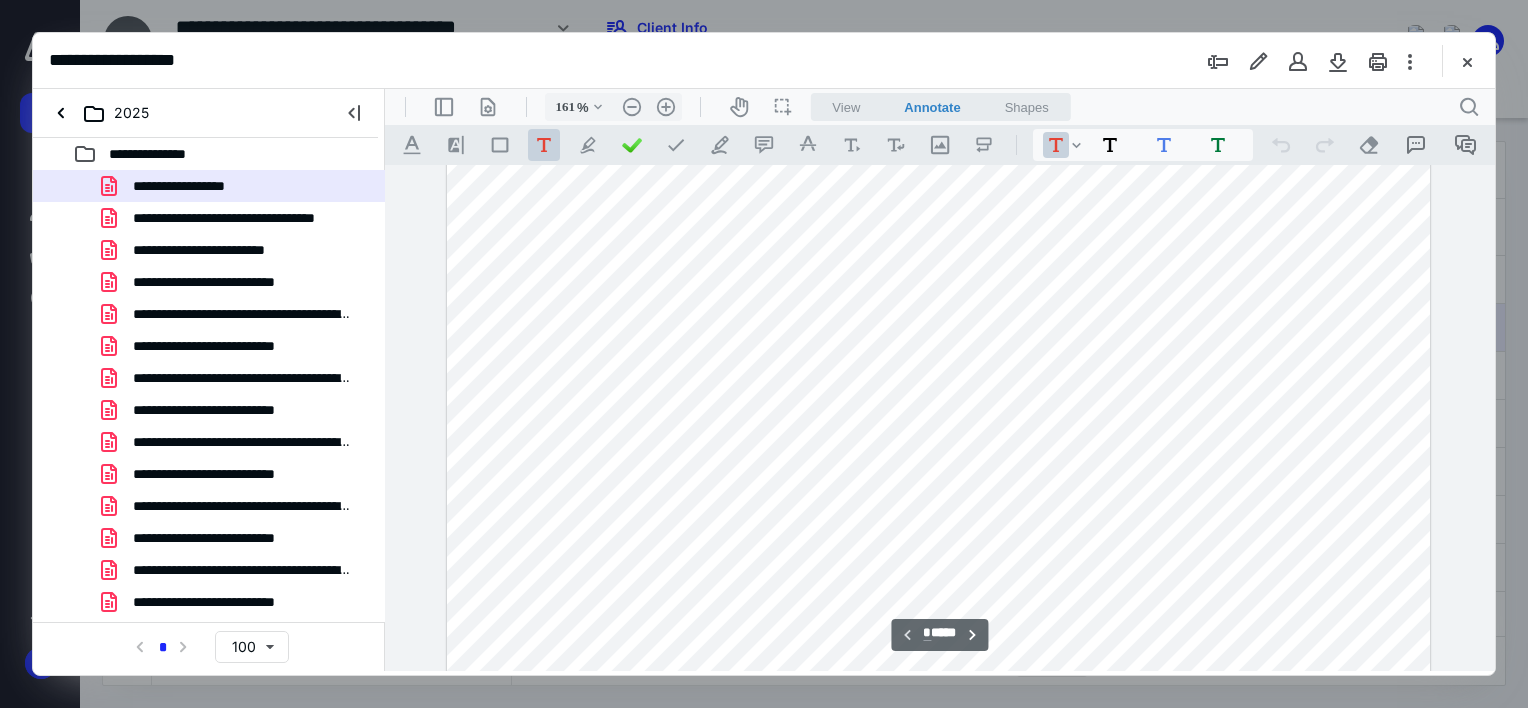 scroll, scrollTop: 589, scrollLeft: 0, axis: vertical 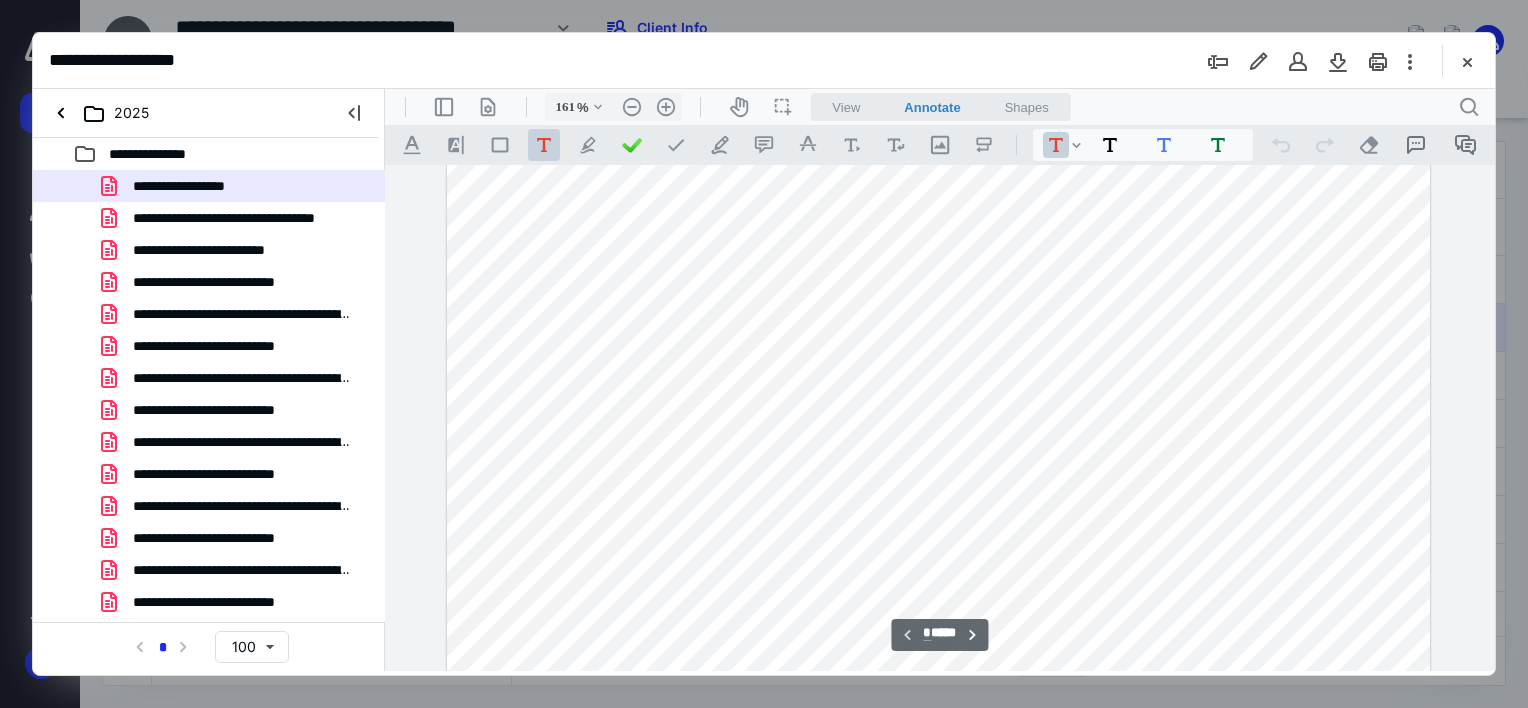 click at bounding box center [939, 218] 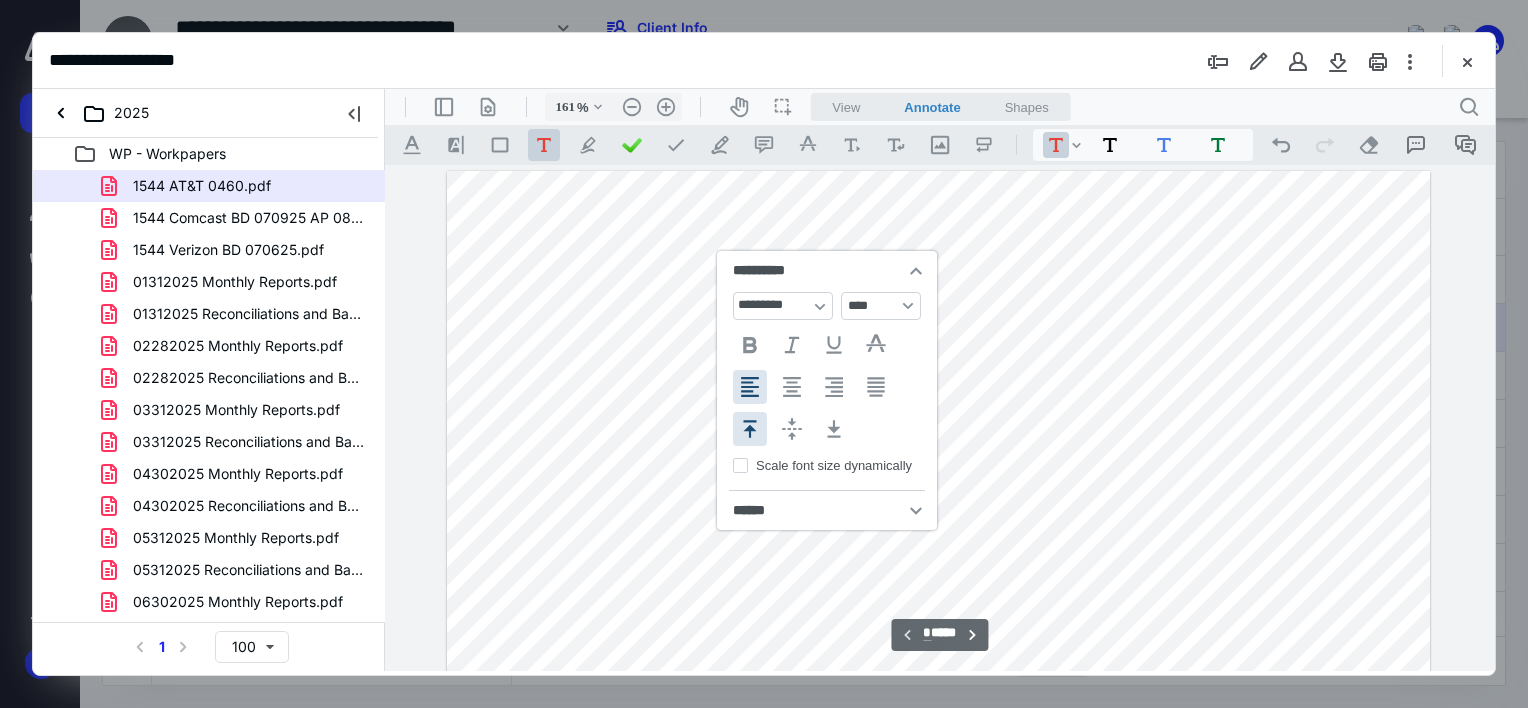 scroll, scrollTop: 0, scrollLeft: 0, axis: both 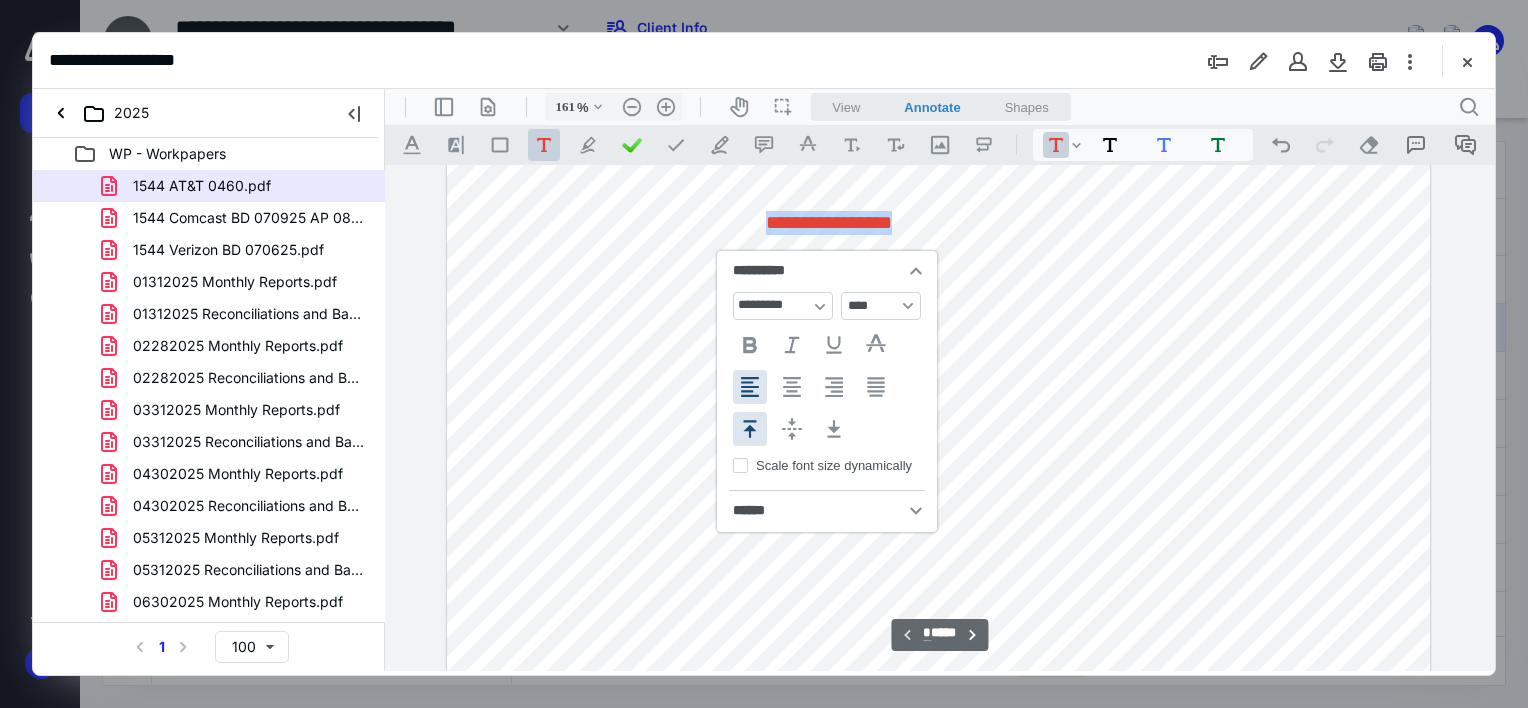click on "**********" at bounding box center (908, 306) 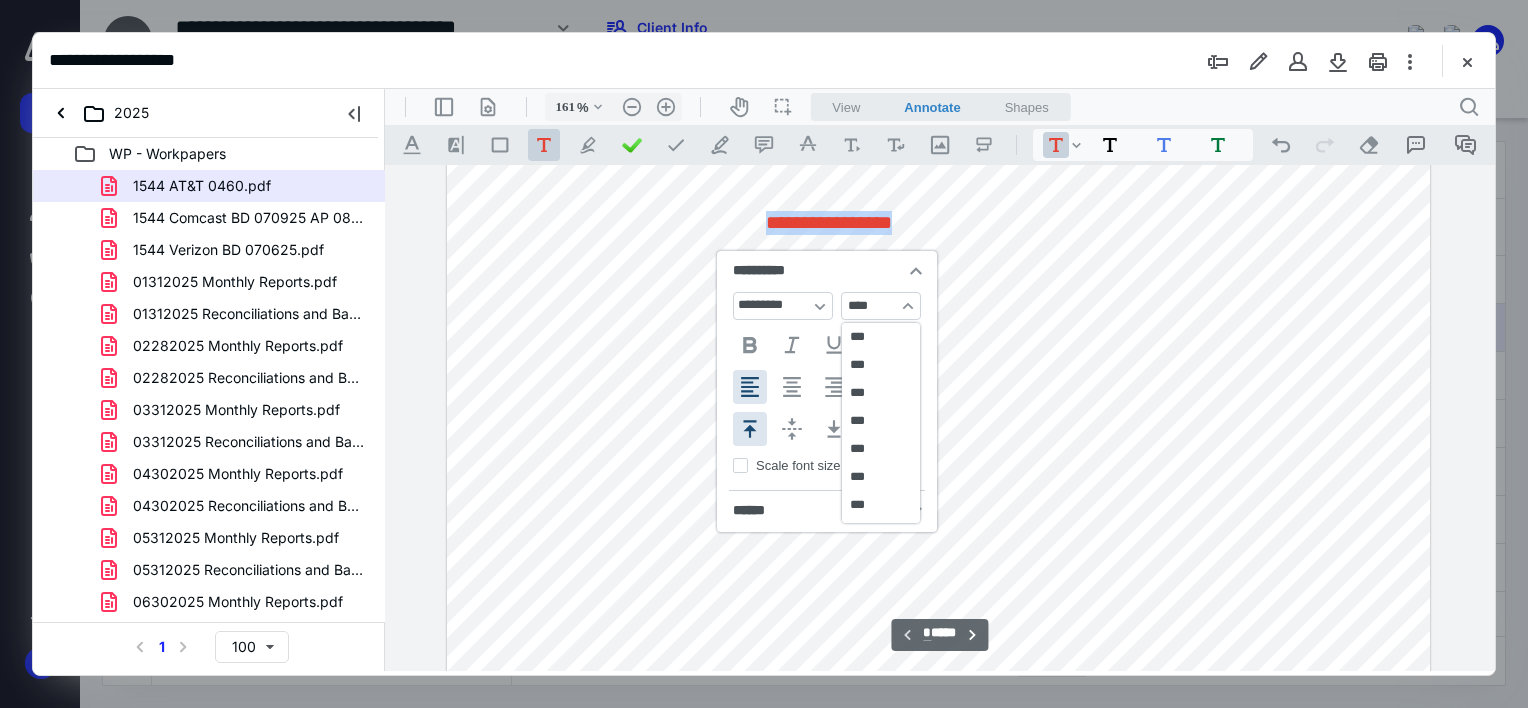 scroll, scrollTop: 208, scrollLeft: 0, axis: vertical 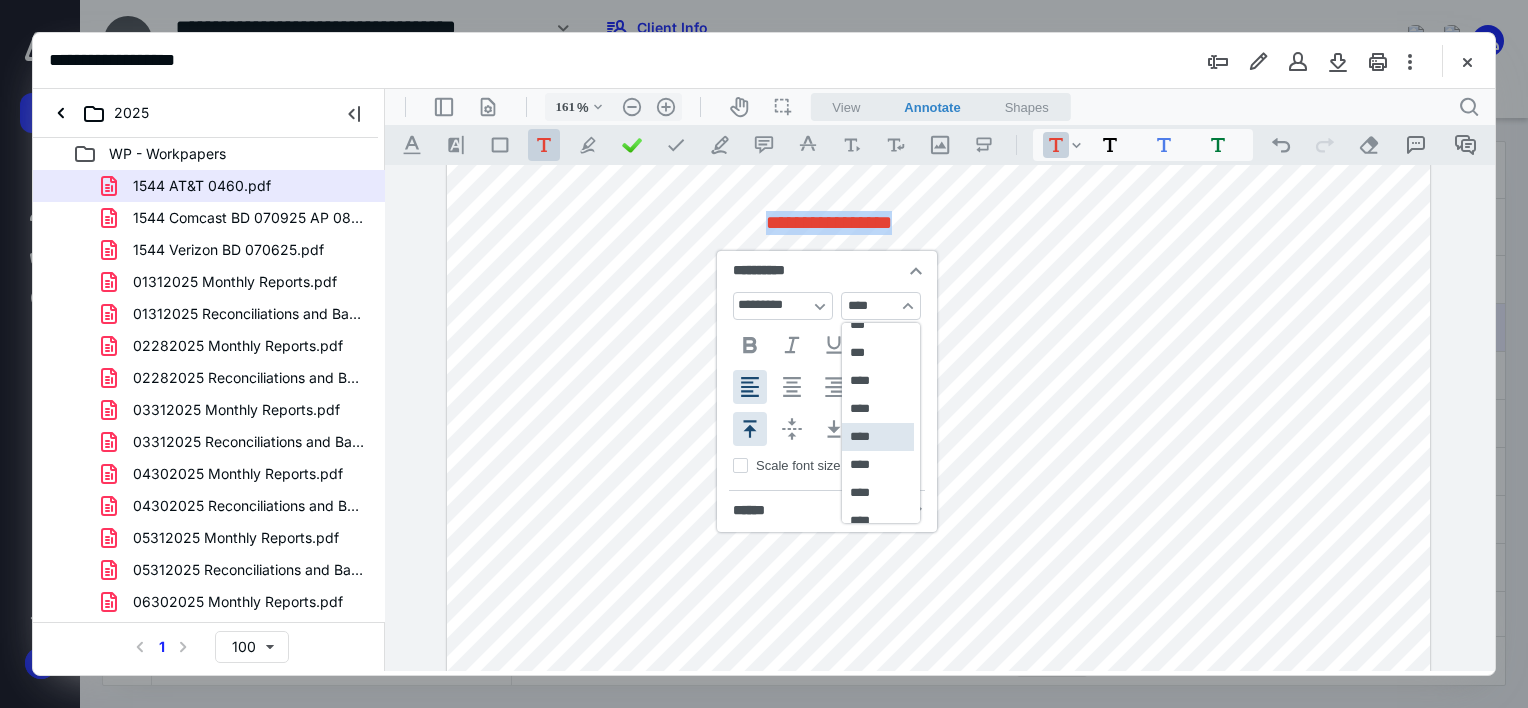 click on "**********" at bounding box center [827, 341] 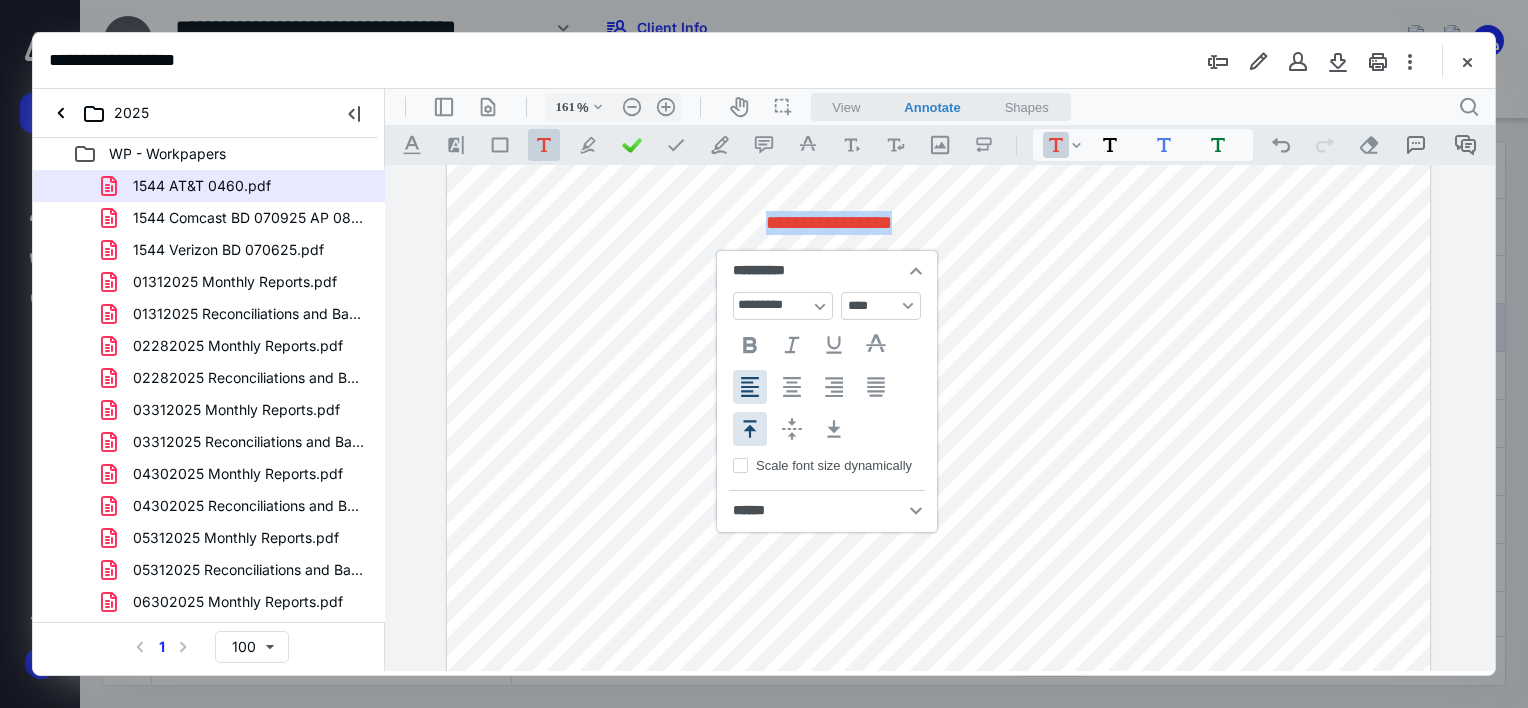 click on "**********" at bounding box center (908, 306) 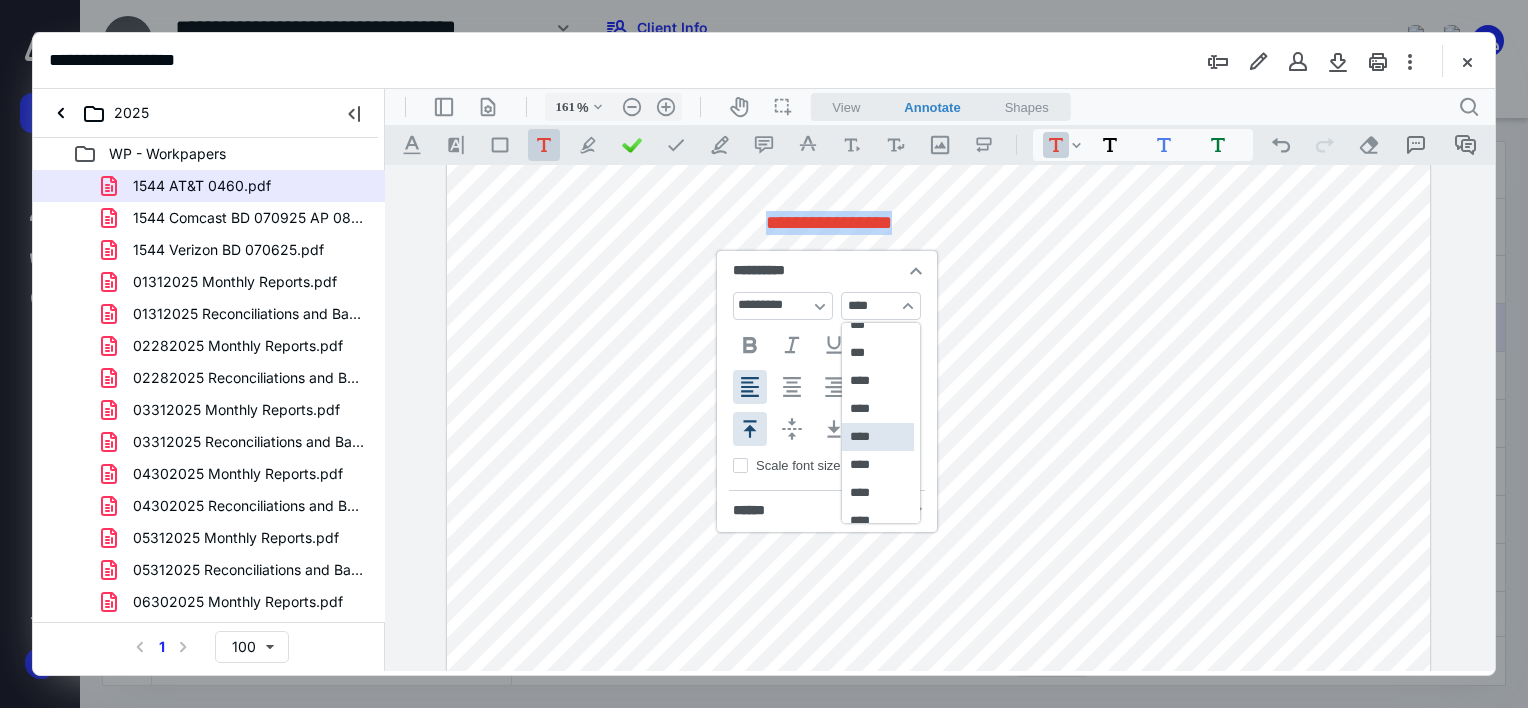 click on "***" at bounding box center (878, 325) 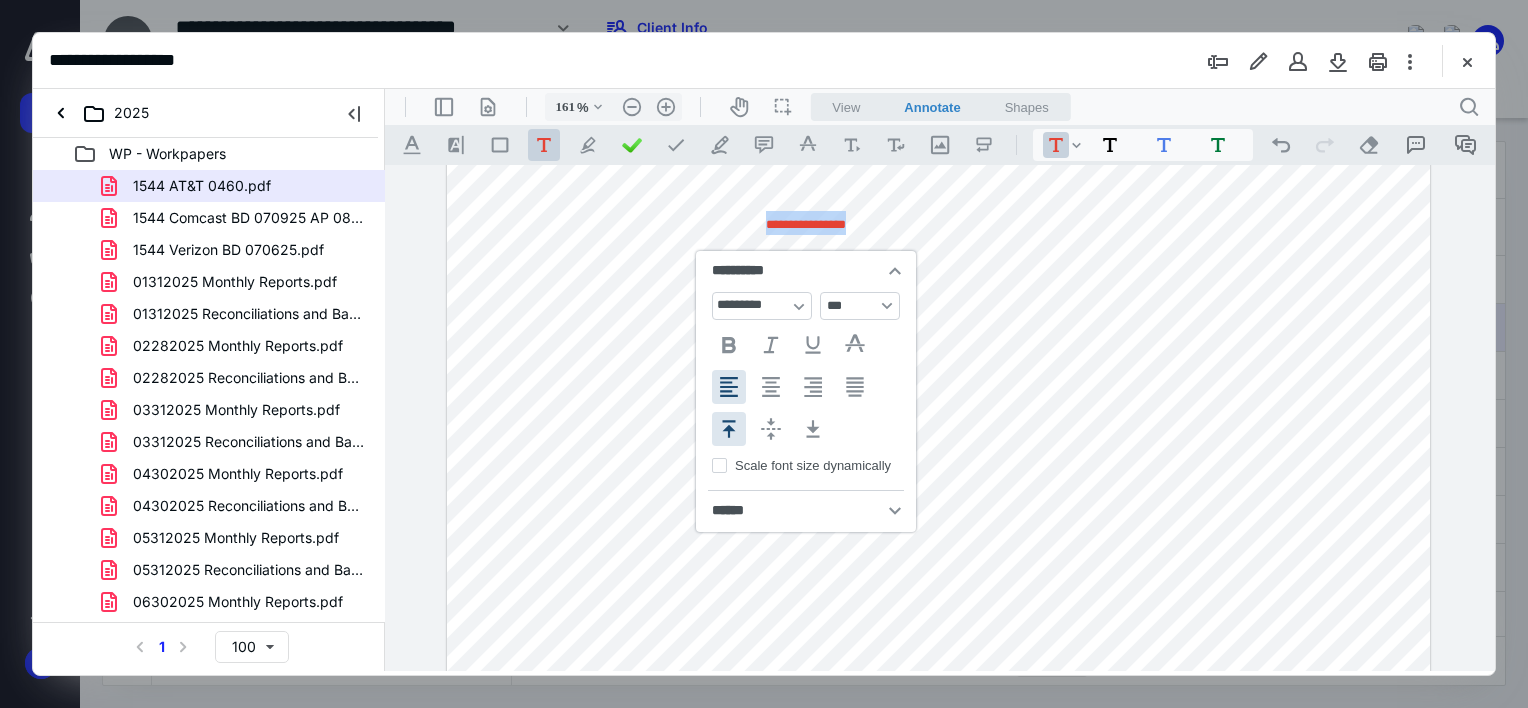 type 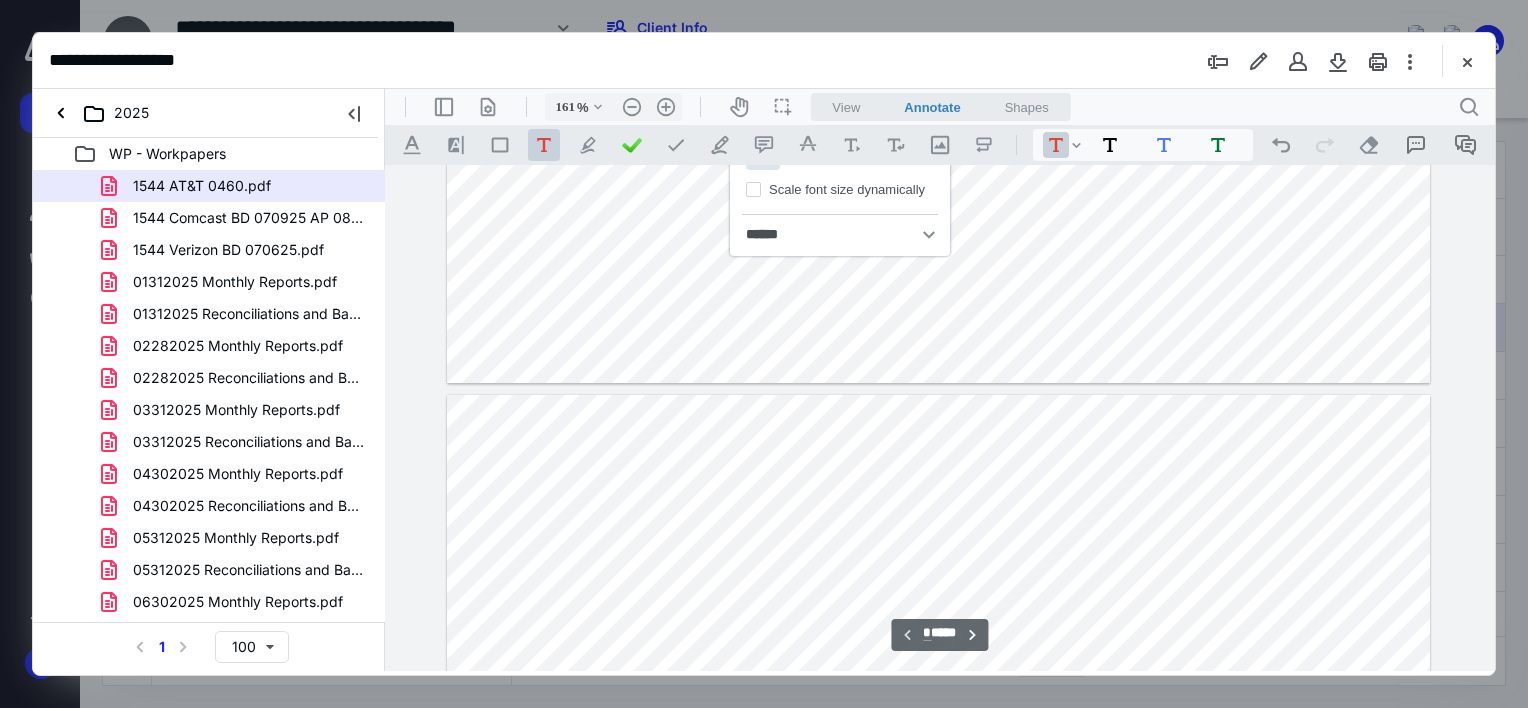 type on "*" 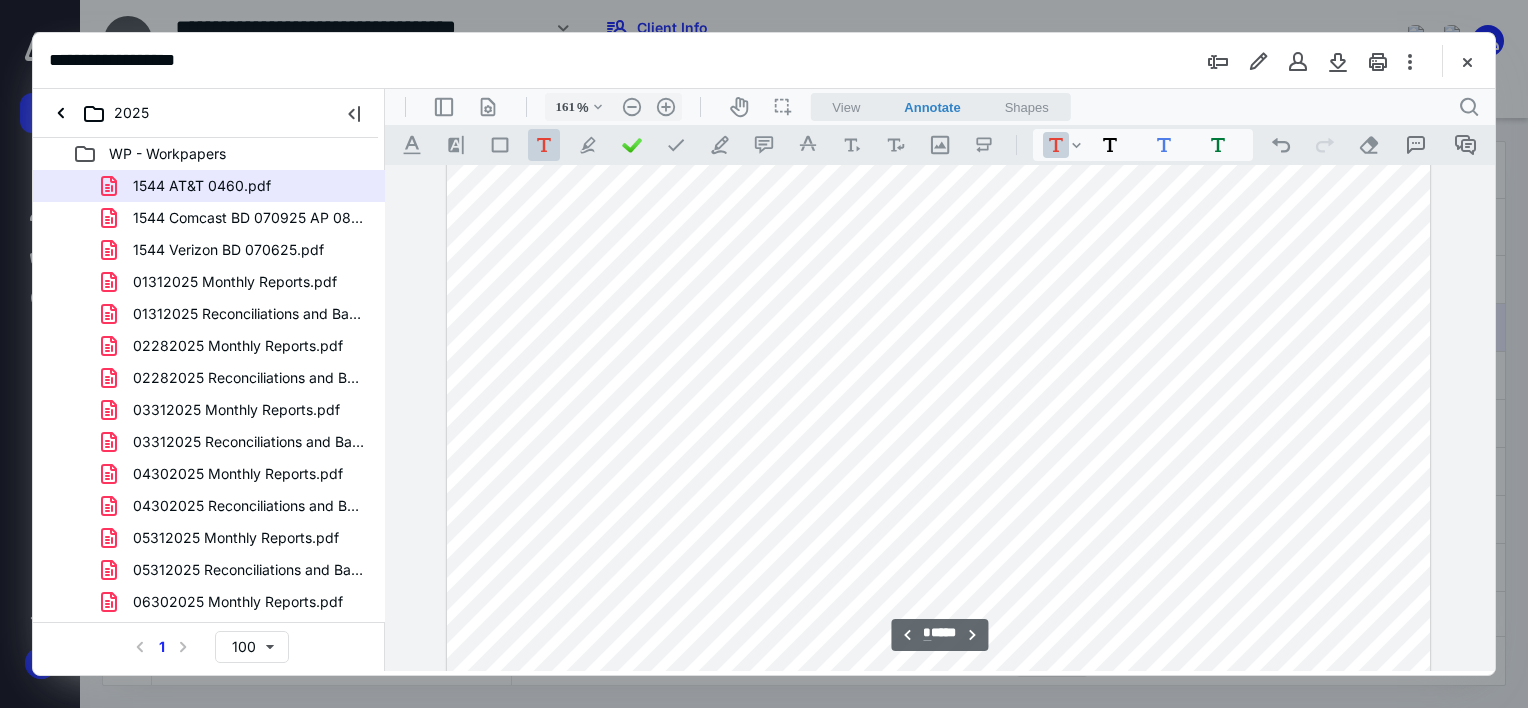 scroll, scrollTop: 1589, scrollLeft: 0, axis: vertical 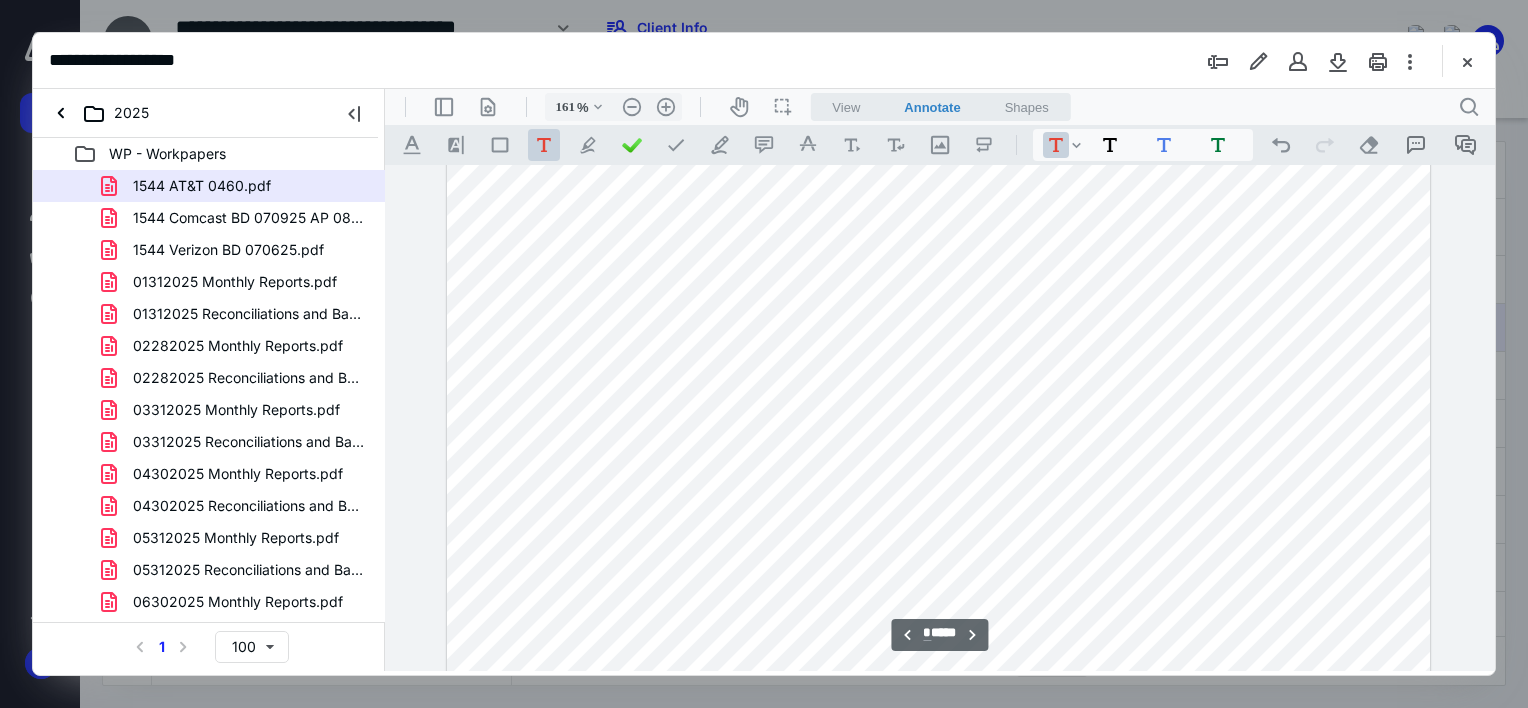 click at bounding box center (939, 503) 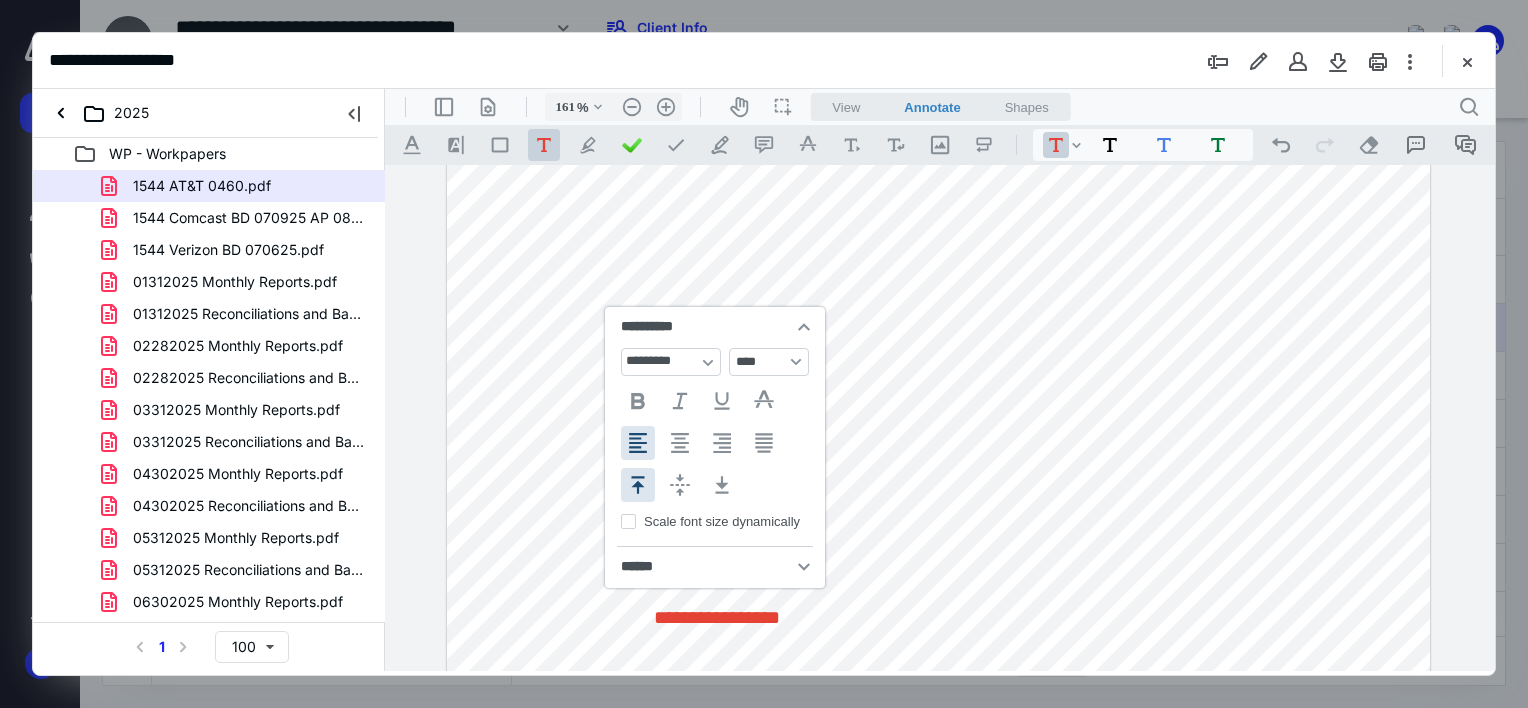 click on "**********" at bounding box center [796, 362] 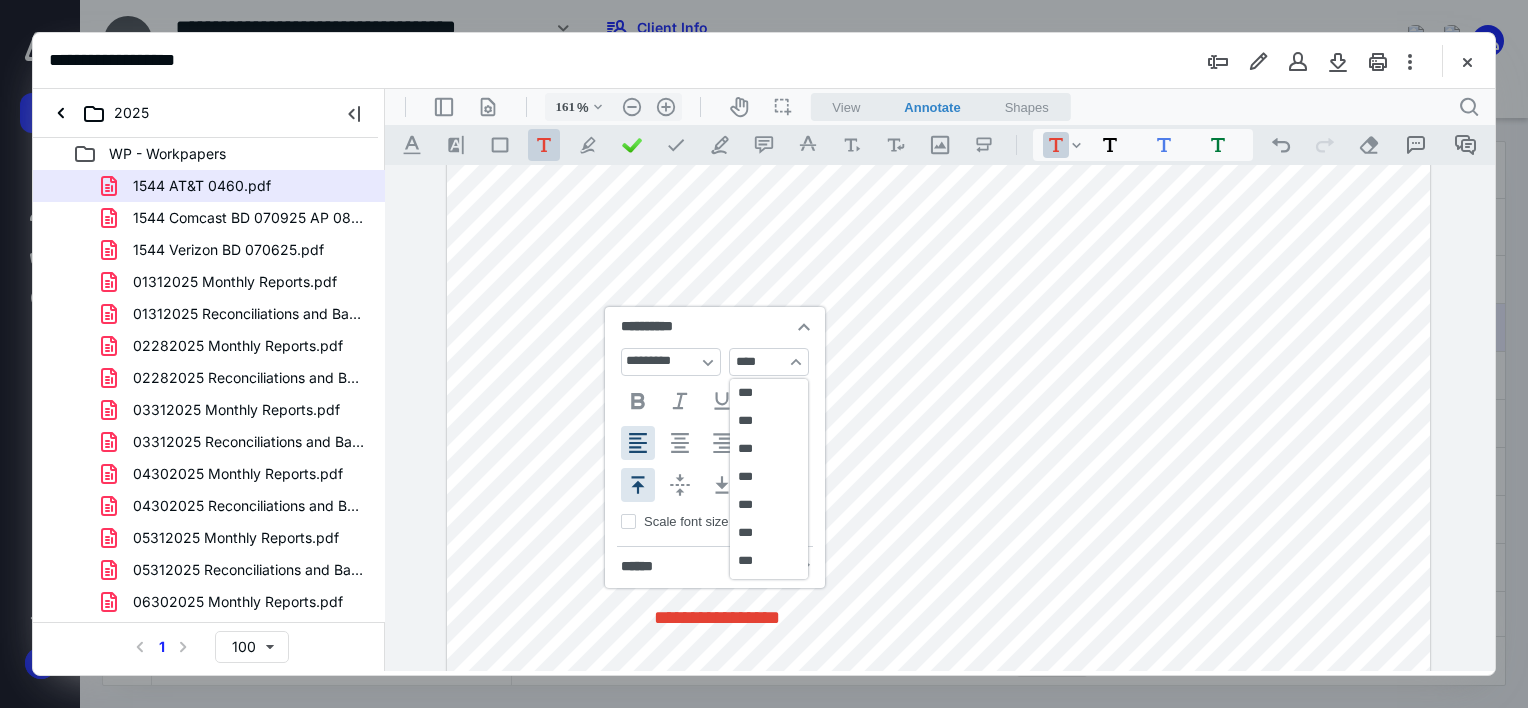 scroll, scrollTop: 208, scrollLeft: 0, axis: vertical 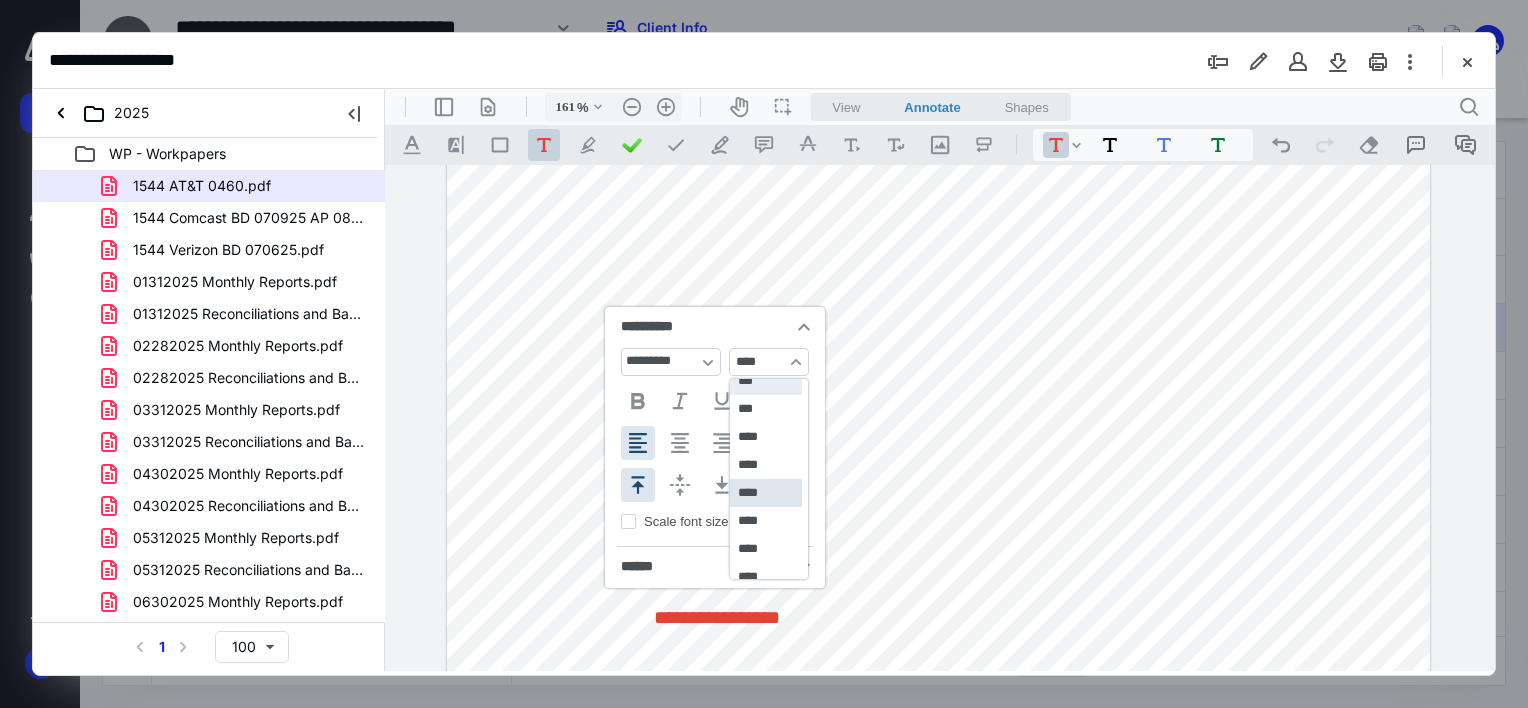 click on "***" at bounding box center (766, 381) 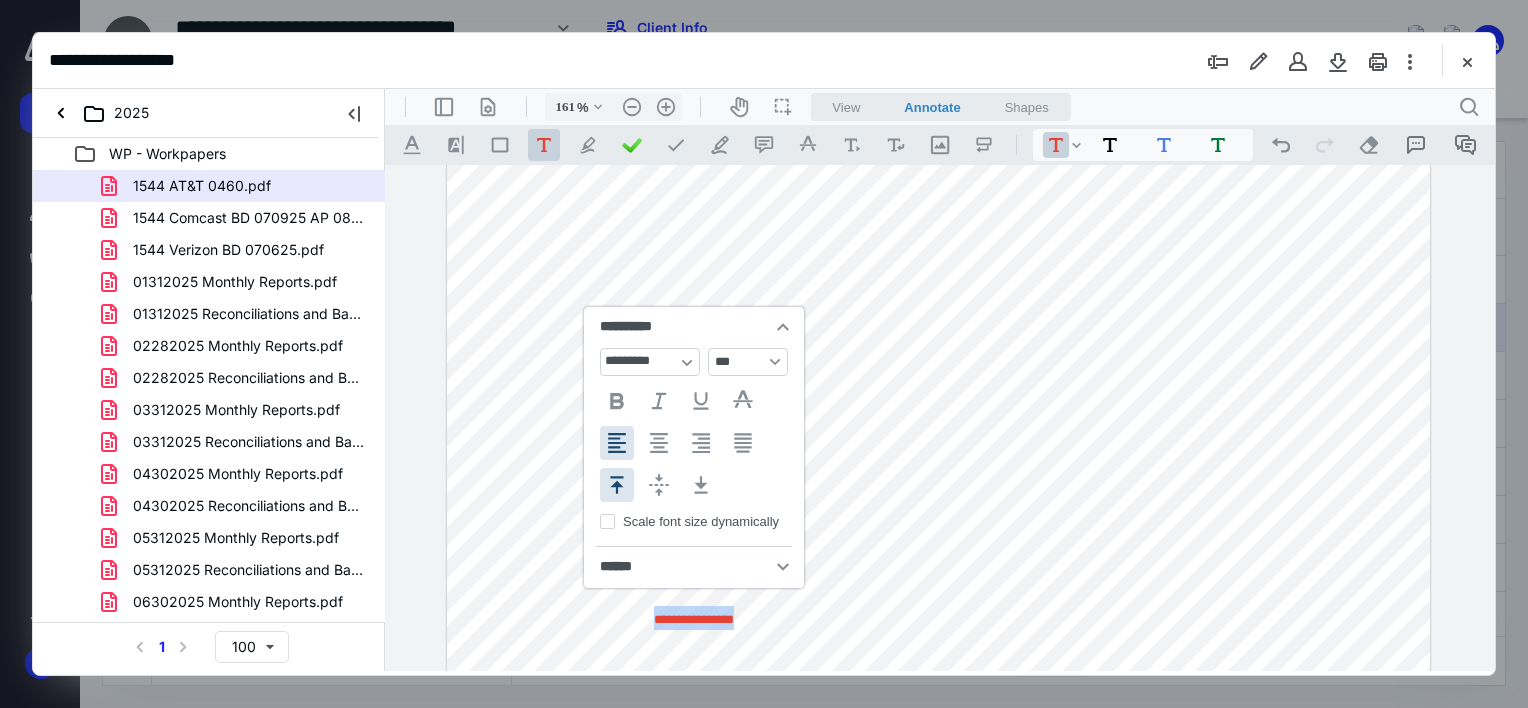 type 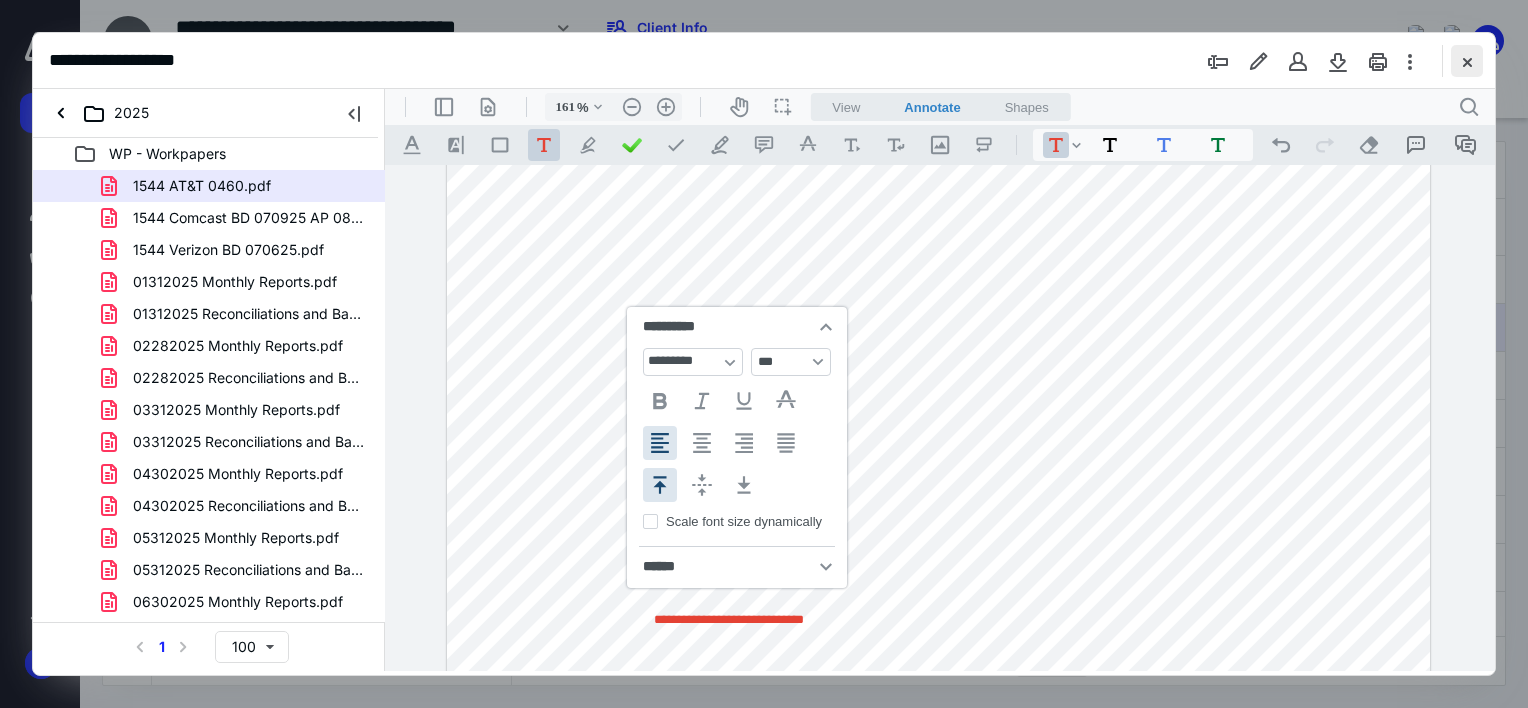 click at bounding box center [1467, 61] 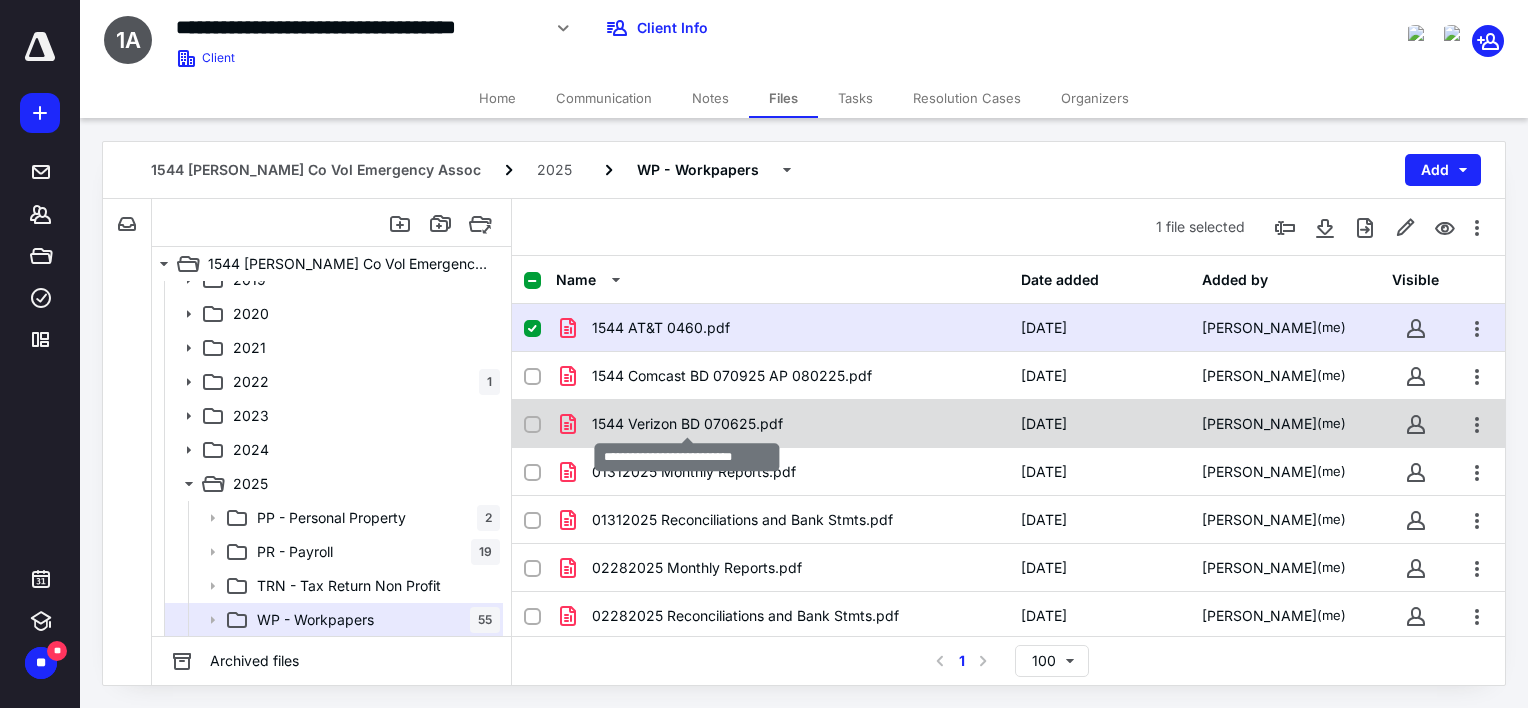 click on "1544 Verizon BD 070625.pdf" at bounding box center (687, 424) 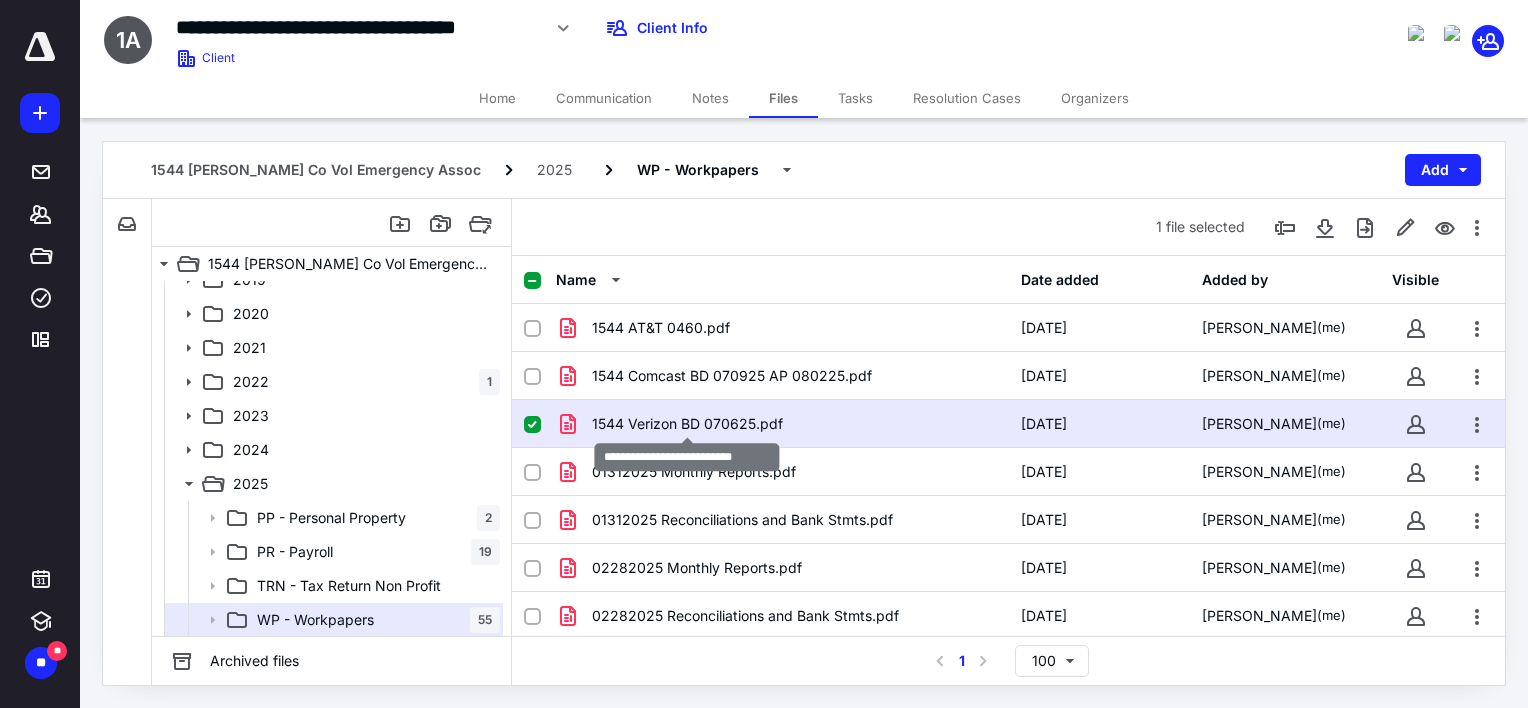 click on "1544 Verizon BD 070625.pdf" at bounding box center (687, 424) 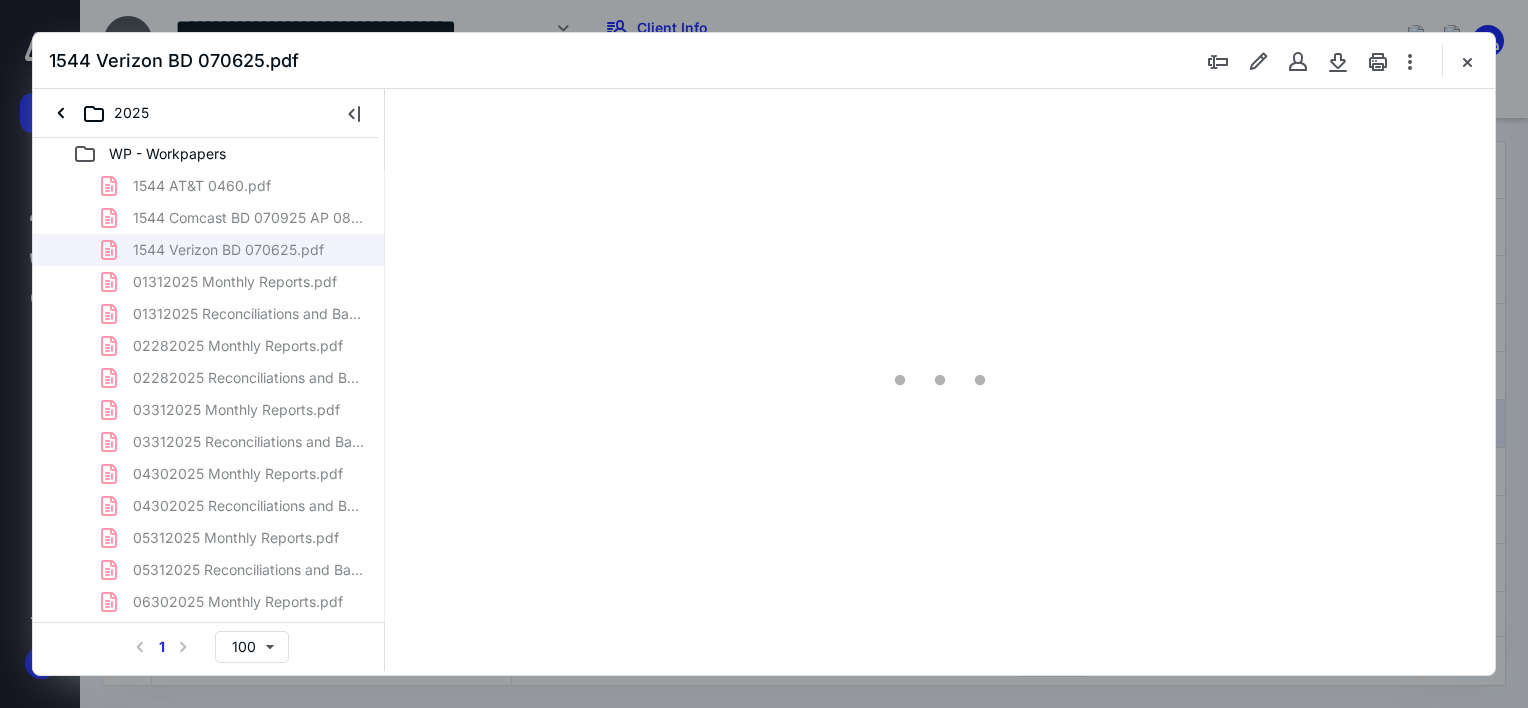 scroll, scrollTop: 0, scrollLeft: 0, axis: both 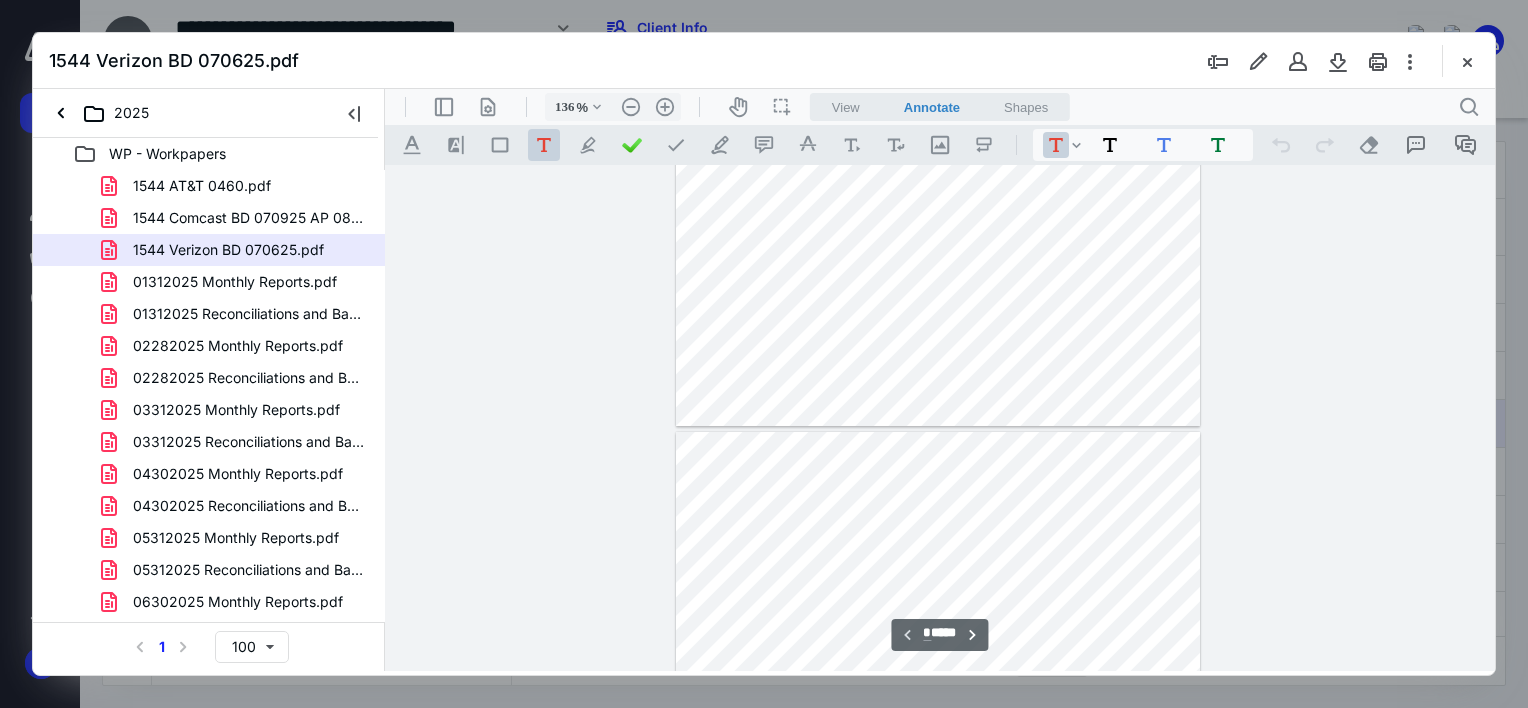 type on "161" 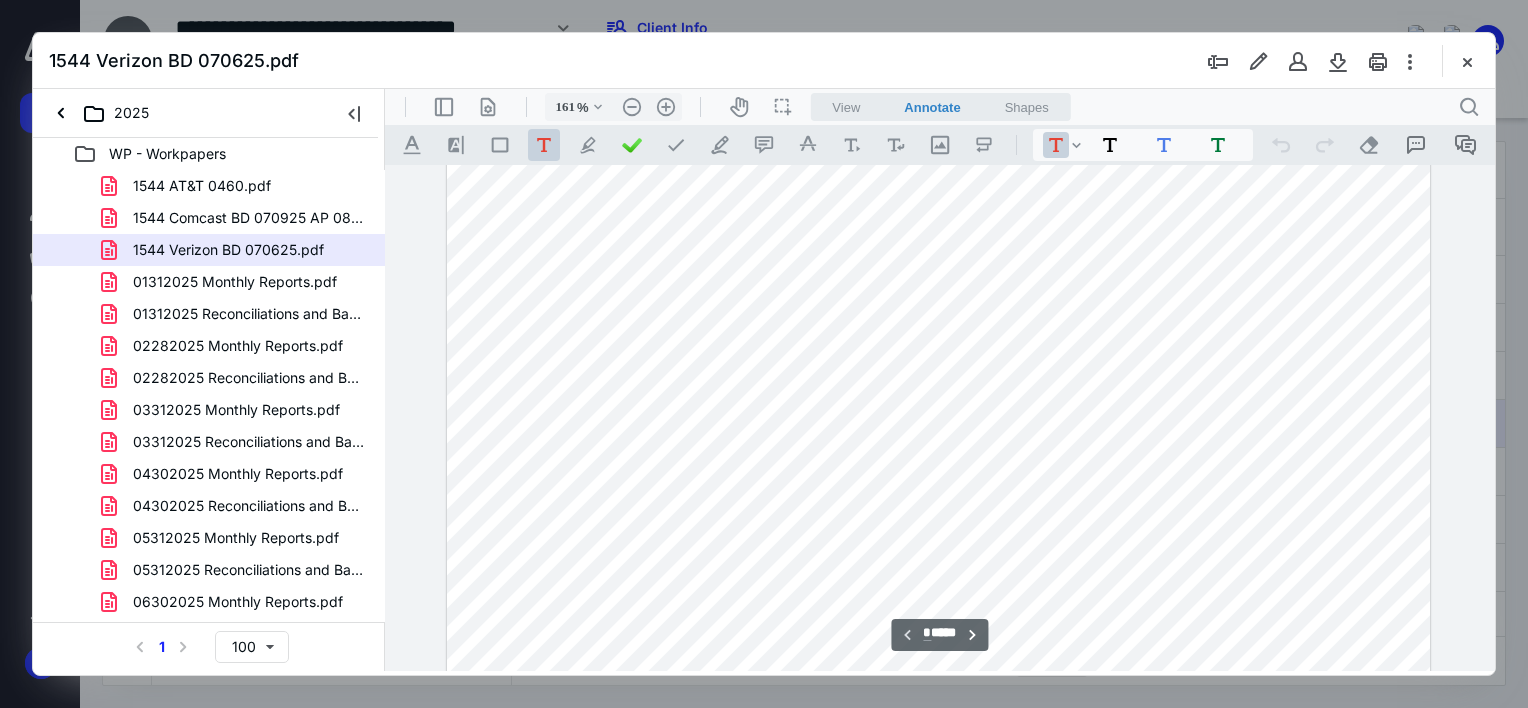 scroll, scrollTop: 539, scrollLeft: 0, axis: vertical 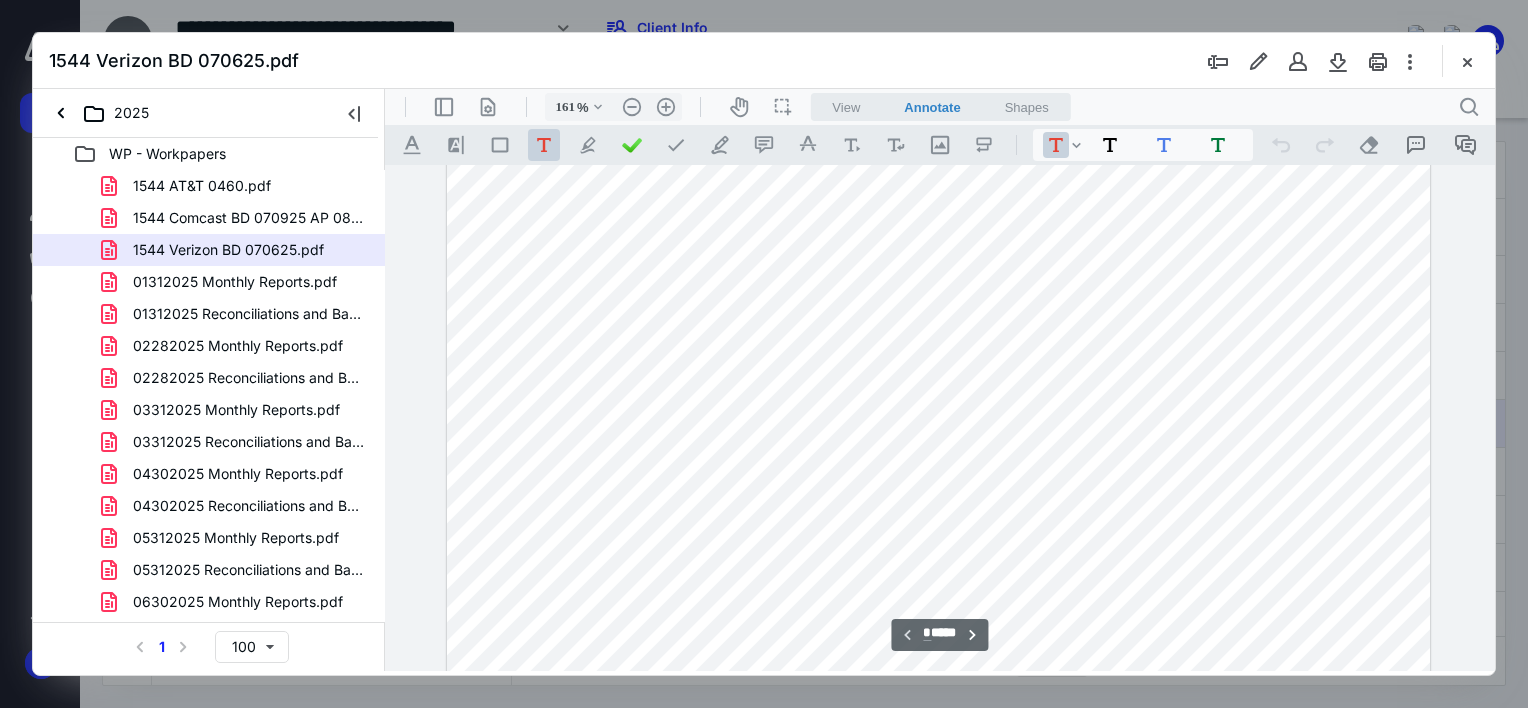 click at bounding box center [939, 268] 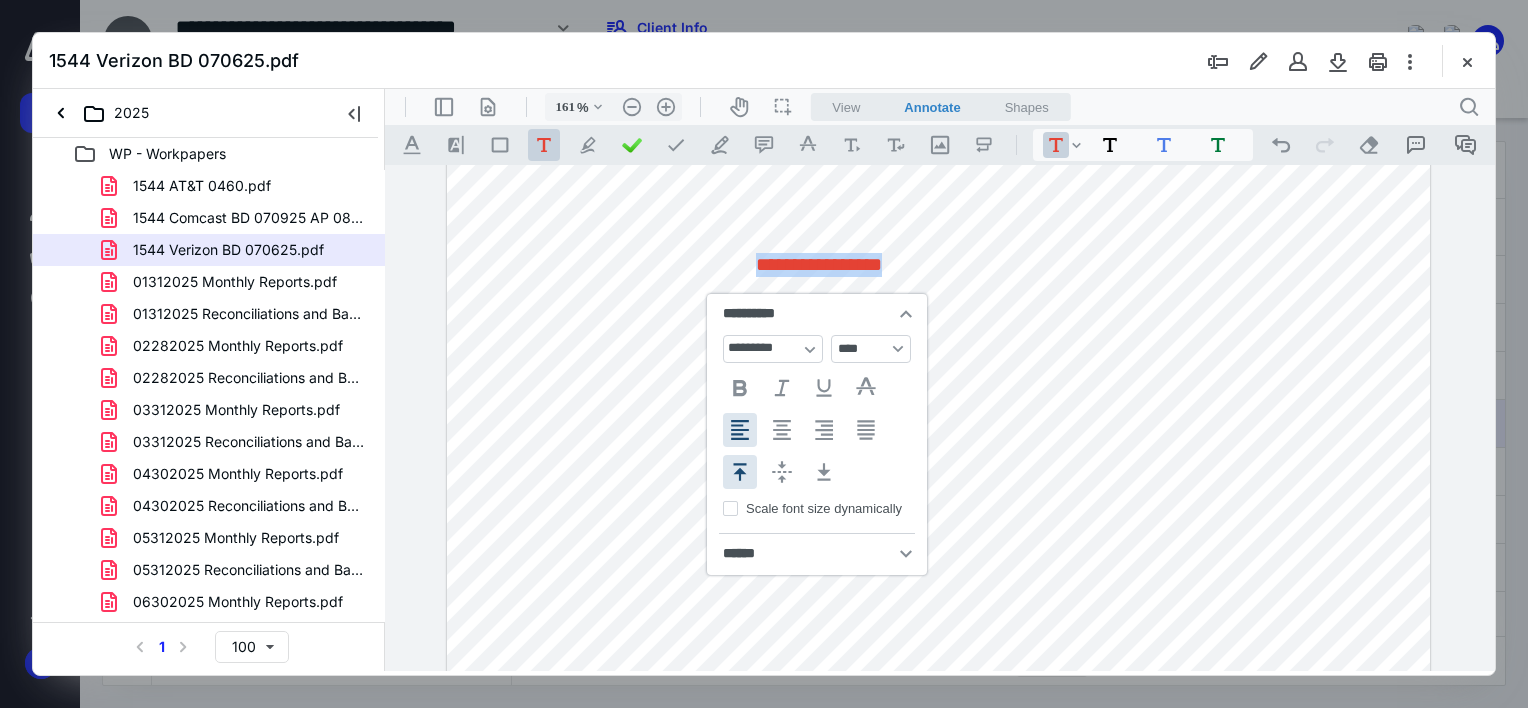 click on "**********" at bounding box center [898, 349] 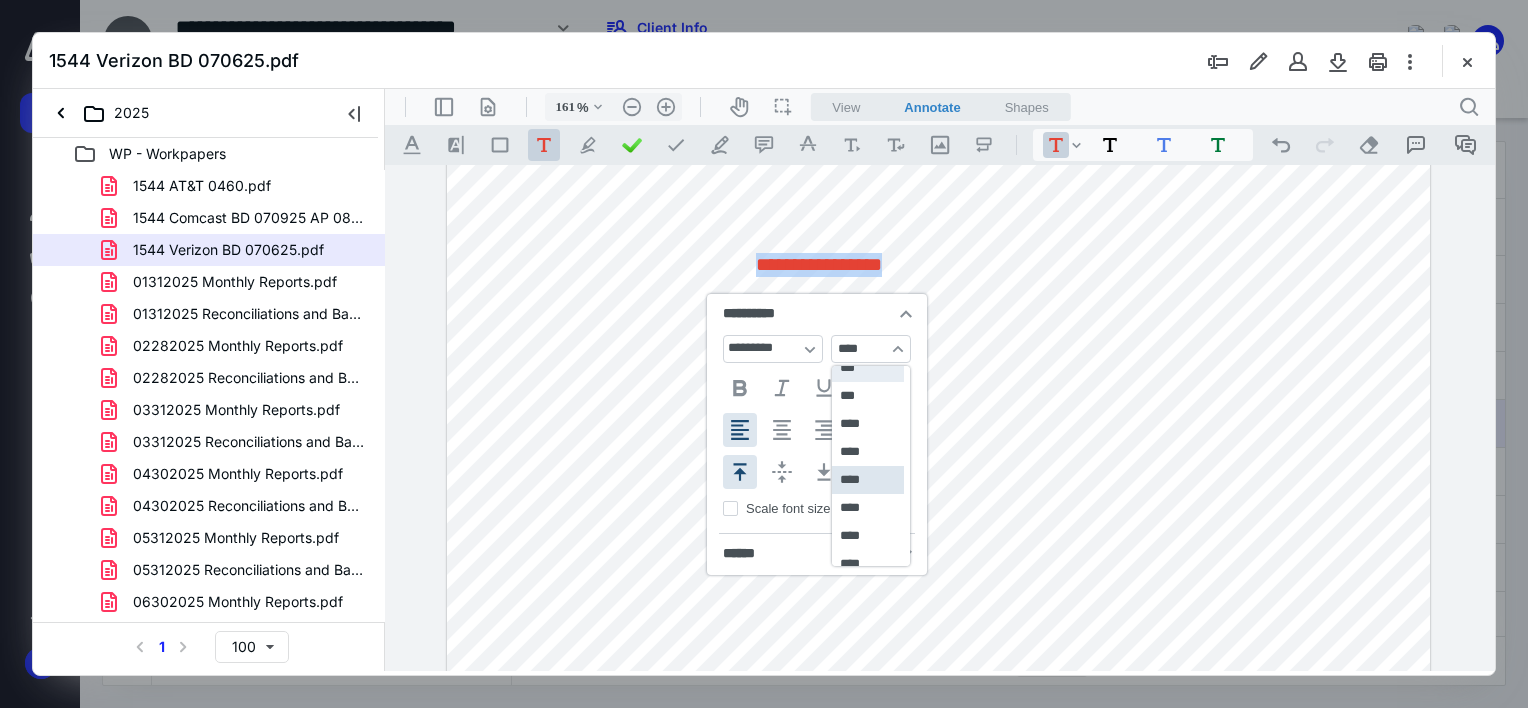 click on "***" at bounding box center (868, 368) 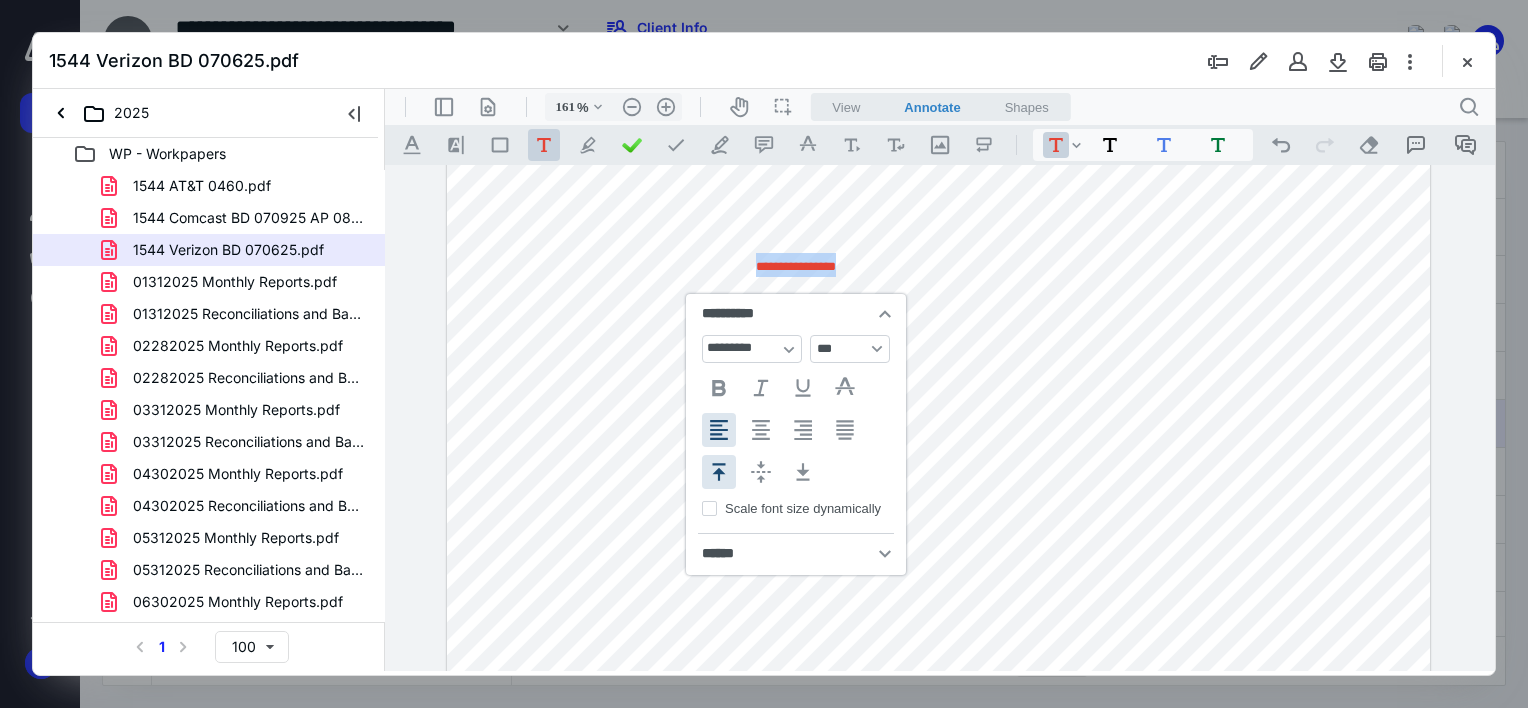 type 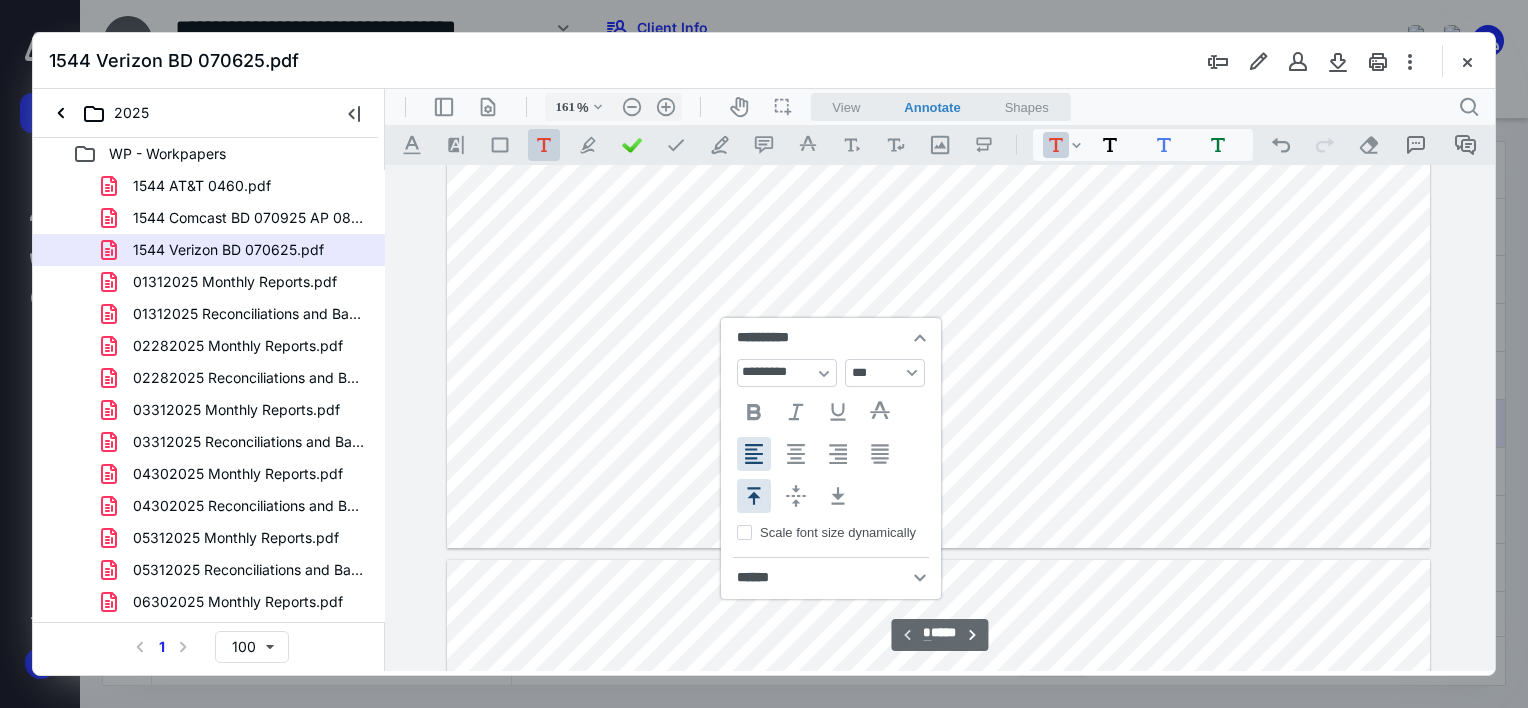 type on "*" 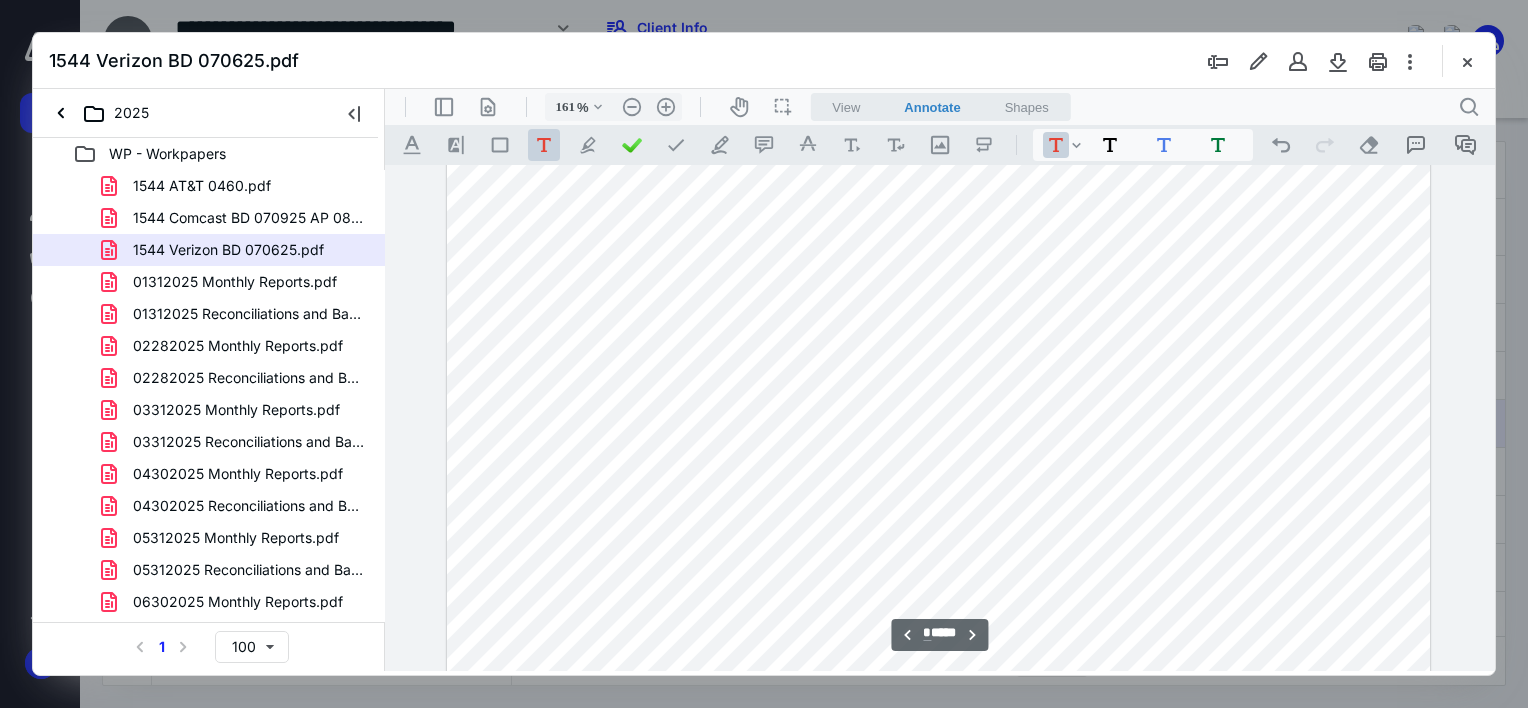 scroll, scrollTop: 1739, scrollLeft: 0, axis: vertical 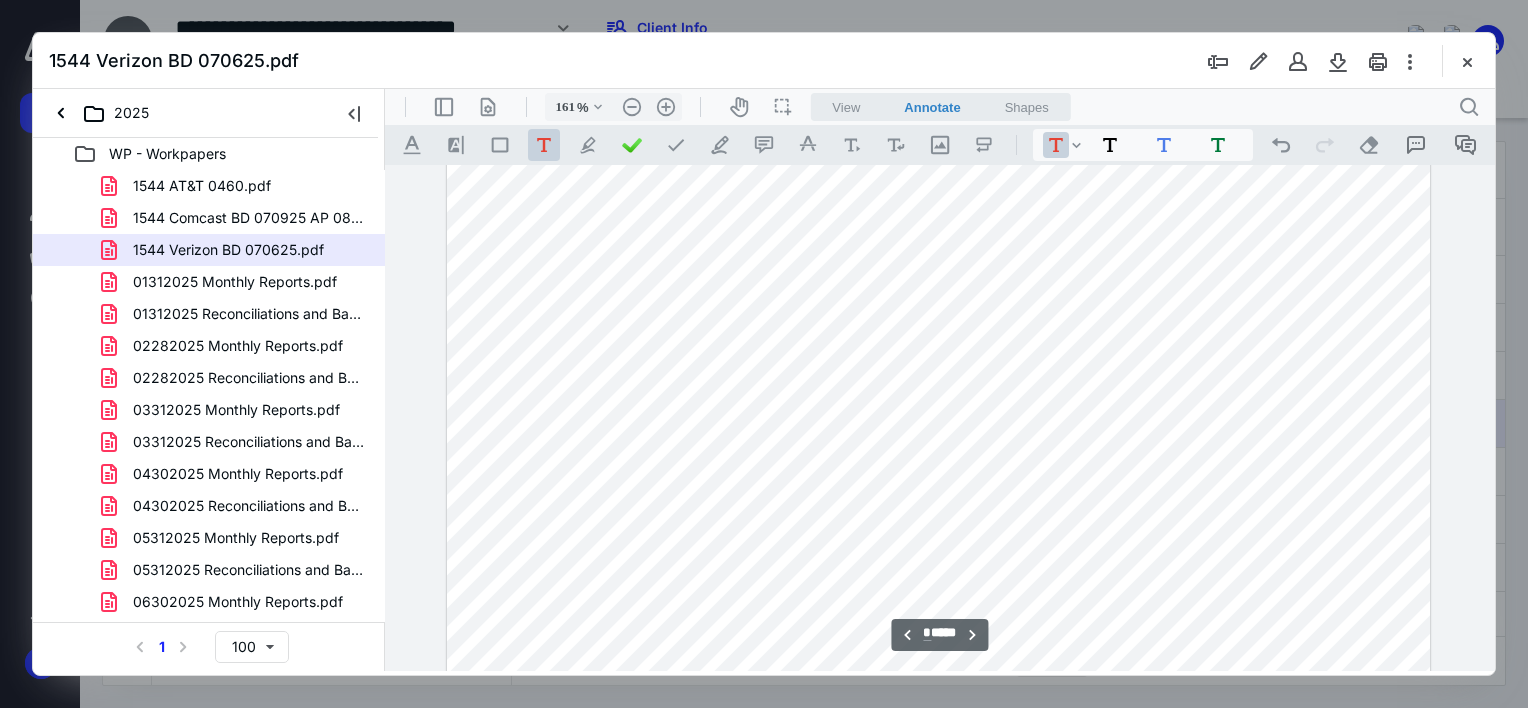 click at bounding box center [939, 353] 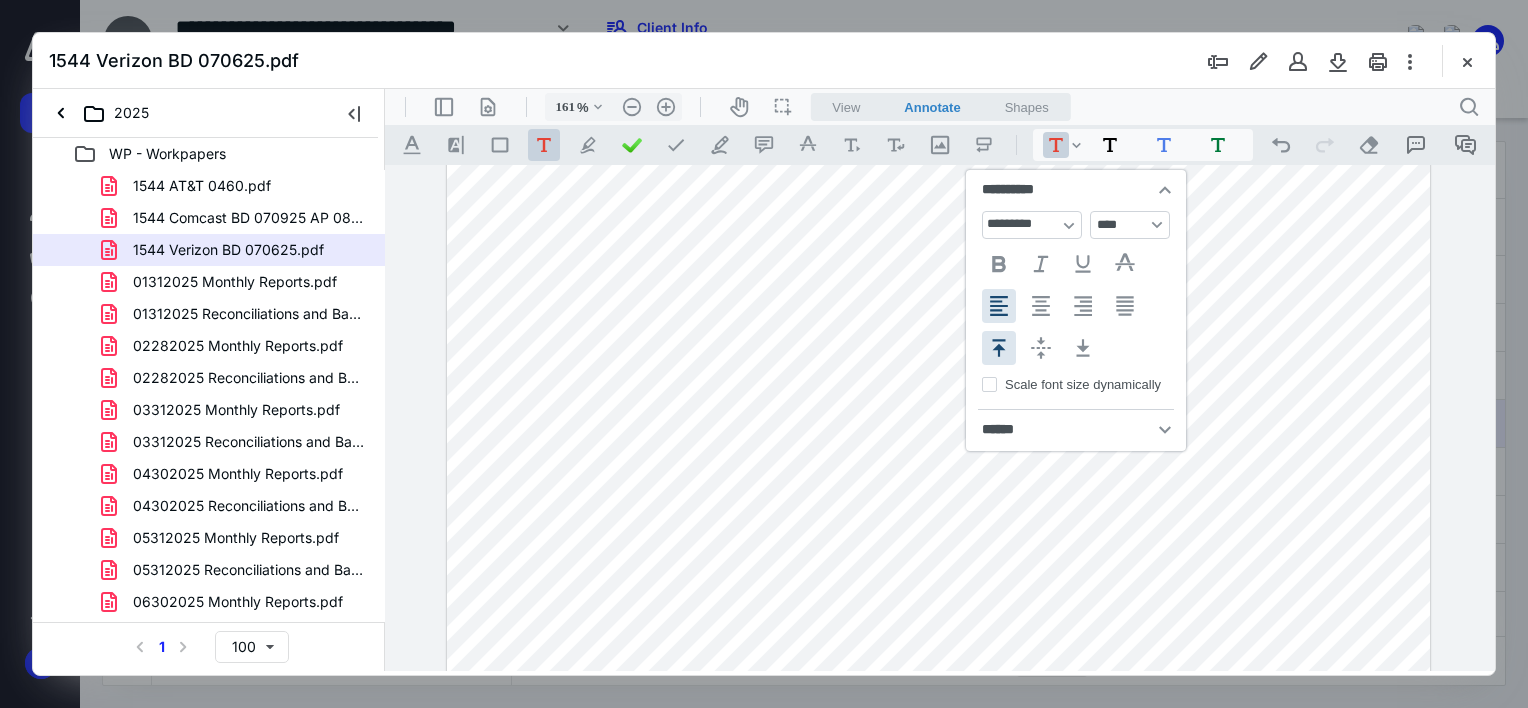 click on "**********" at bounding box center [1157, 225] 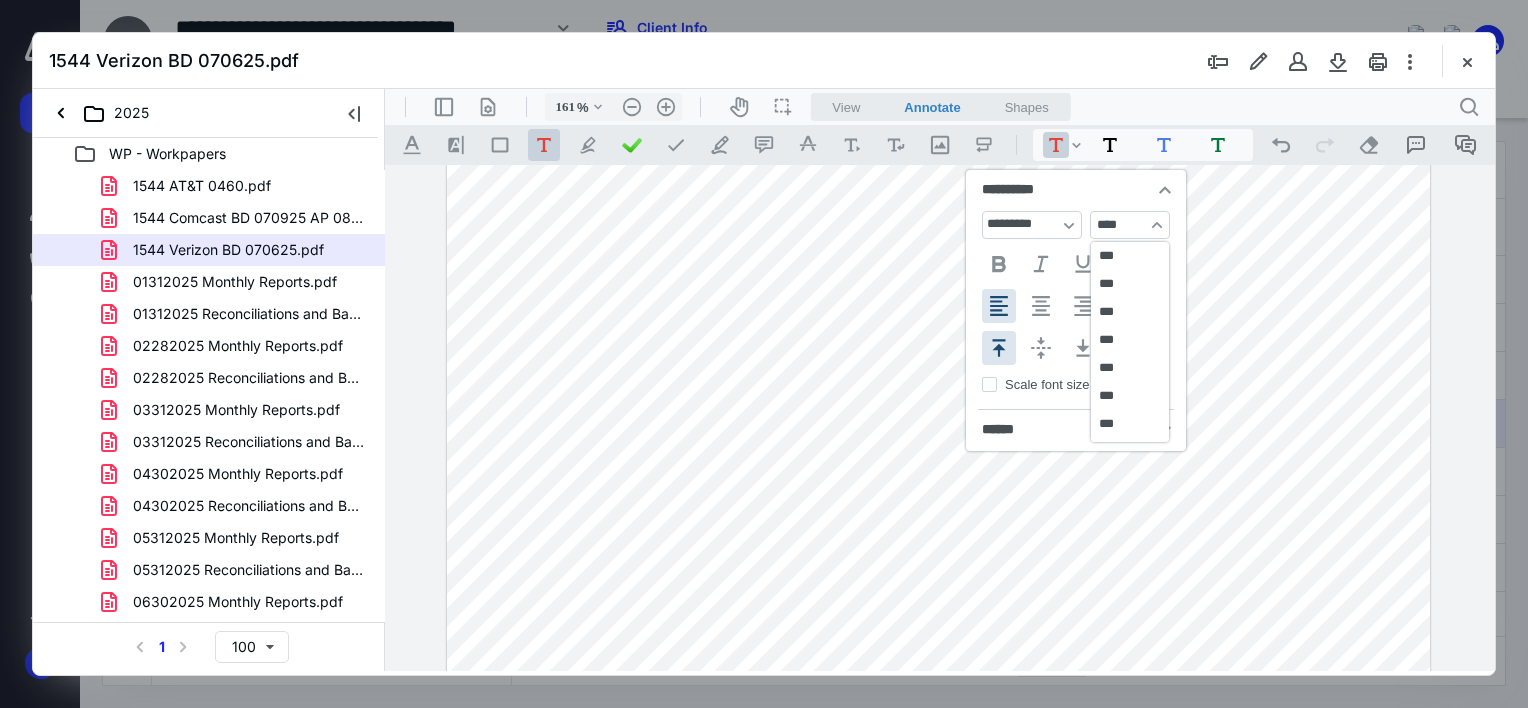 scroll, scrollTop: 208, scrollLeft: 0, axis: vertical 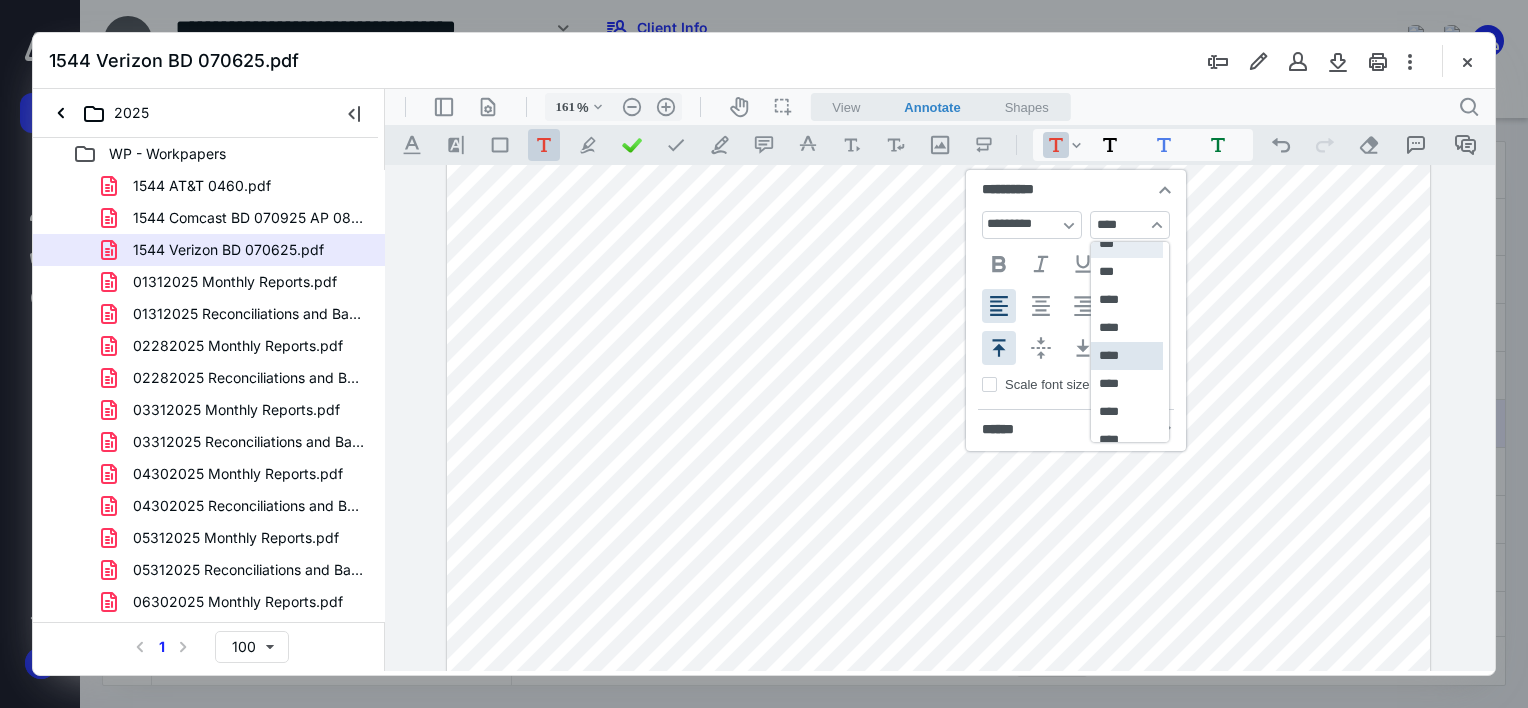 click on "***" at bounding box center (1127, 244) 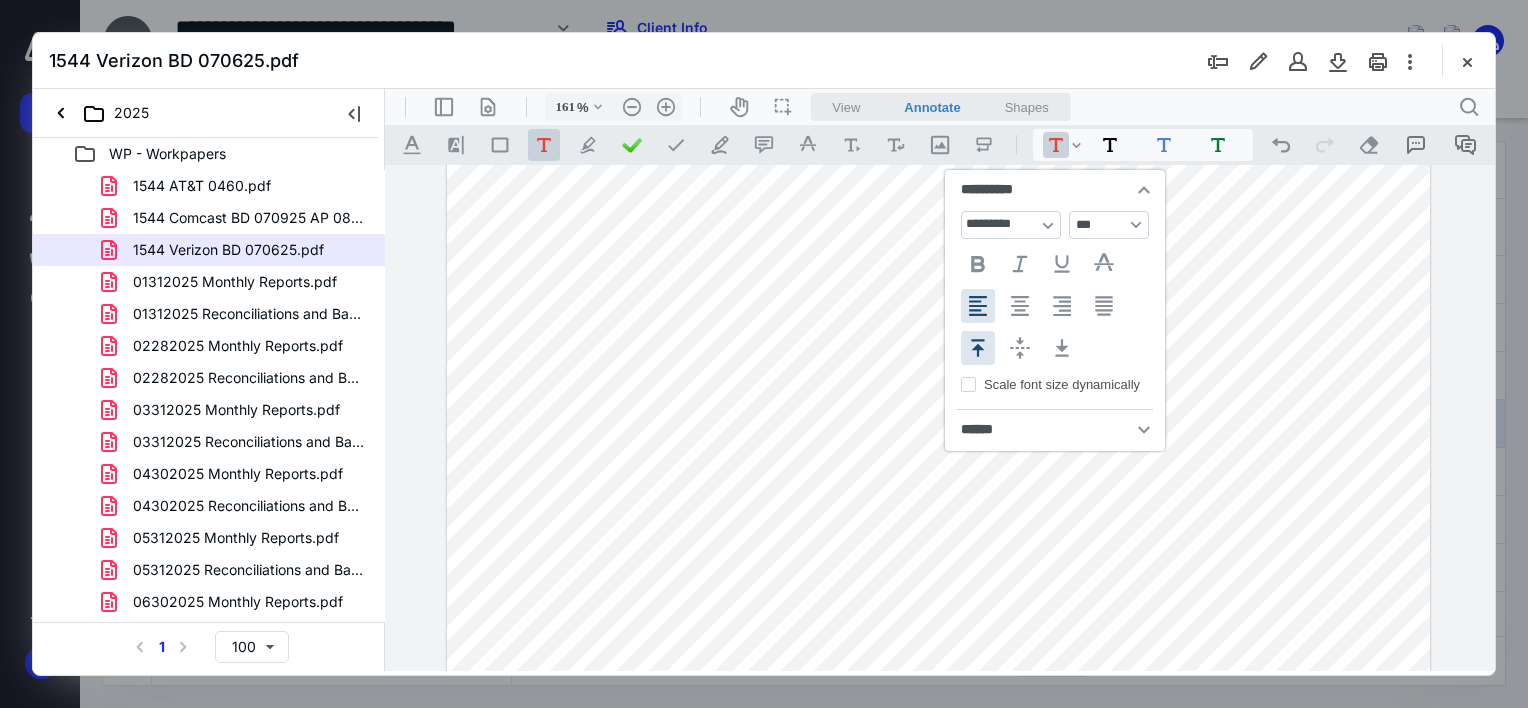 type on "***" 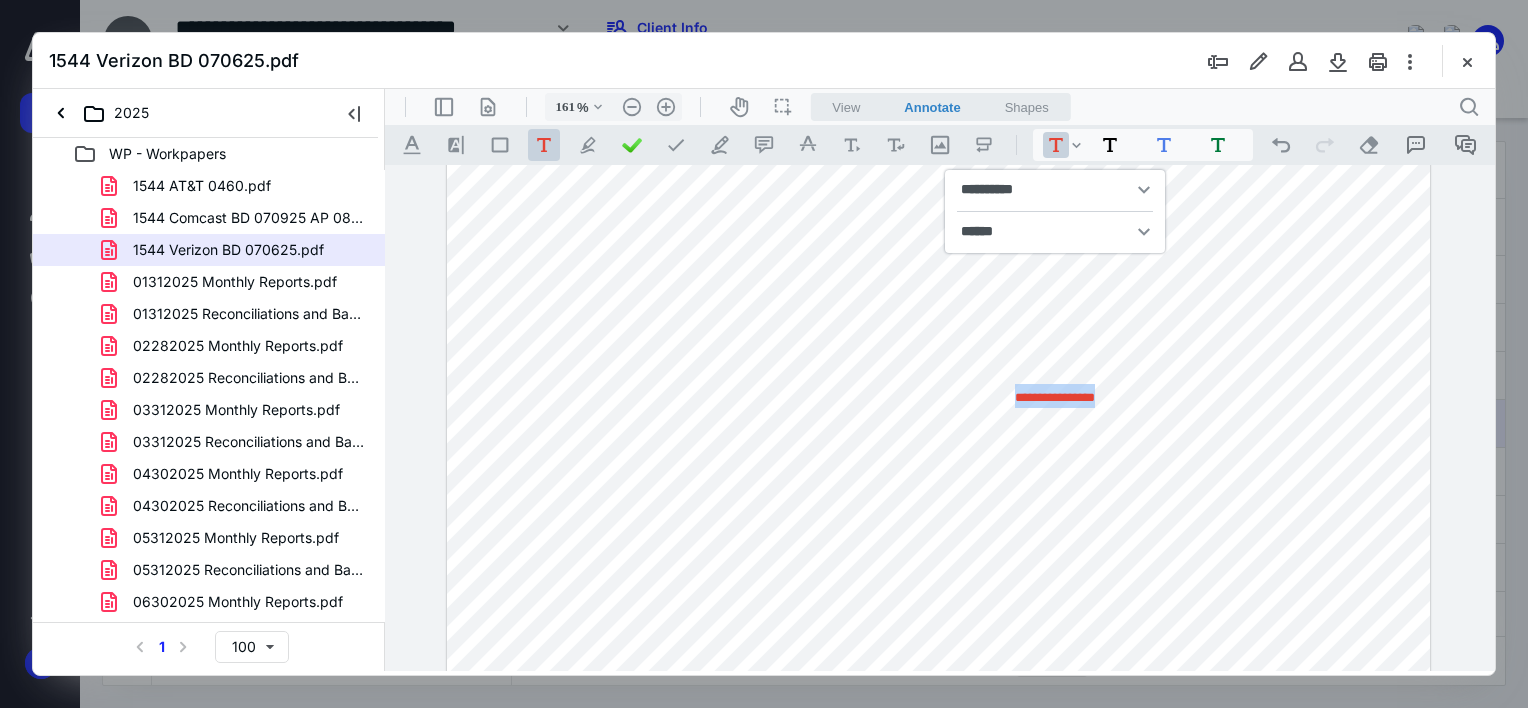 type 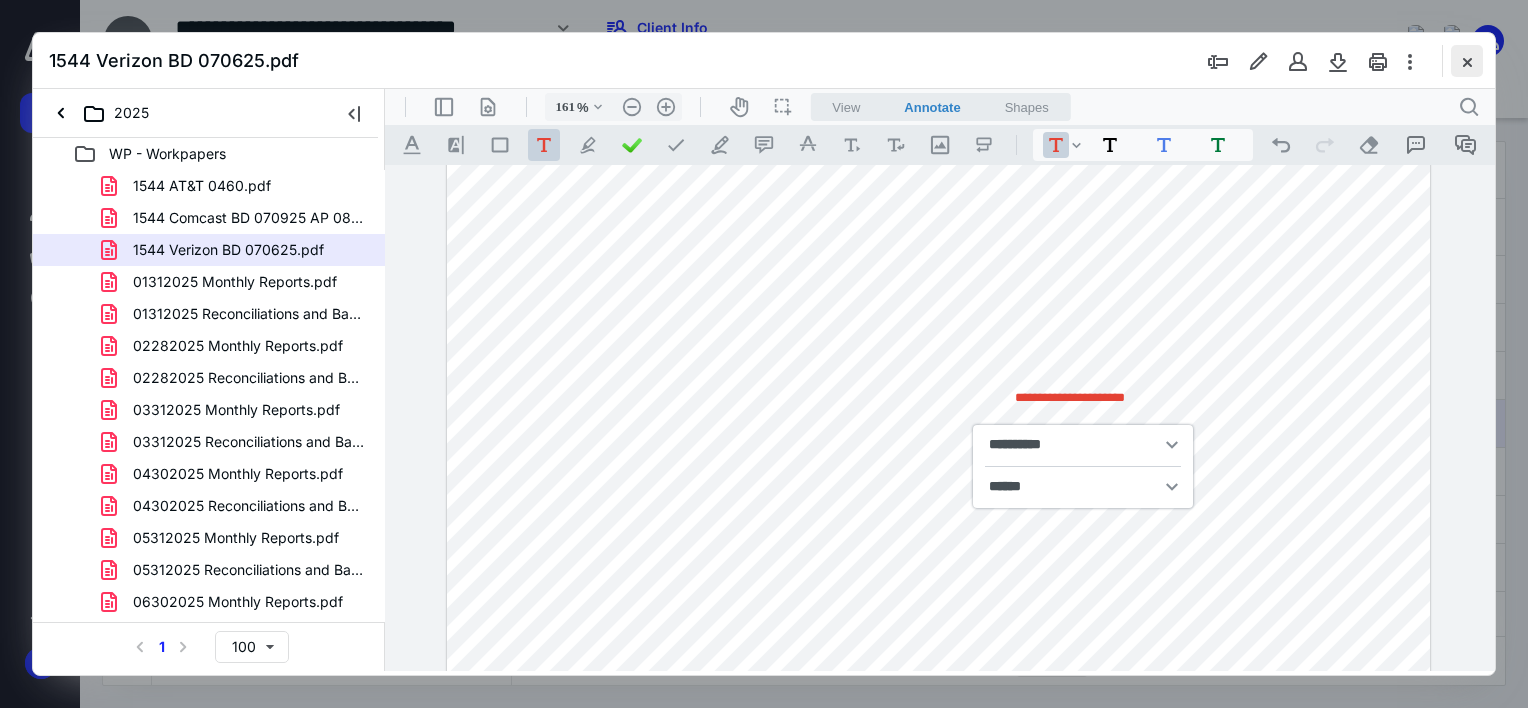 click at bounding box center [1467, 61] 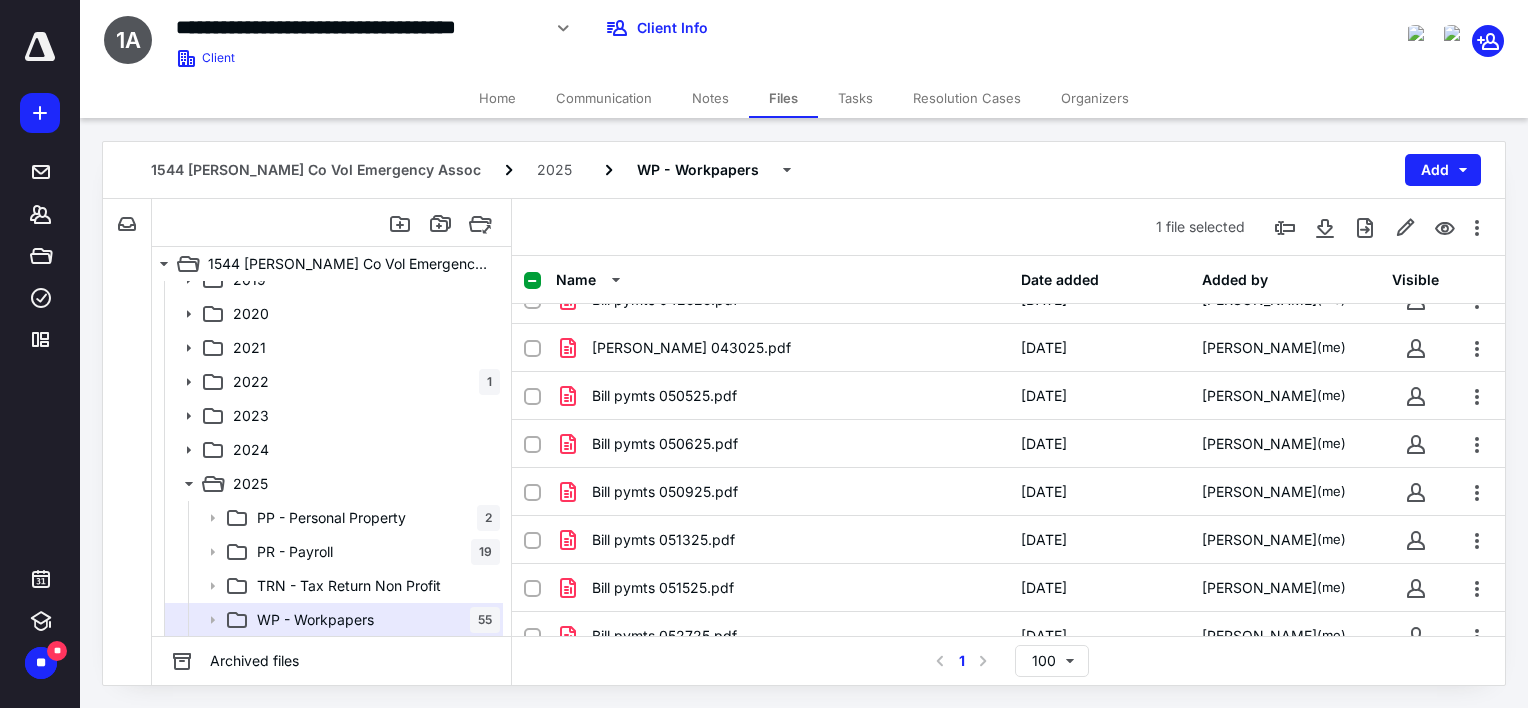 scroll, scrollTop: 1696, scrollLeft: 0, axis: vertical 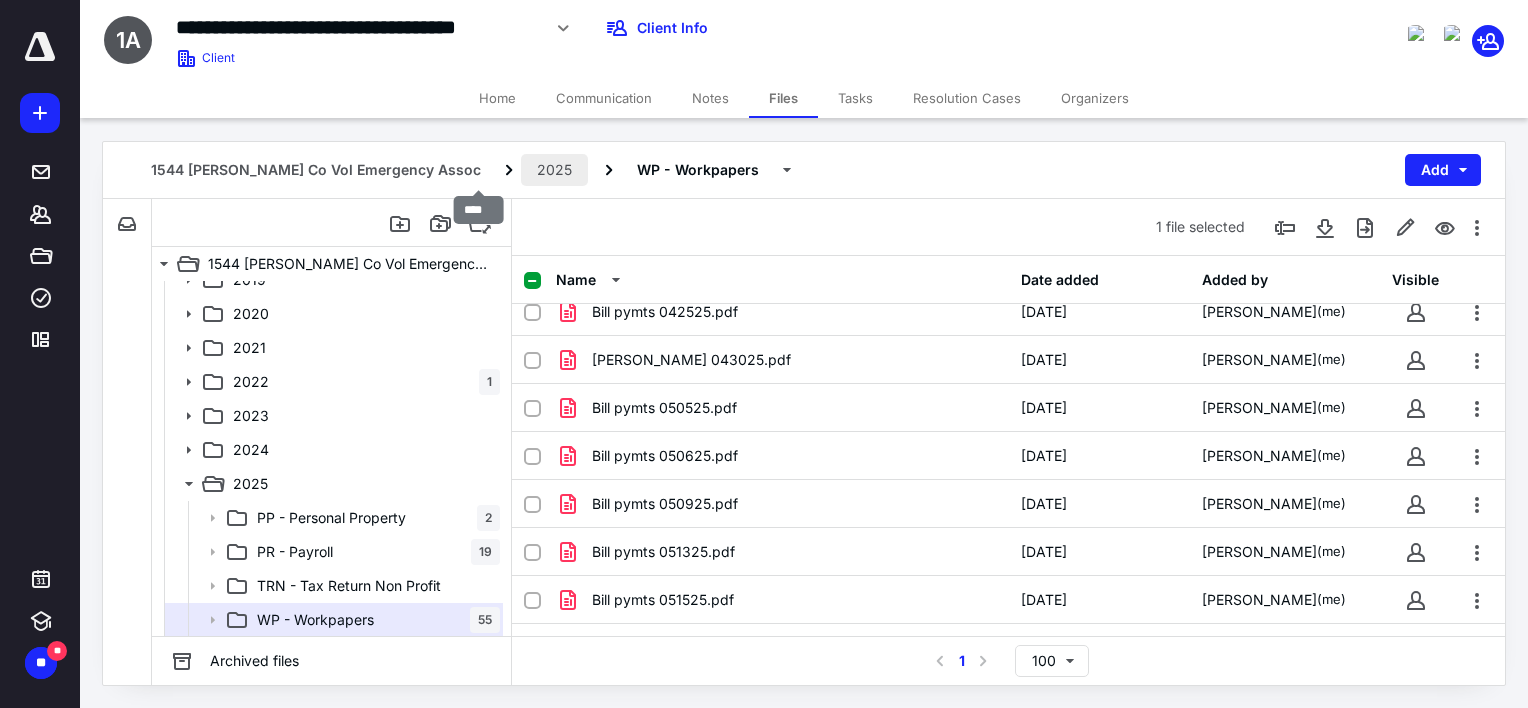 click on "2025" at bounding box center [554, 170] 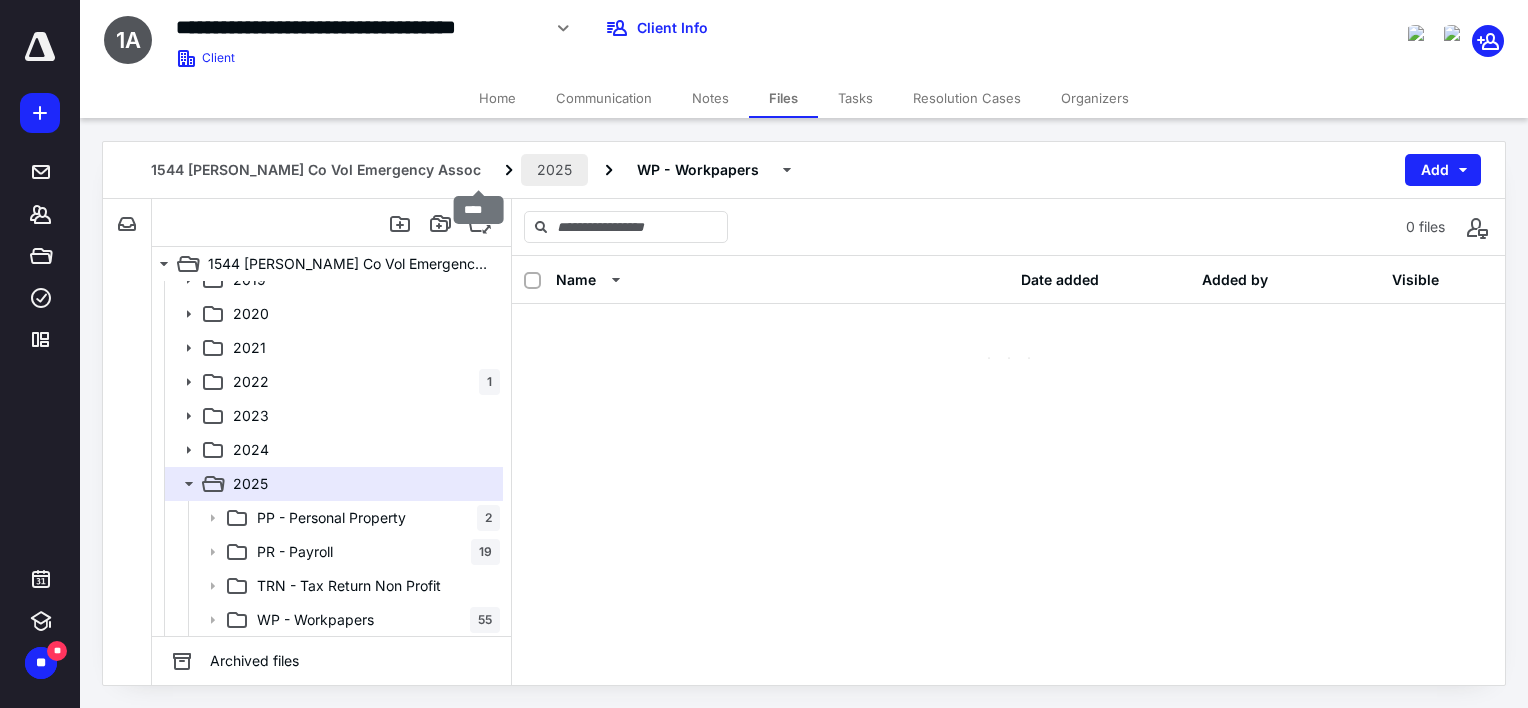 scroll, scrollTop: 0, scrollLeft: 0, axis: both 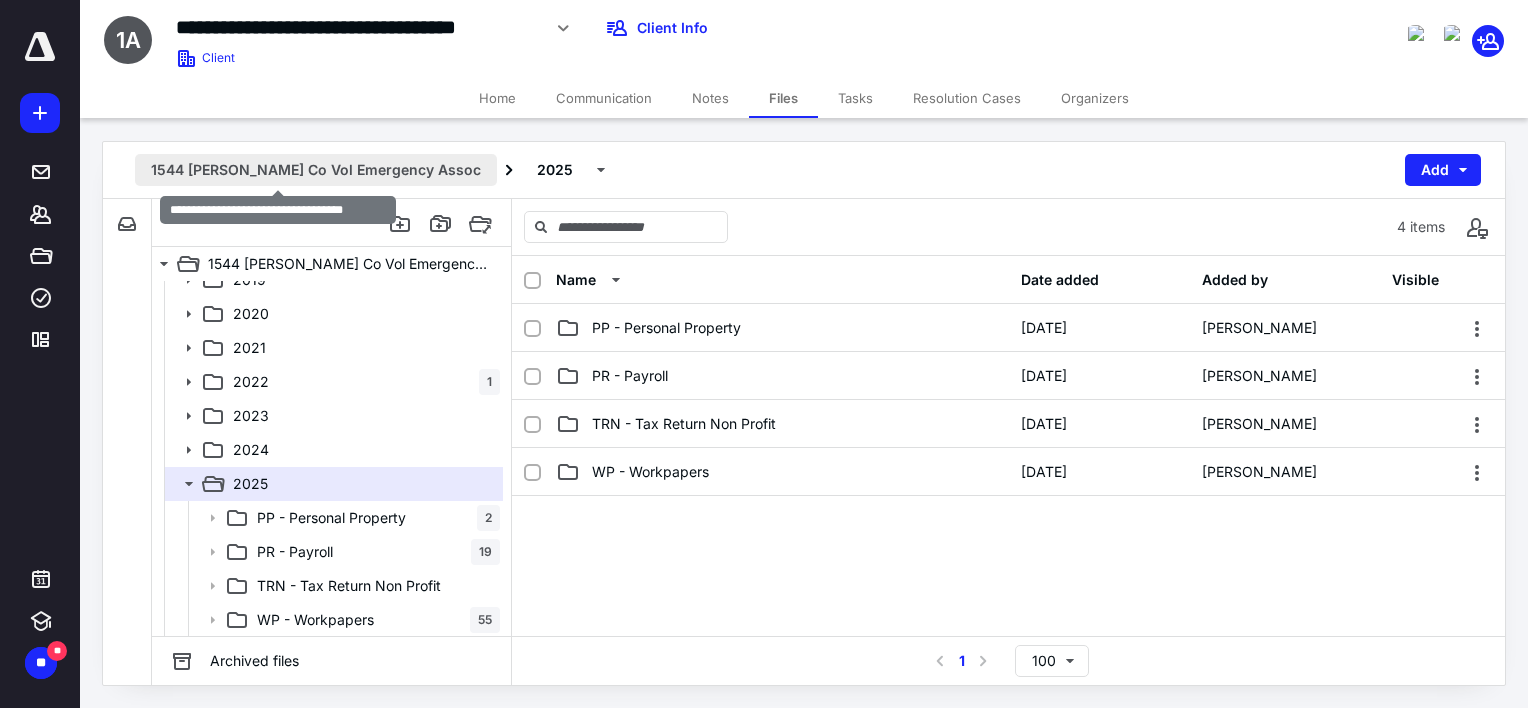 click on "1544 [PERSON_NAME] Co Vol Emergency Assoc" at bounding box center (316, 170) 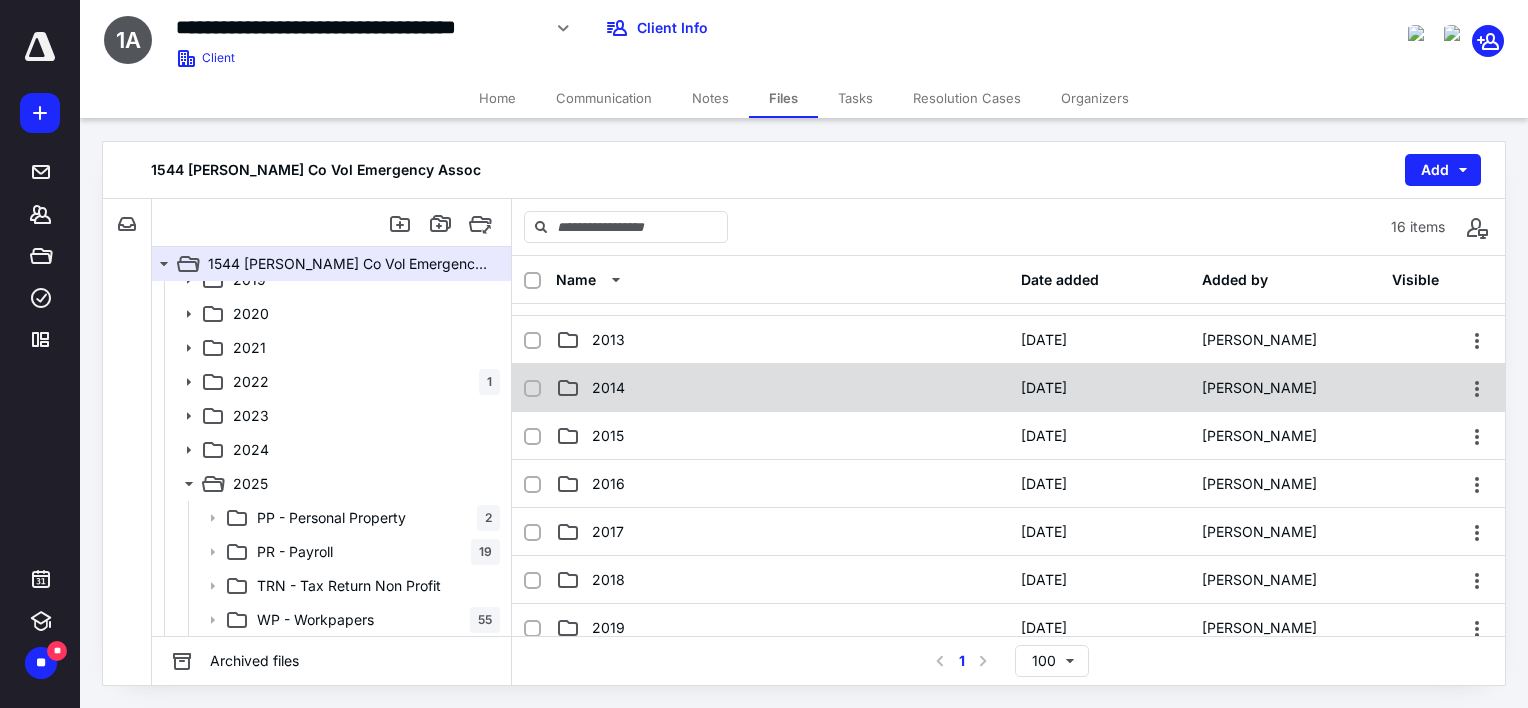 scroll, scrollTop: 0, scrollLeft: 0, axis: both 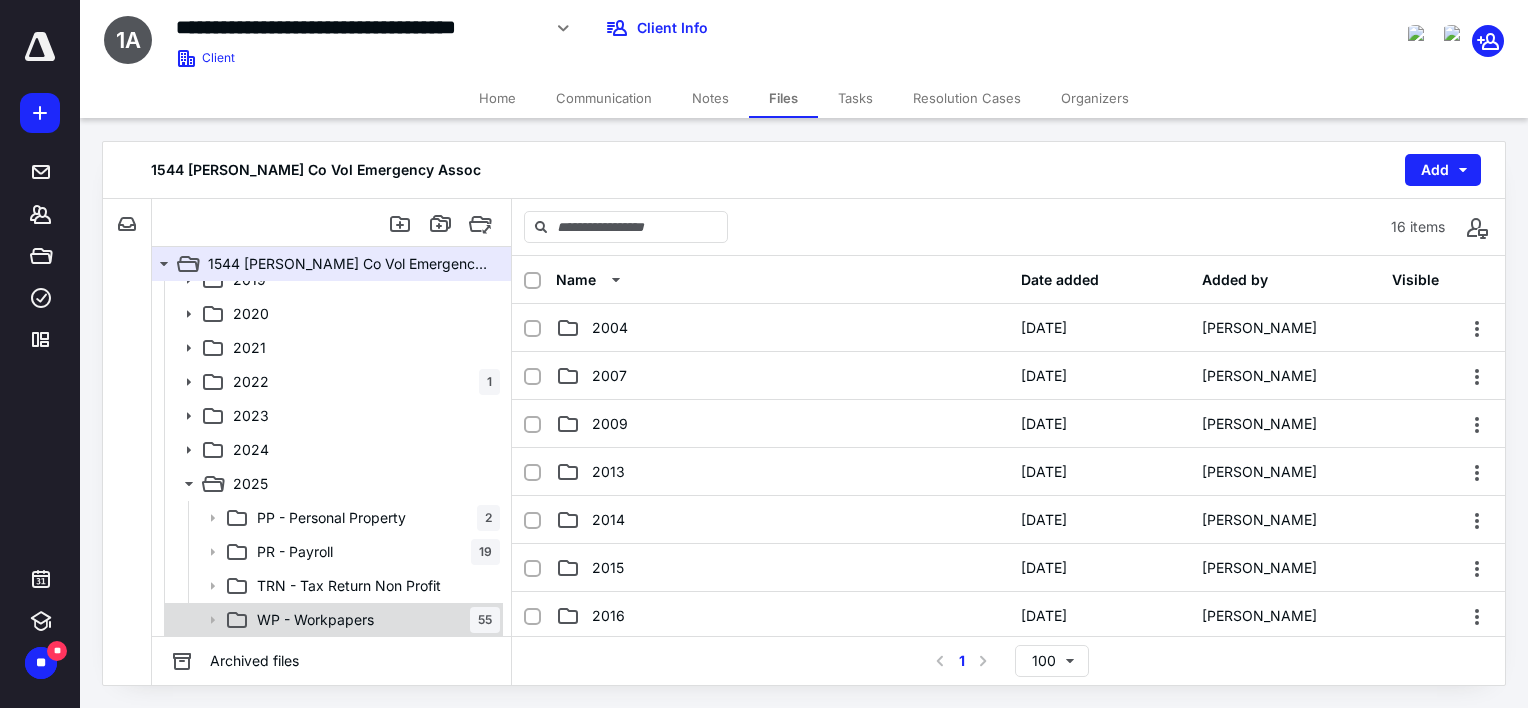 click 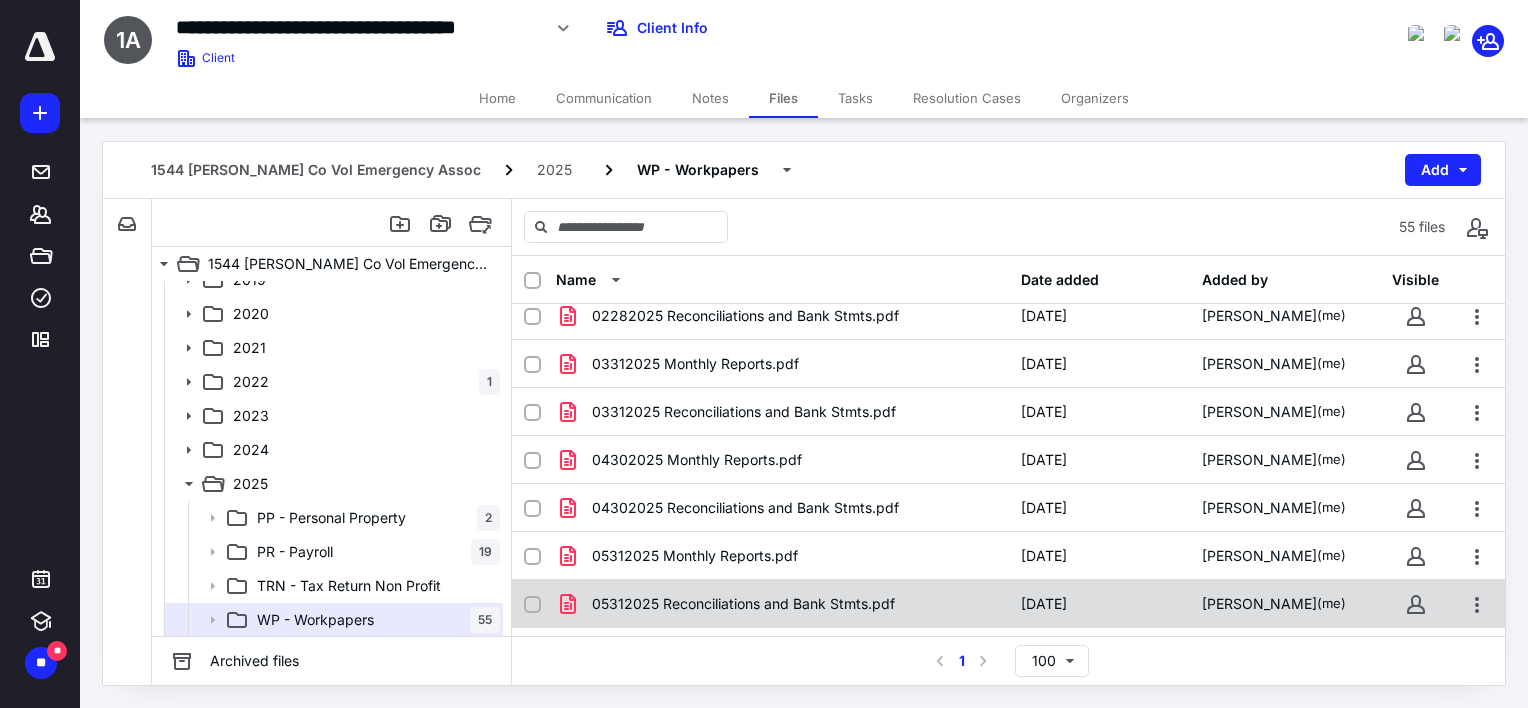 scroll, scrollTop: 0, scrollLeft: 0, axis: both 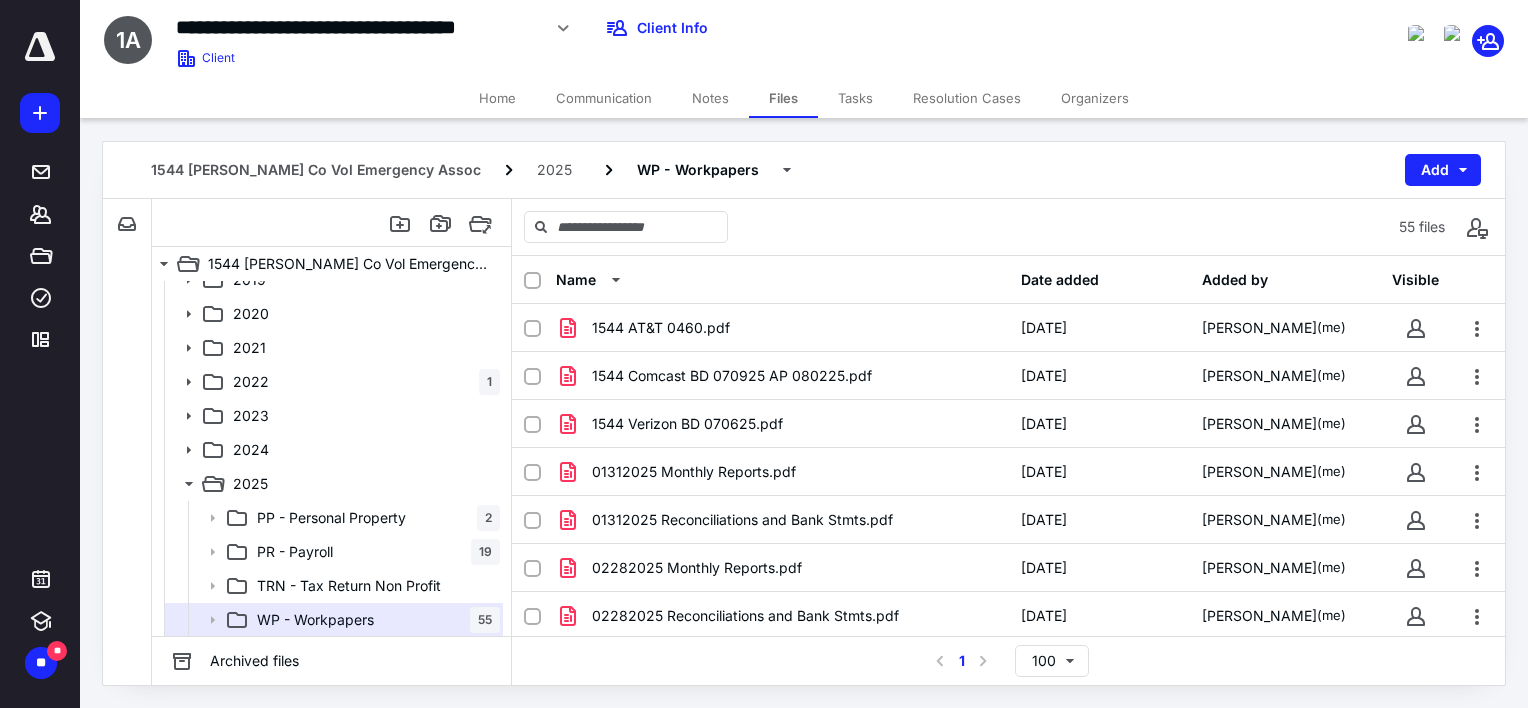 drag, startPoint x: 1263, startPoint y: 76, endPoint x: 1195, endPoint y: 81, distance: 68.18358 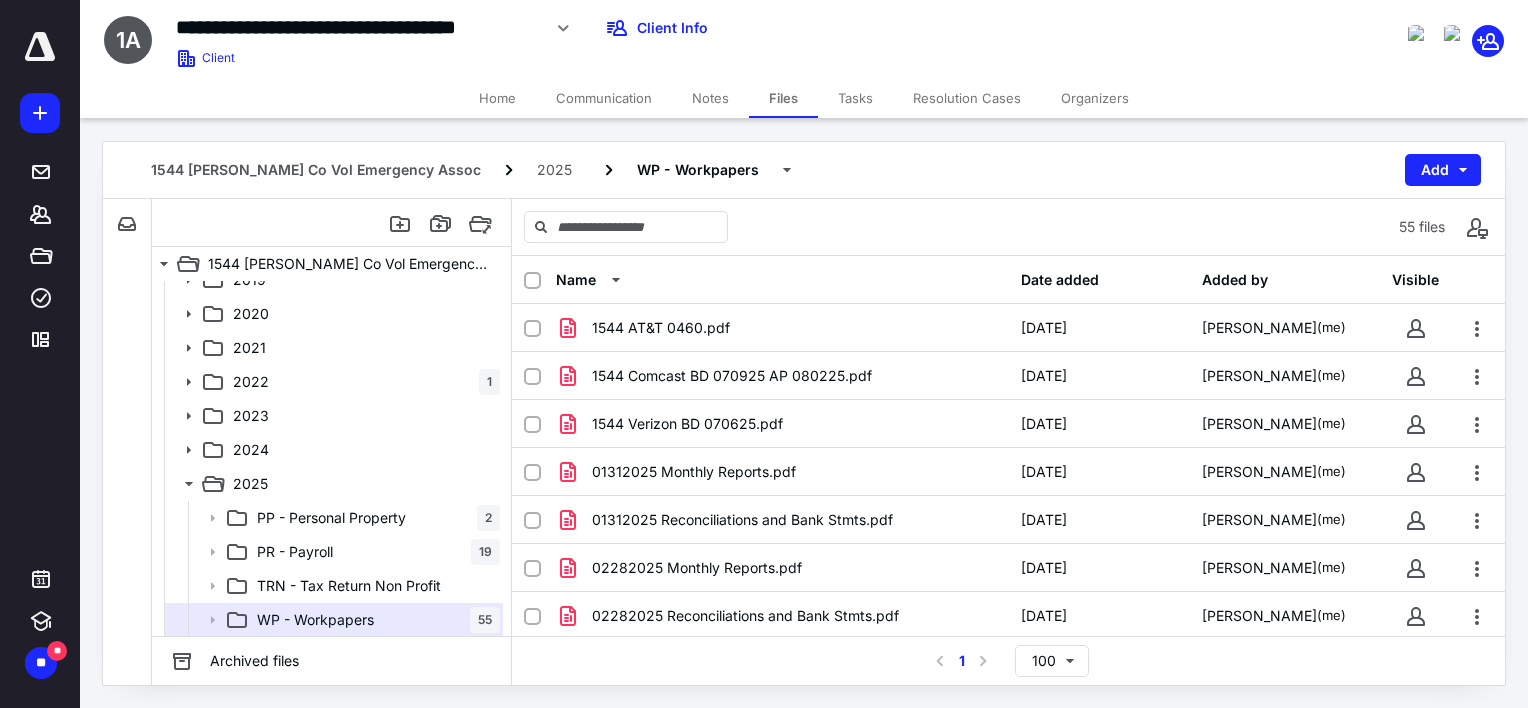 click on "Notes" at bounding box center [710, 98] 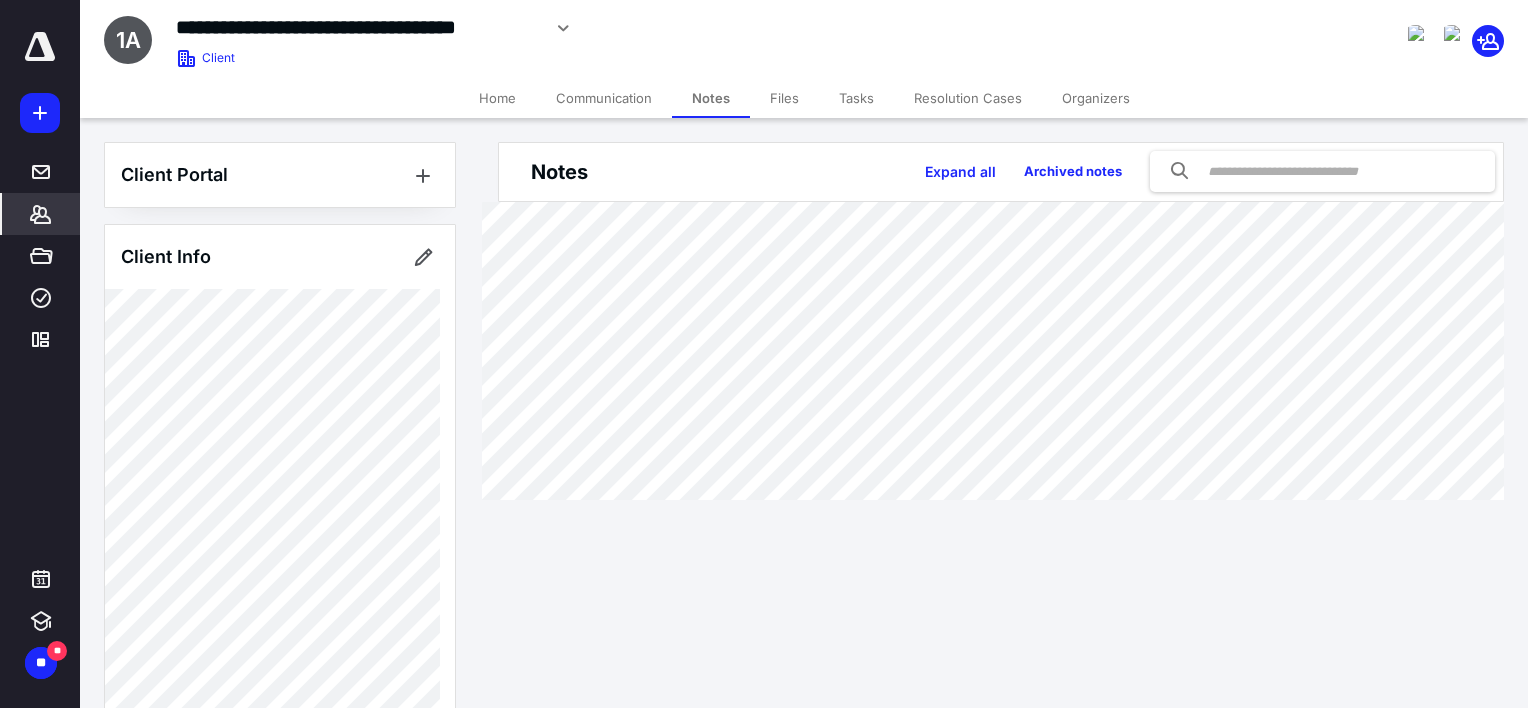 click on "Files" at bounding box center [784, 98] 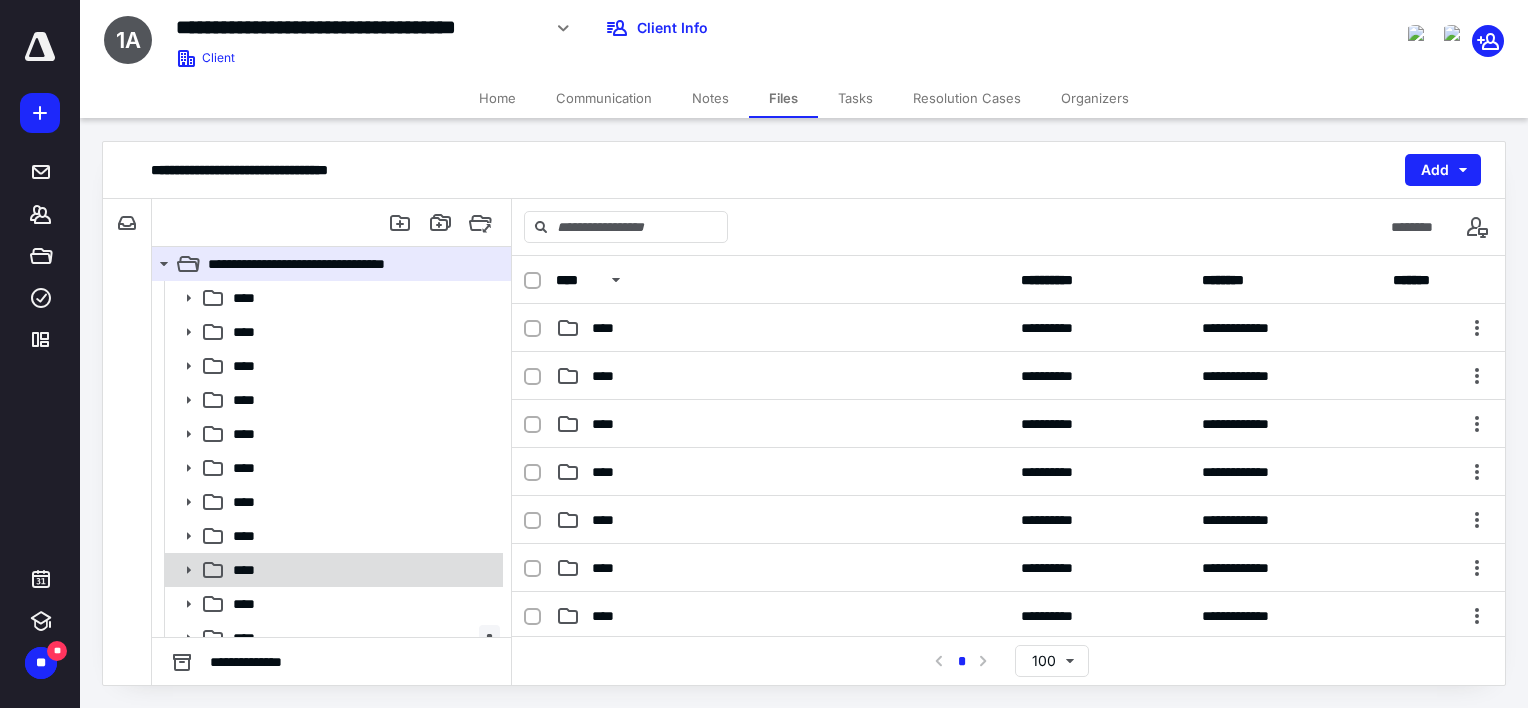 scroll, scrollTop: 188, scrollLeft: 0, axis: vertical 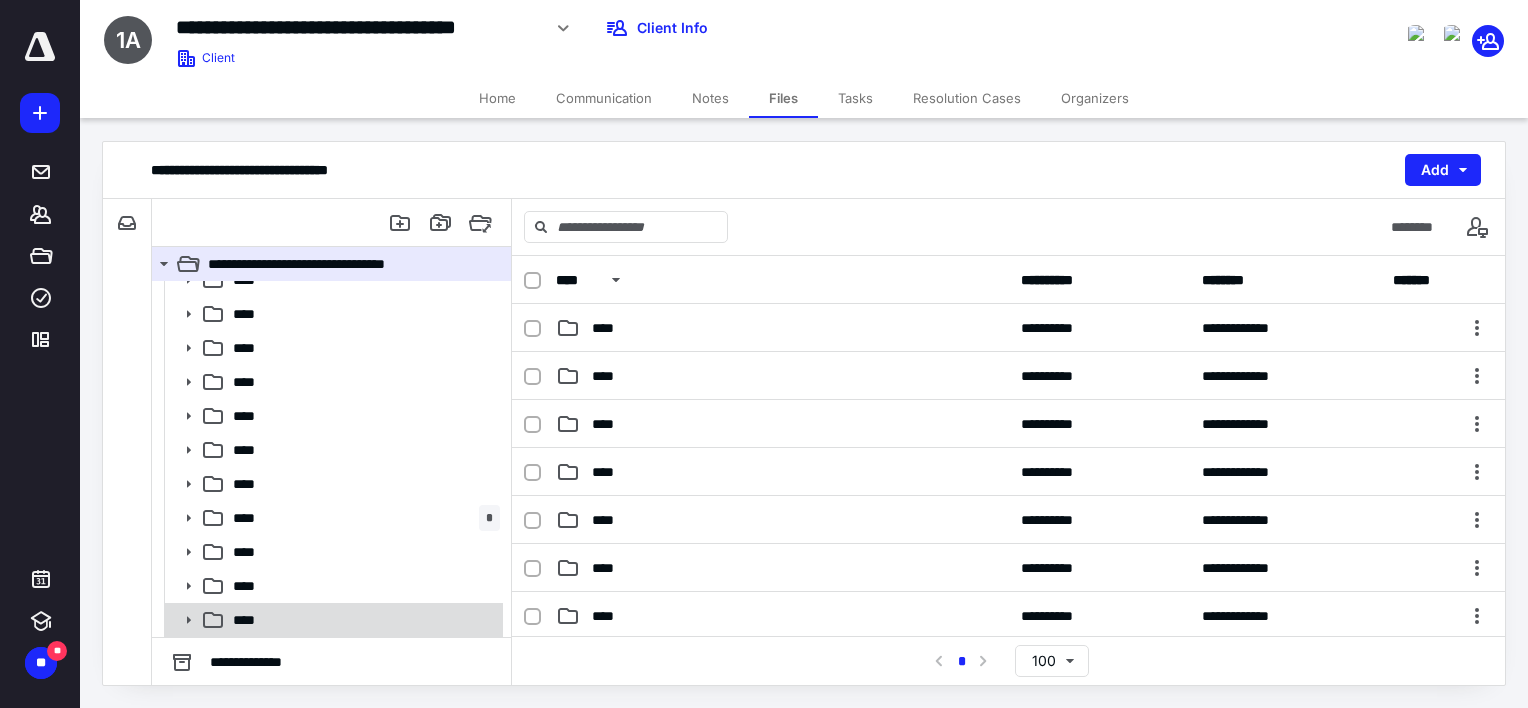 click 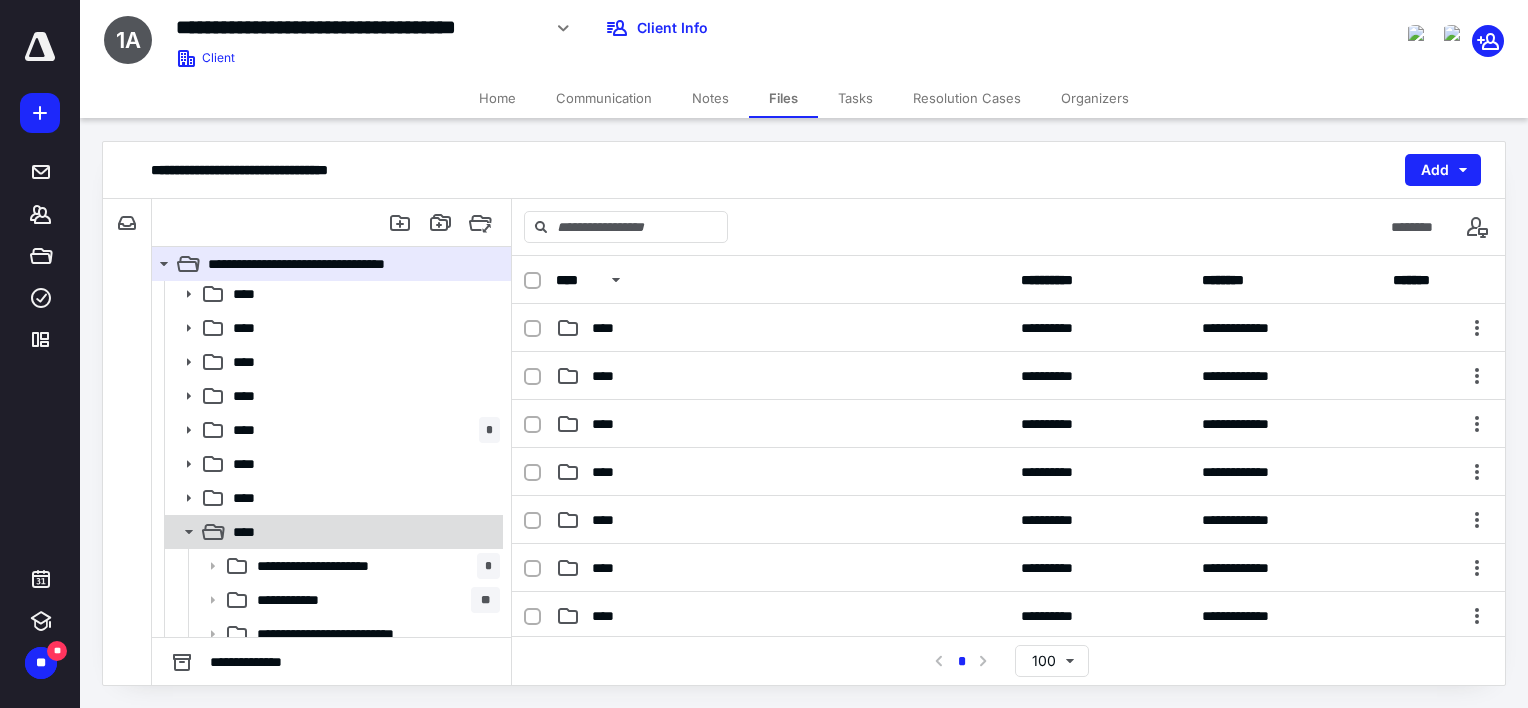 scroll, scrollTop: 324, scrollLeft: 0, axis: vertical 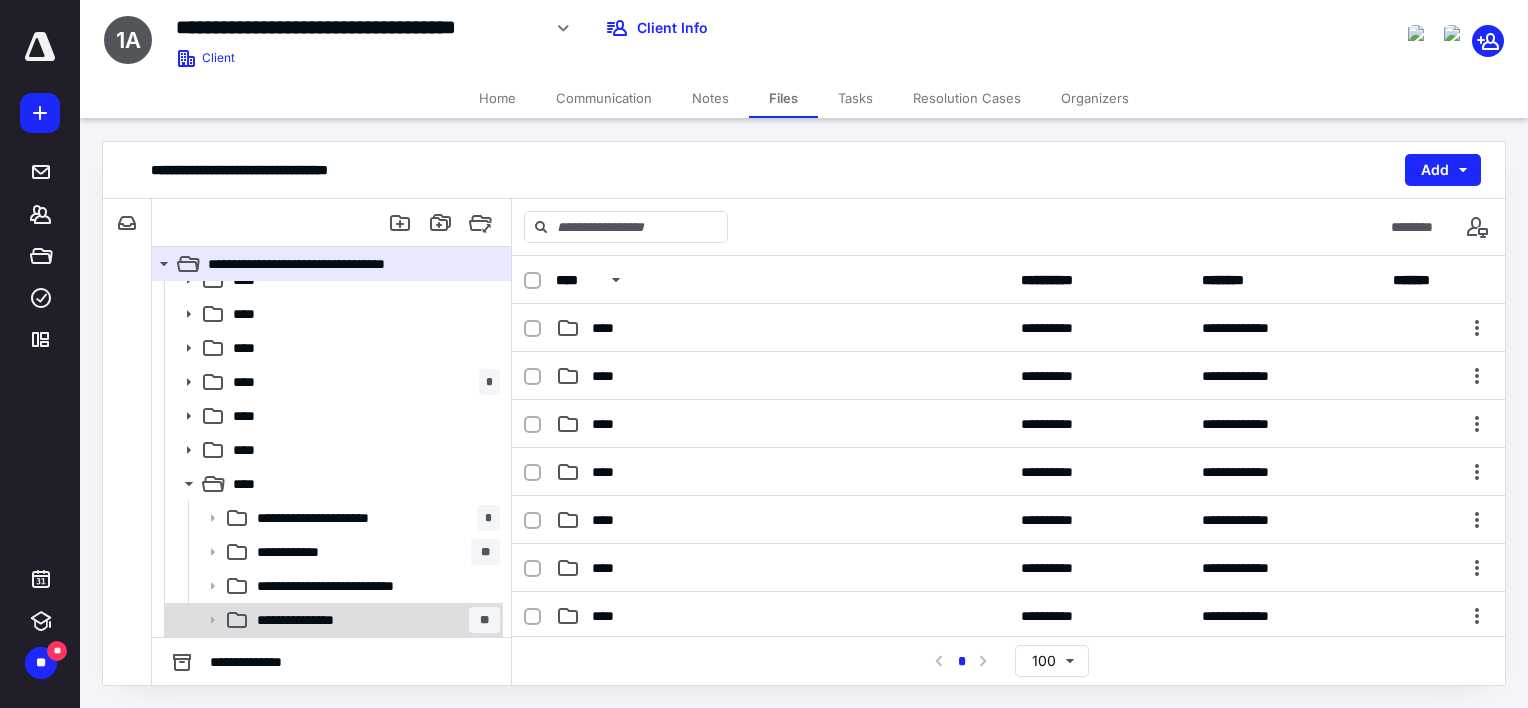 click 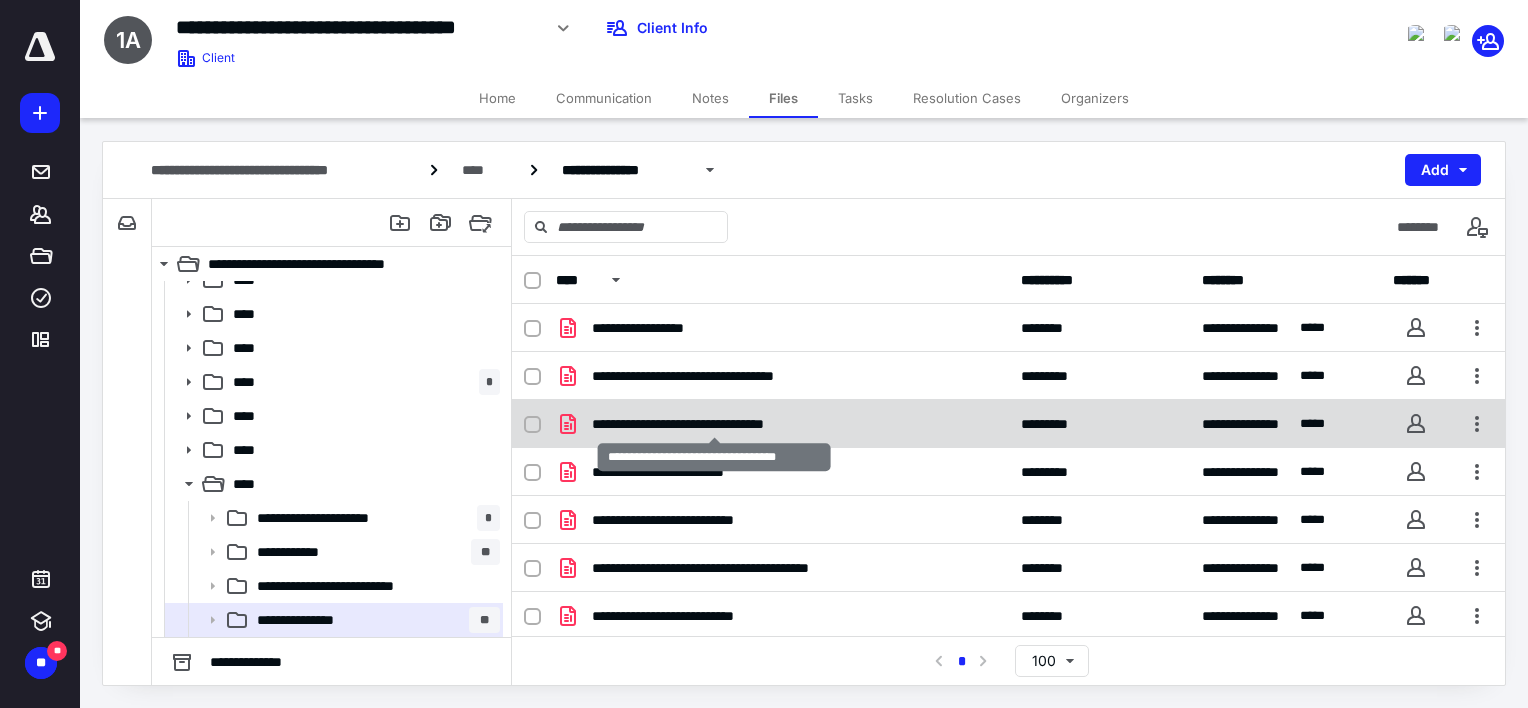 click on "**********" at bounding box center [715, 424] 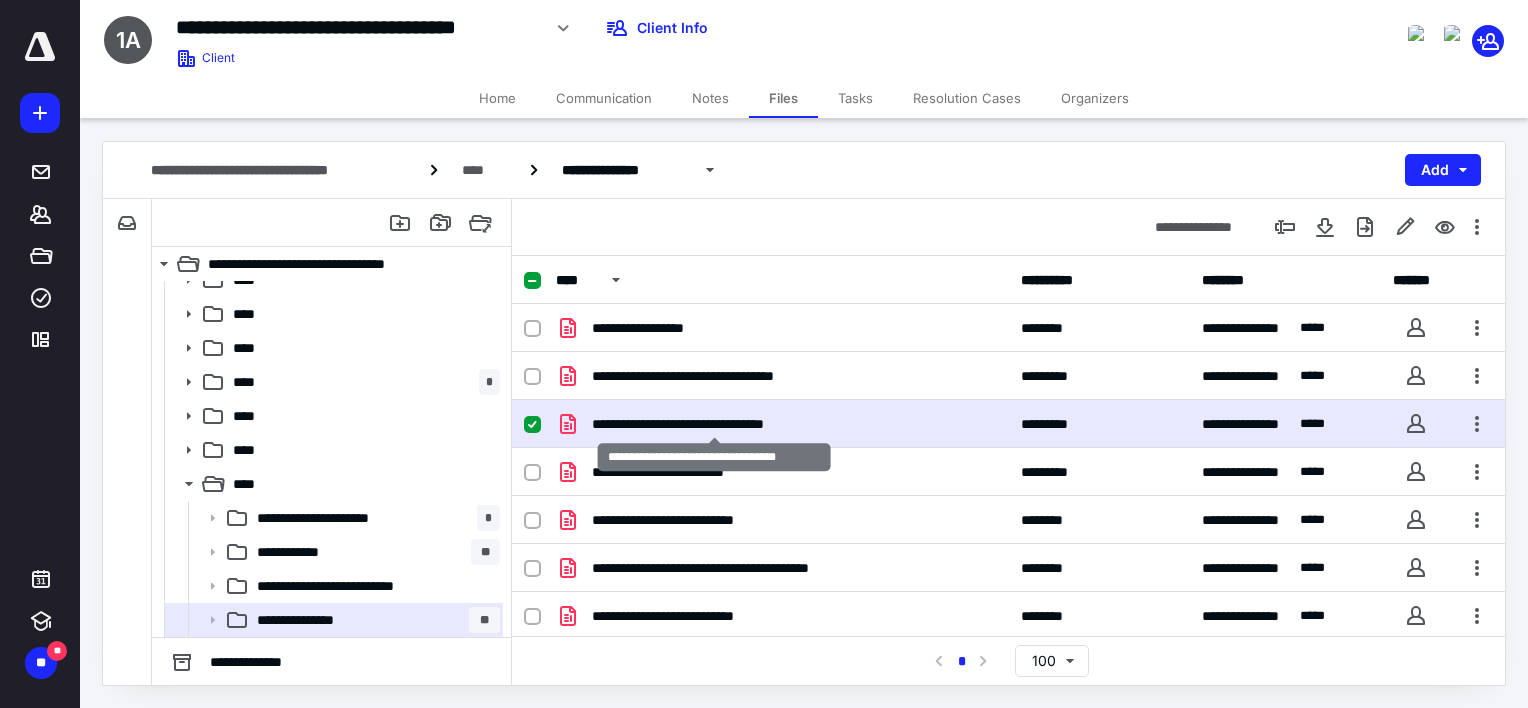 click on "**********" at bounding box center [715, 424] 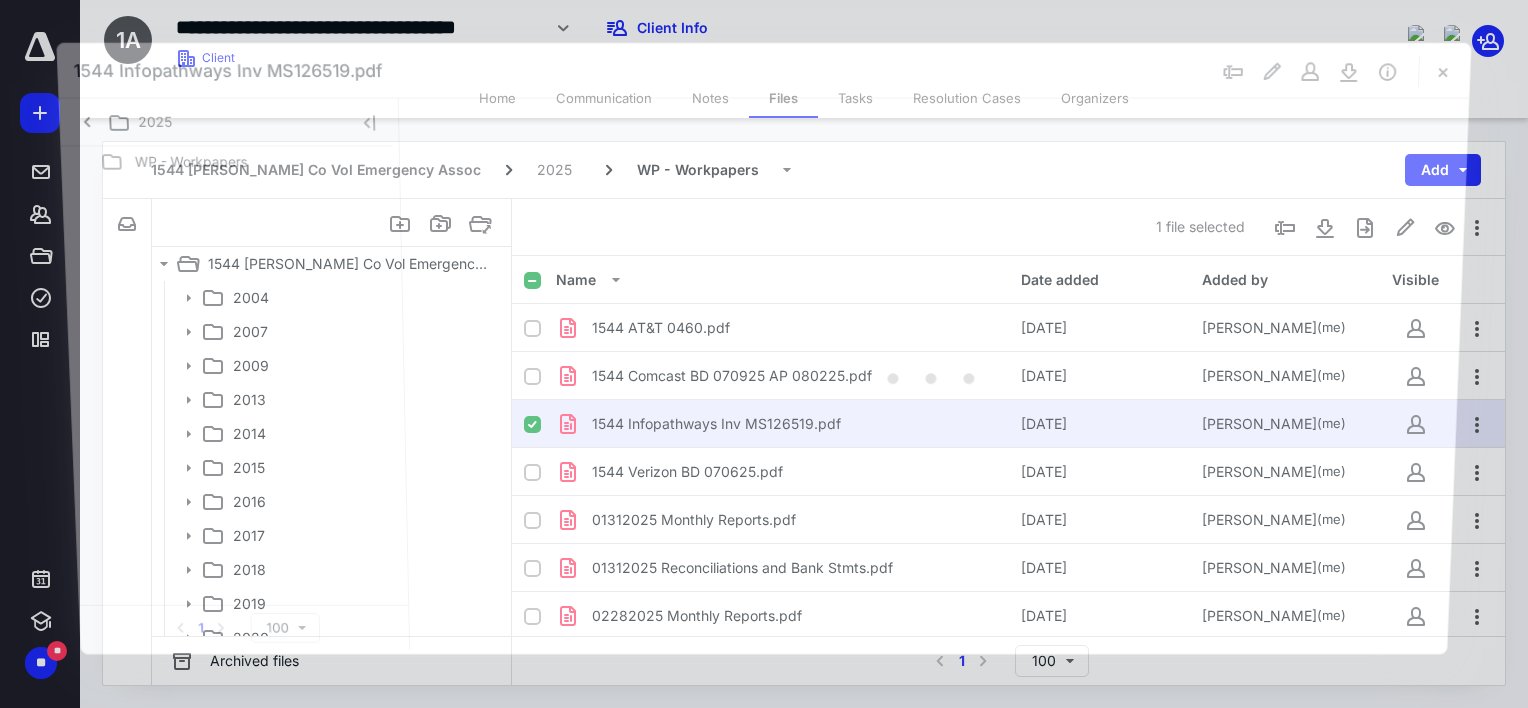 scroll, scrollTop: 324, scrollLeft: 0, axis: vertical 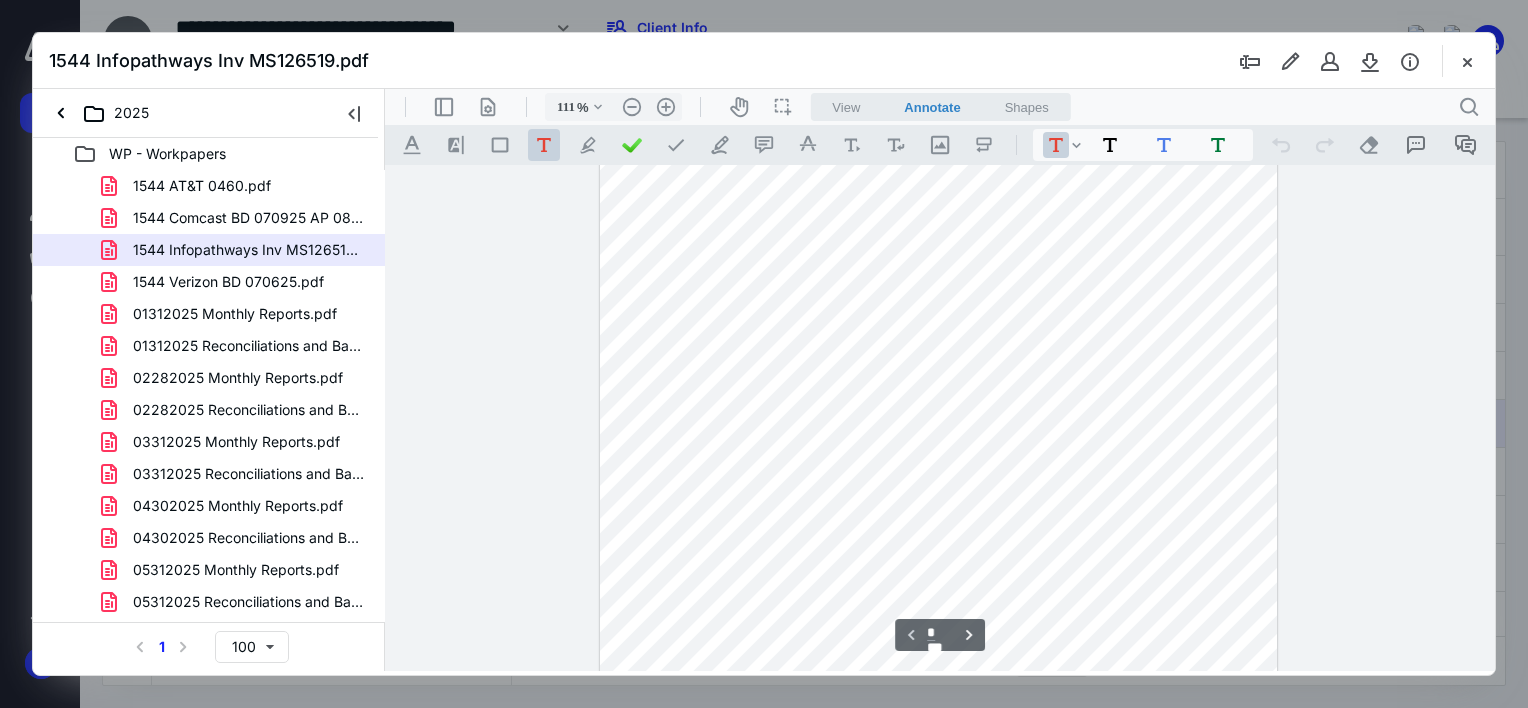 type on "136" 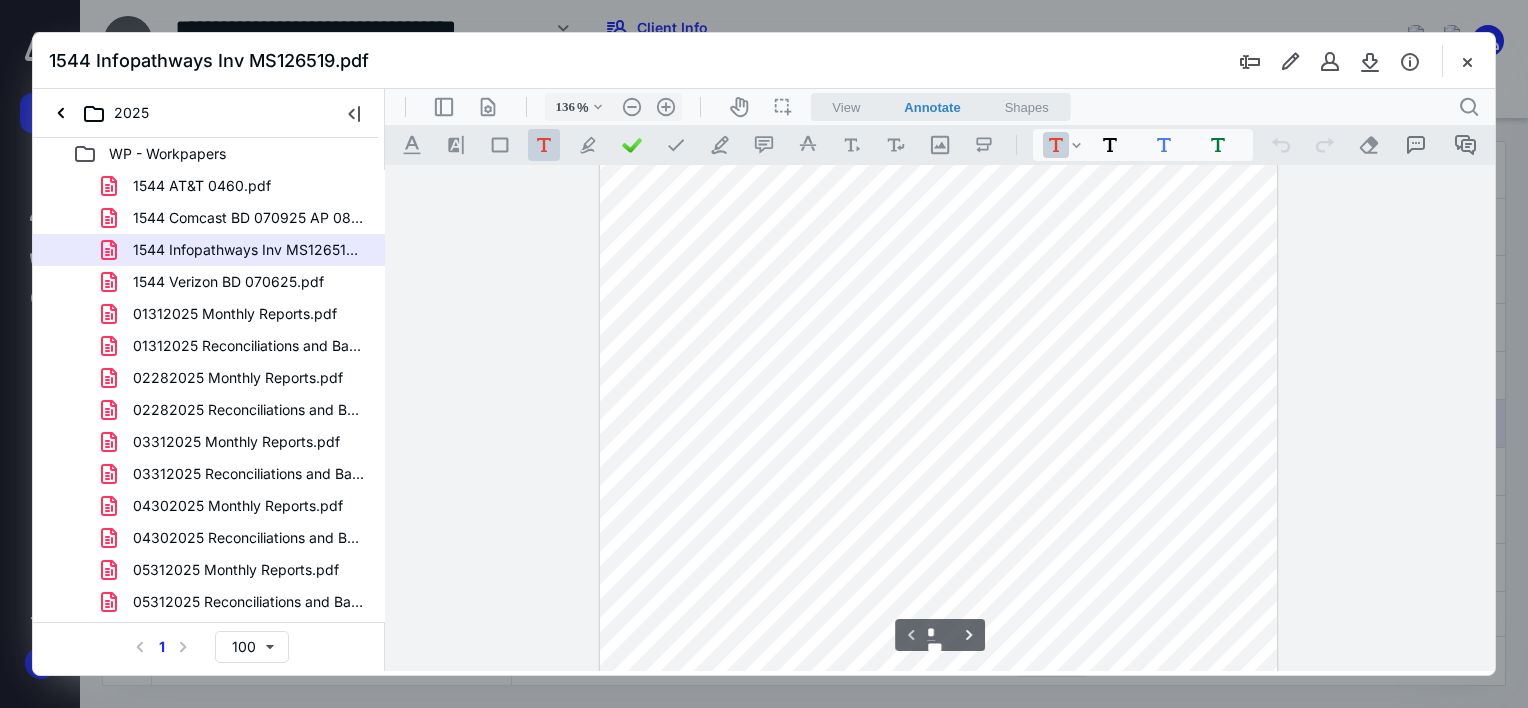 scroll, scrollTop: 410, scrollLeft: 0, axis: vertical 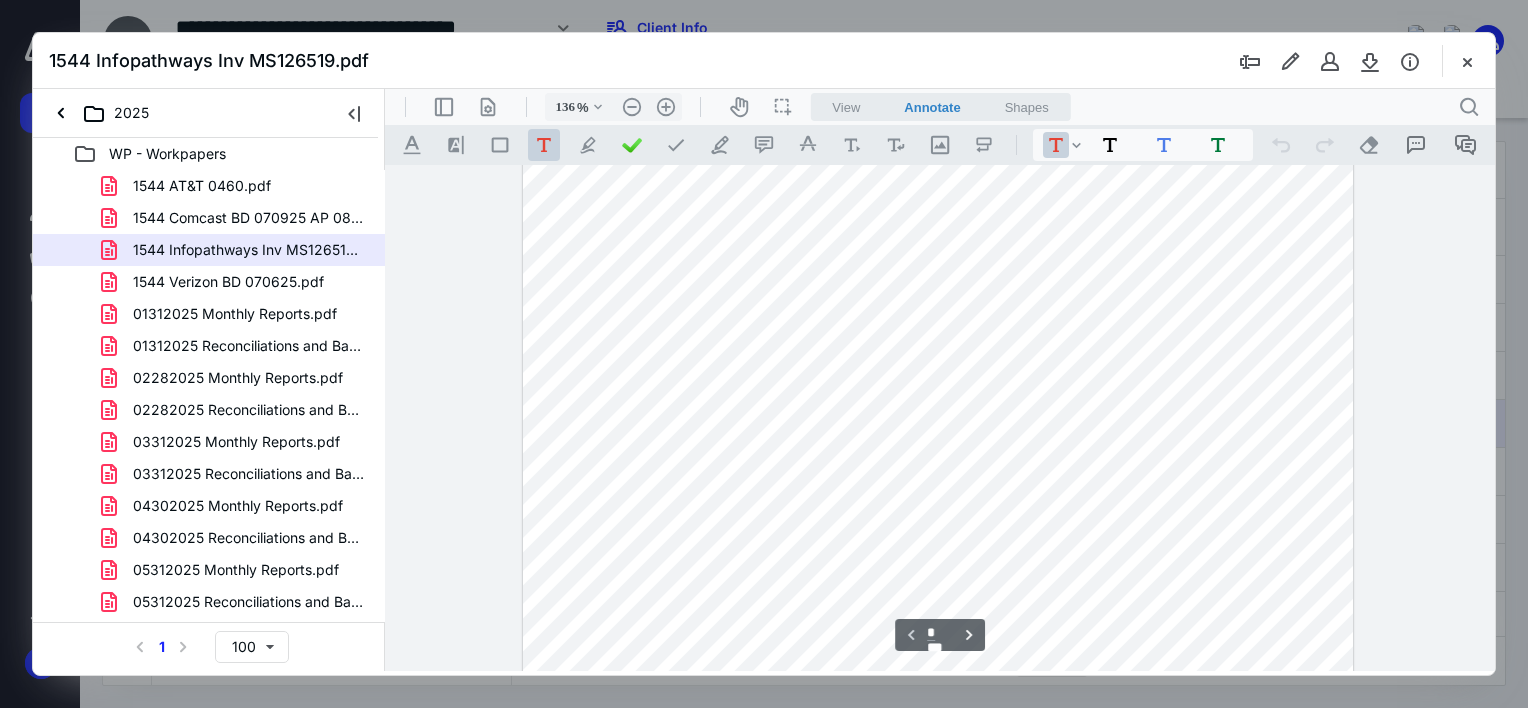 click at bounding box center (938, 297) 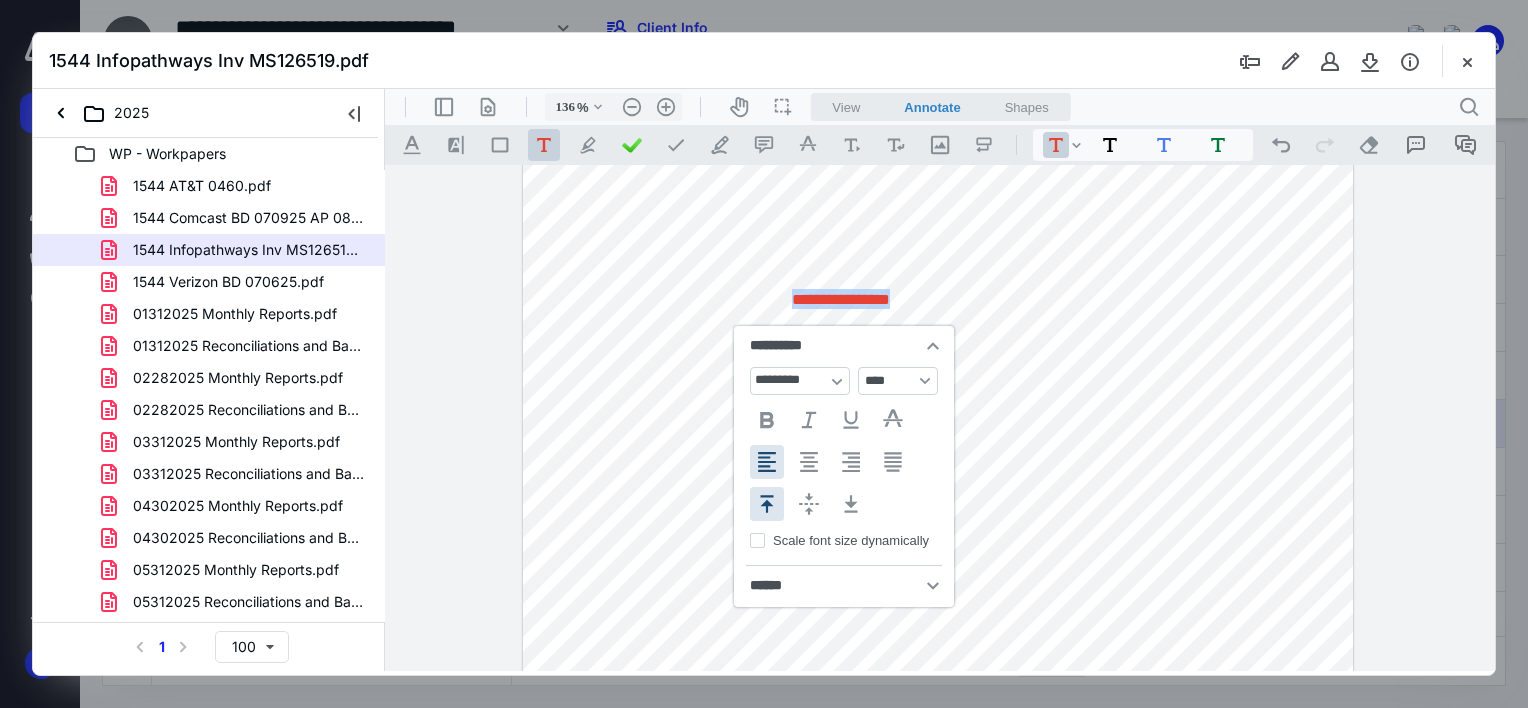 click on "**********" at bounding box center (925, 381) 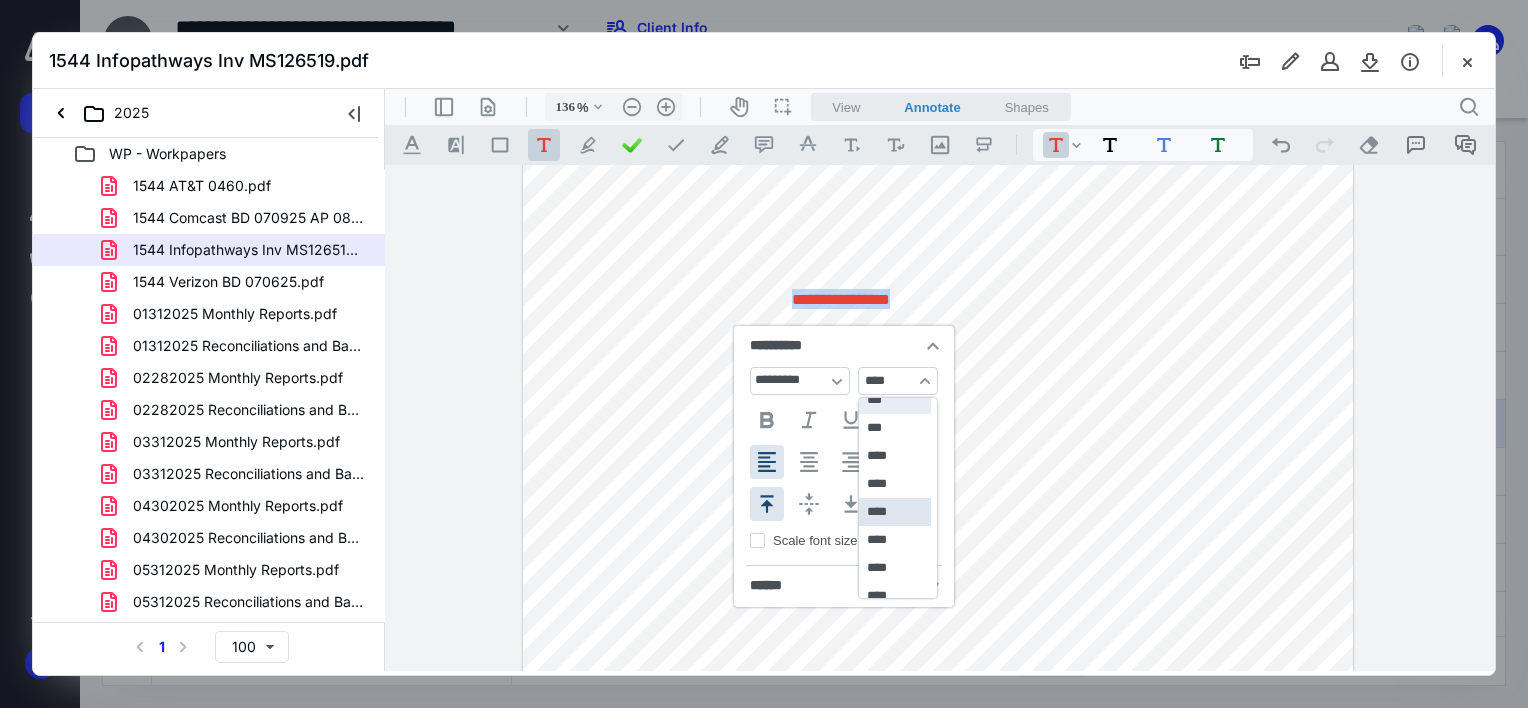 click on "***" at bounding box center (895, 400) 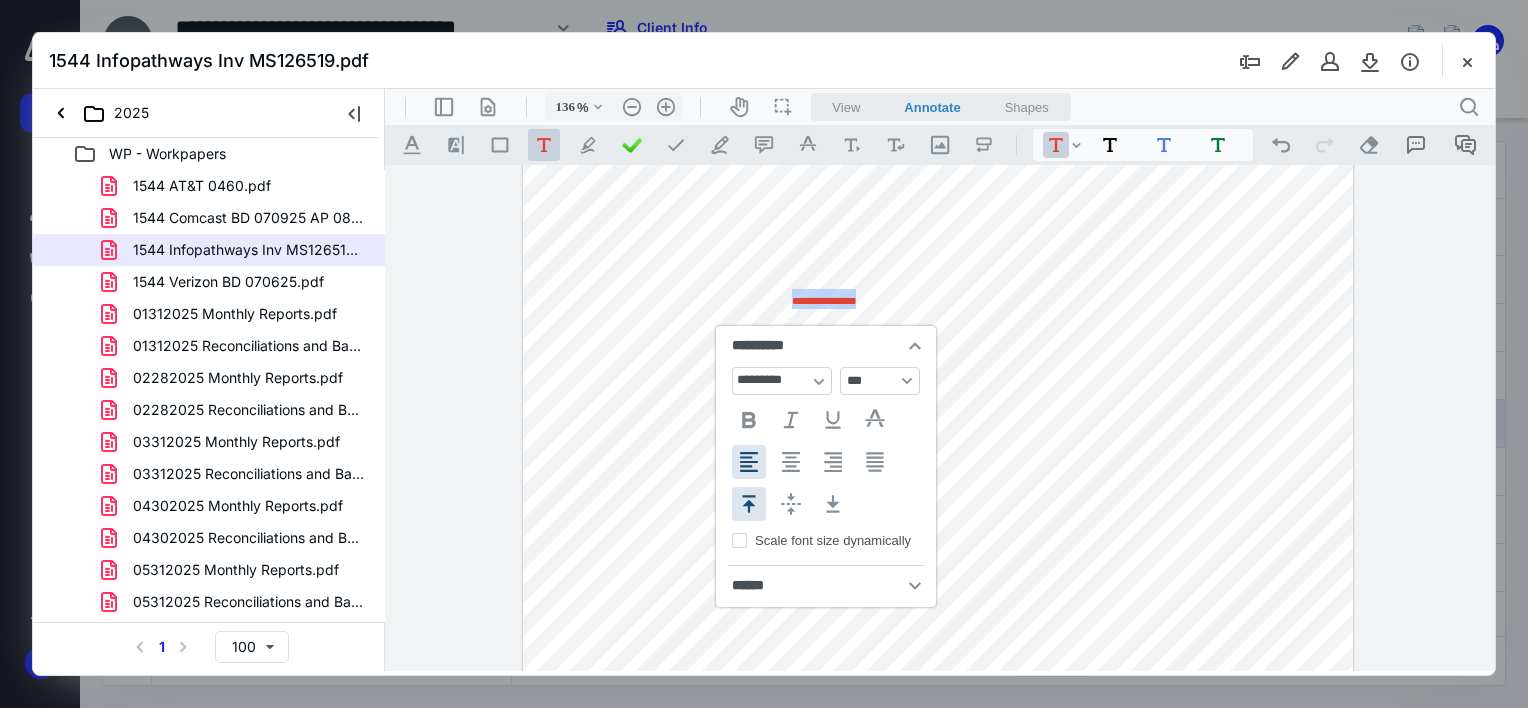 type 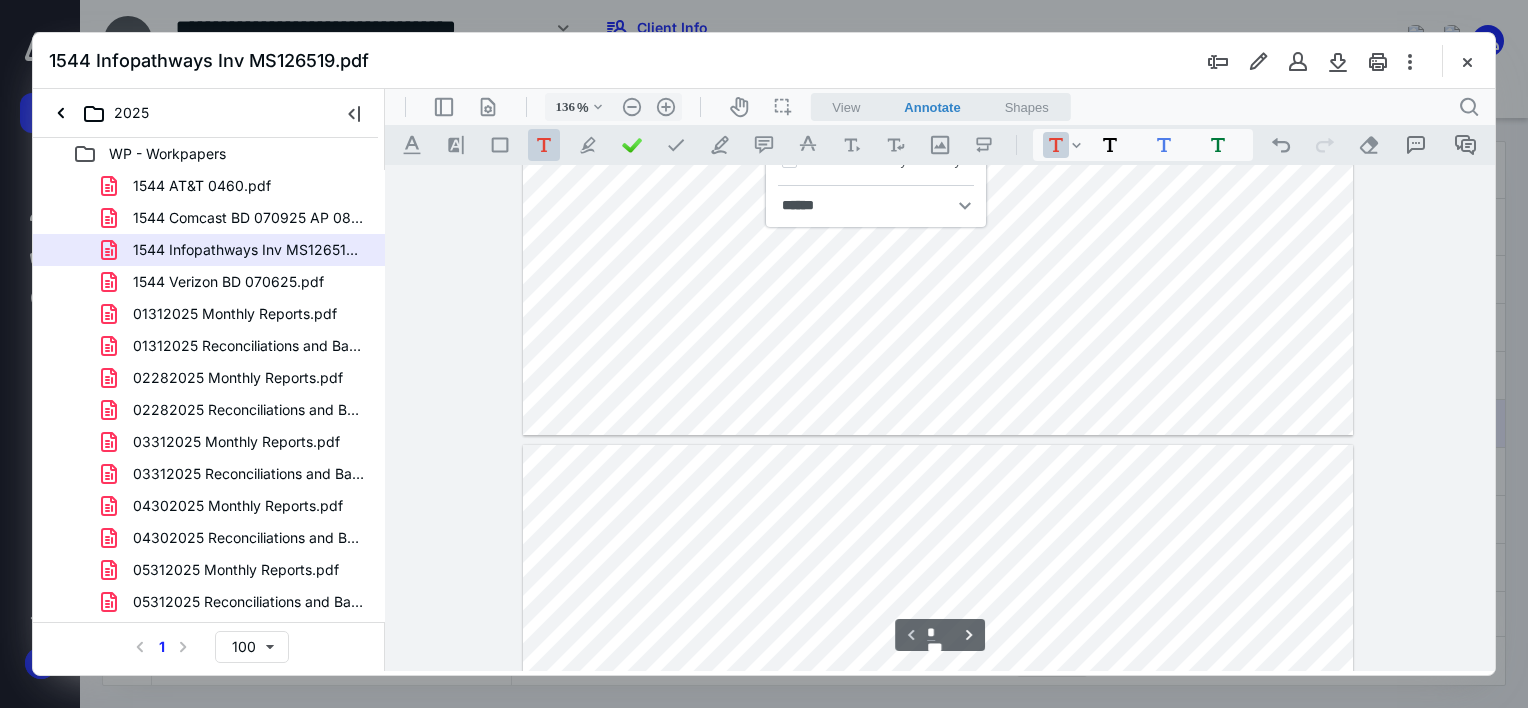type on "*" 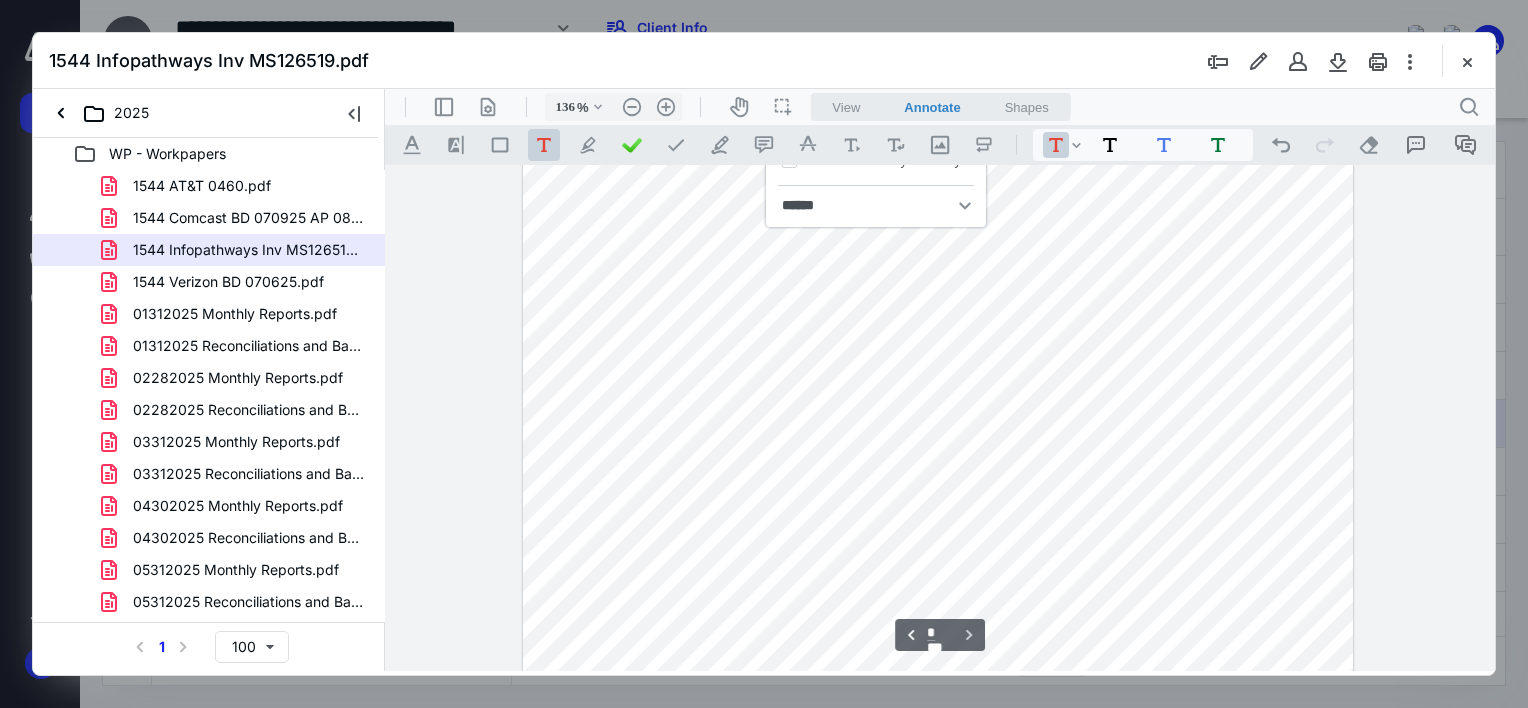 scroll, scrollTop: 1310, scrollLeft: 0, axis: vertical 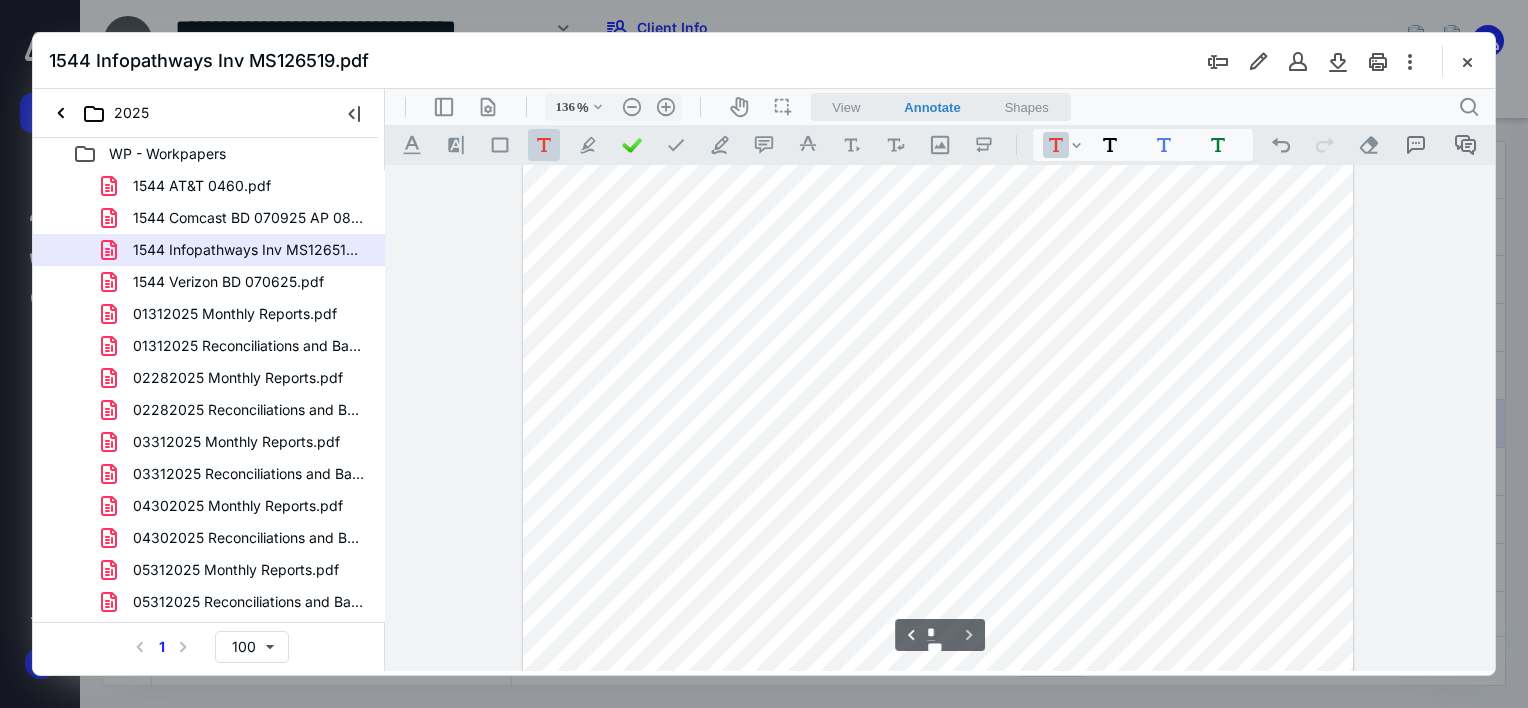 click at bounding box center (938, 482) 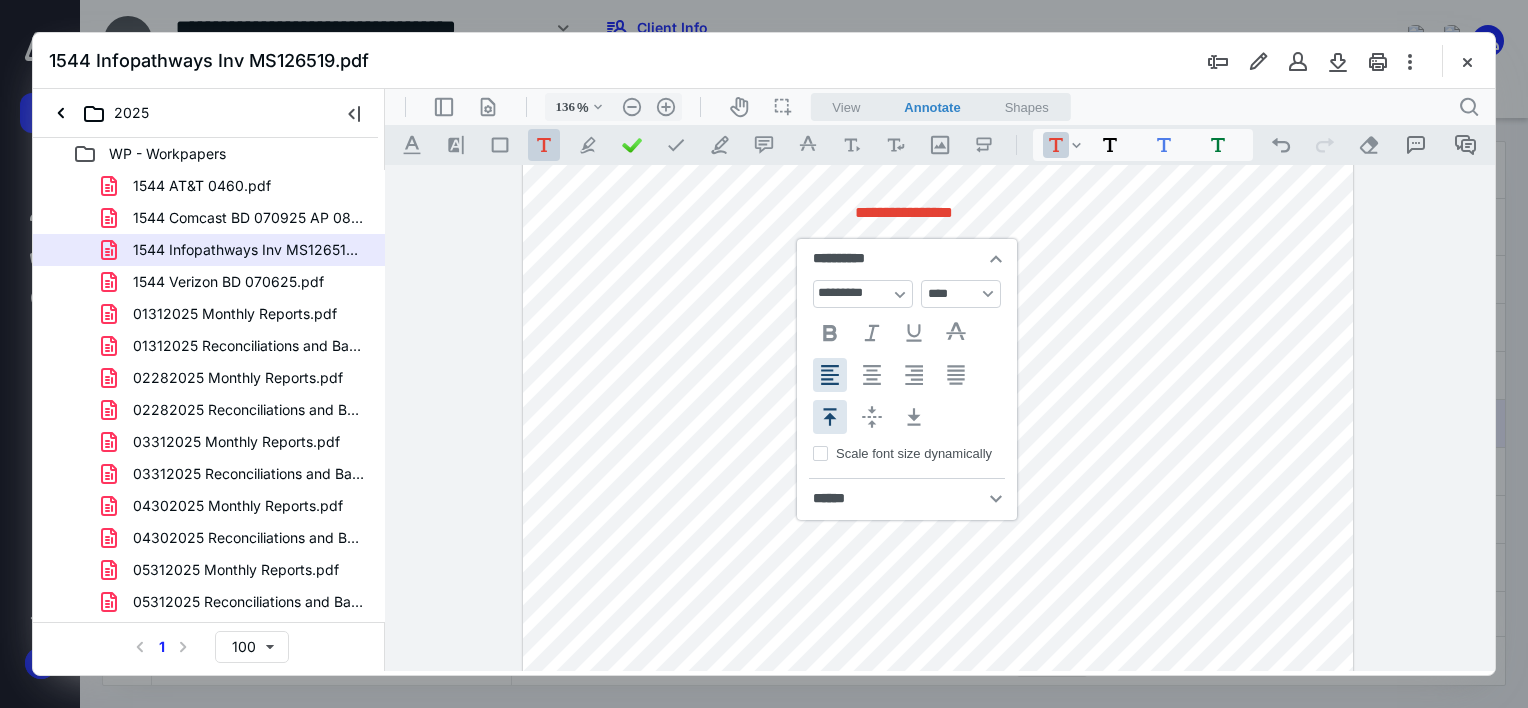 click on "**********" at bounding box center (988, 294) 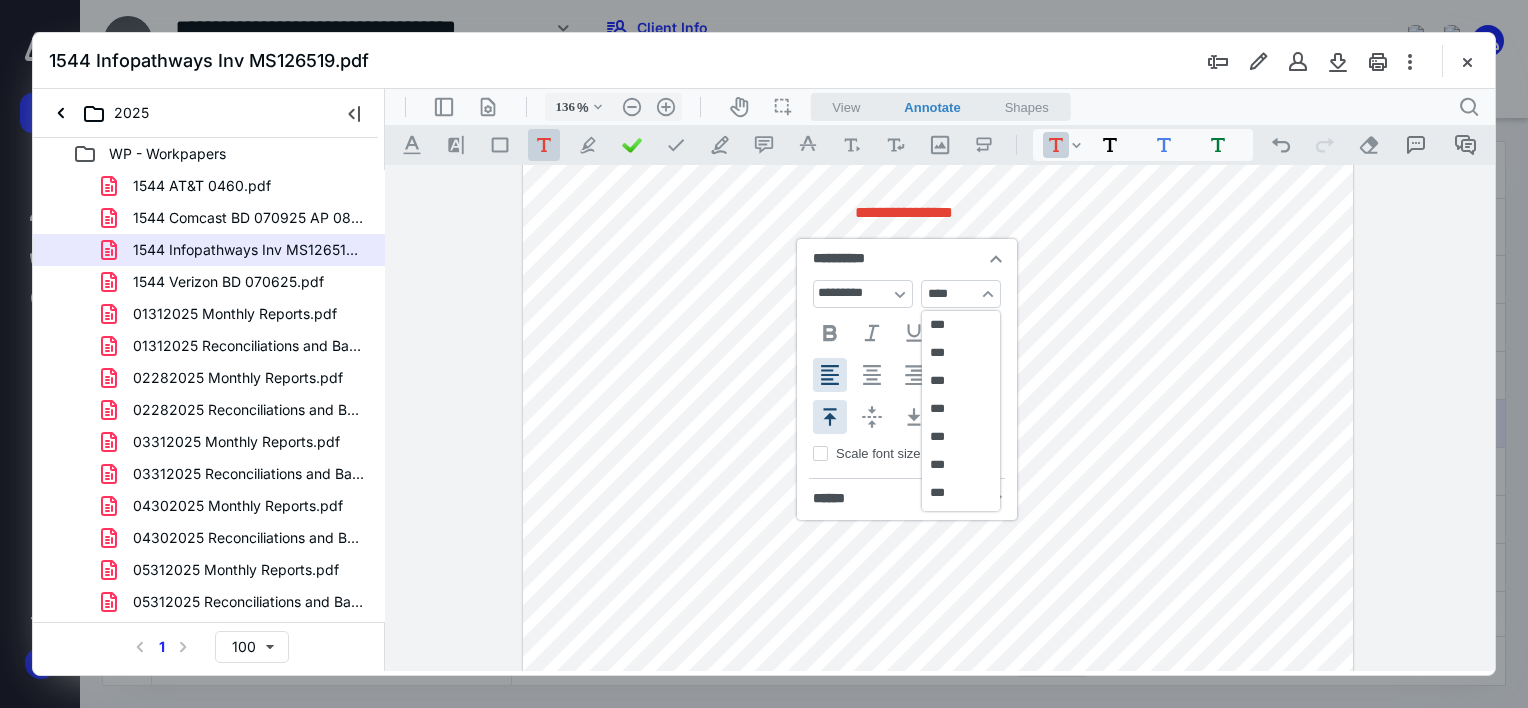 scroll, scrollTop: 208, scrollLeft: 0, axis: vertical 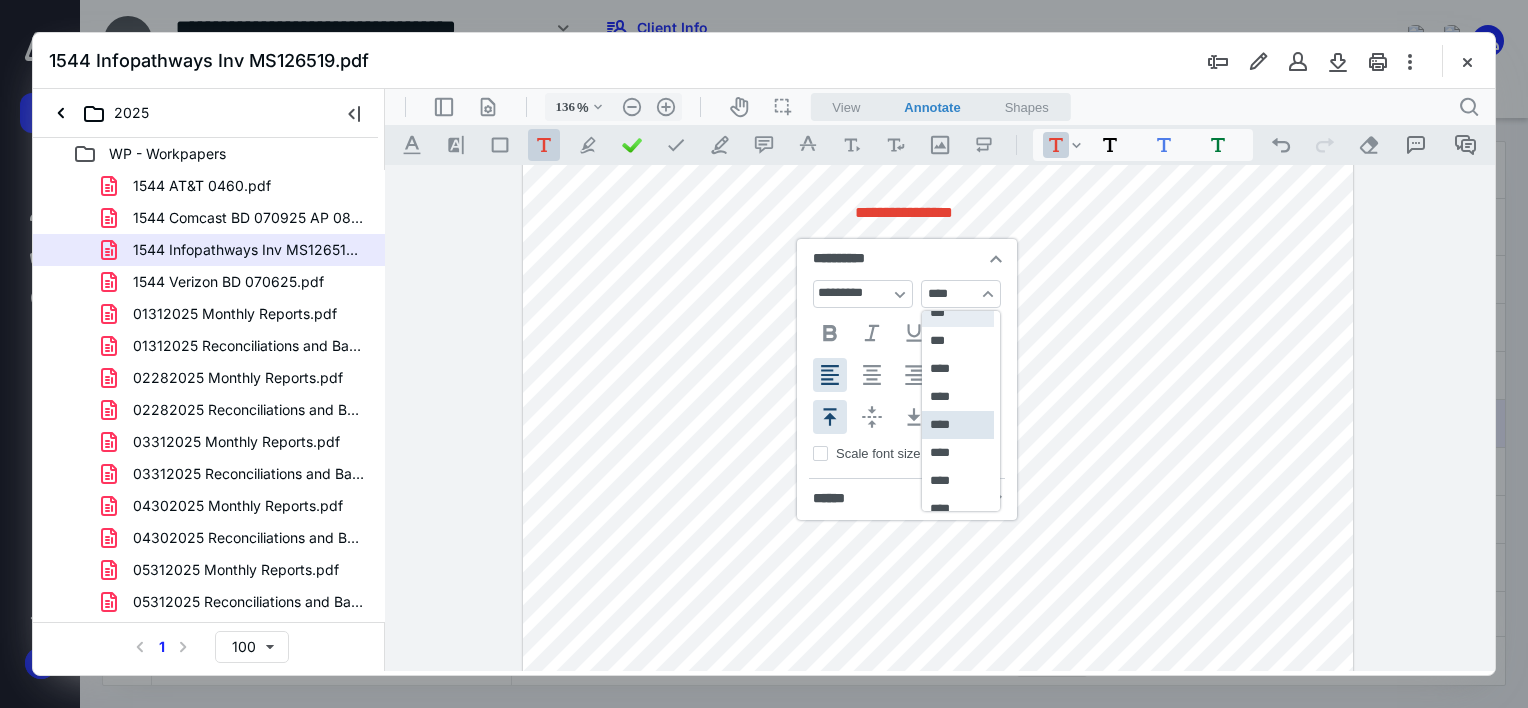 click on "***" at bounding box center (958, 313) 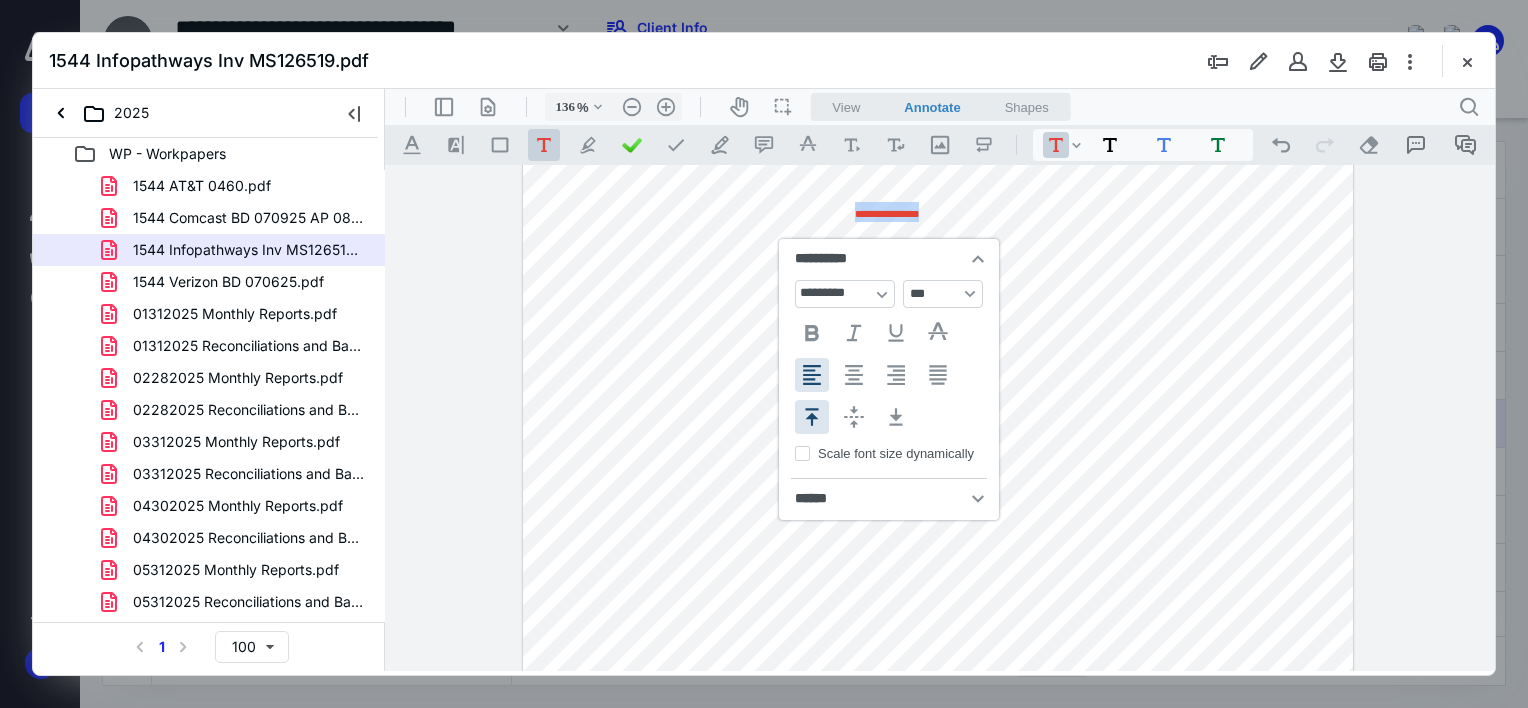 type 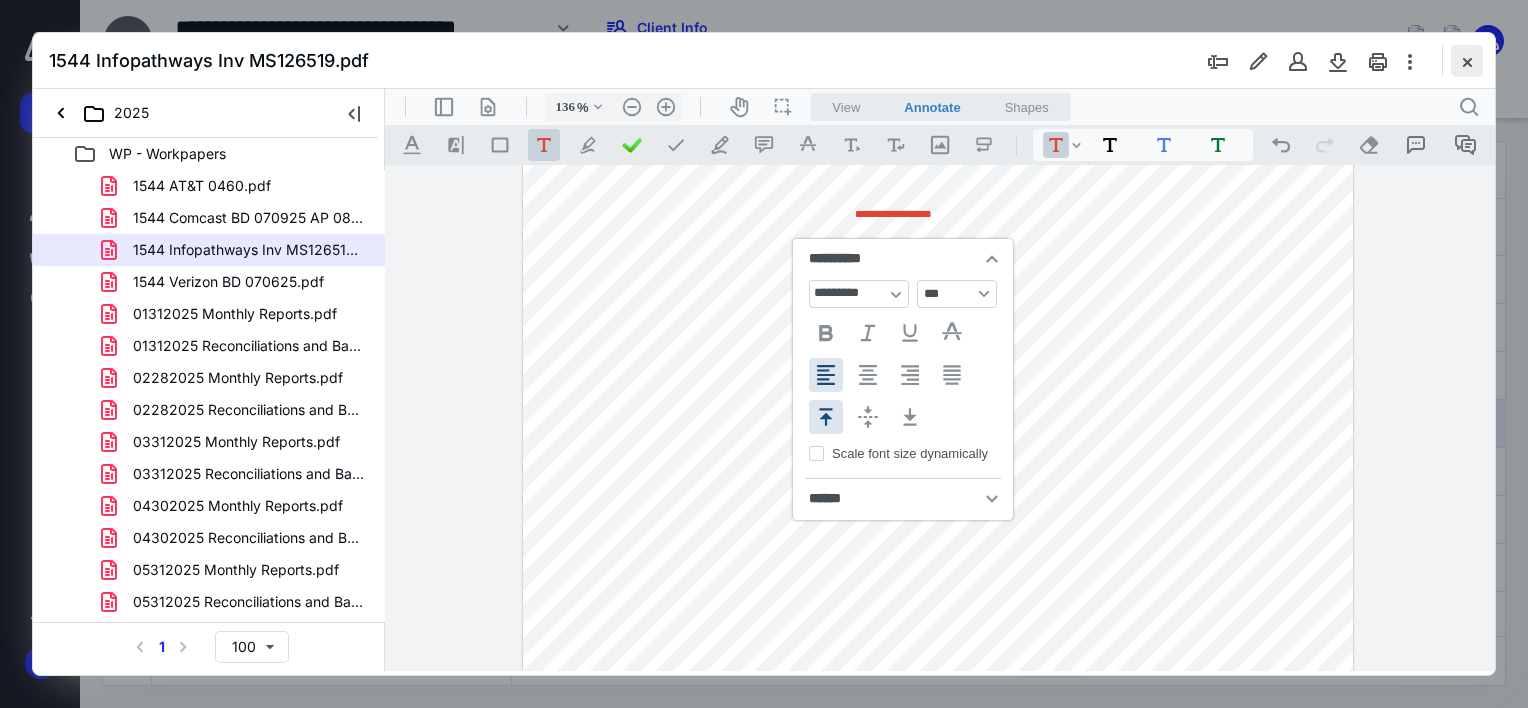 click at bounding box center (1467, 61) 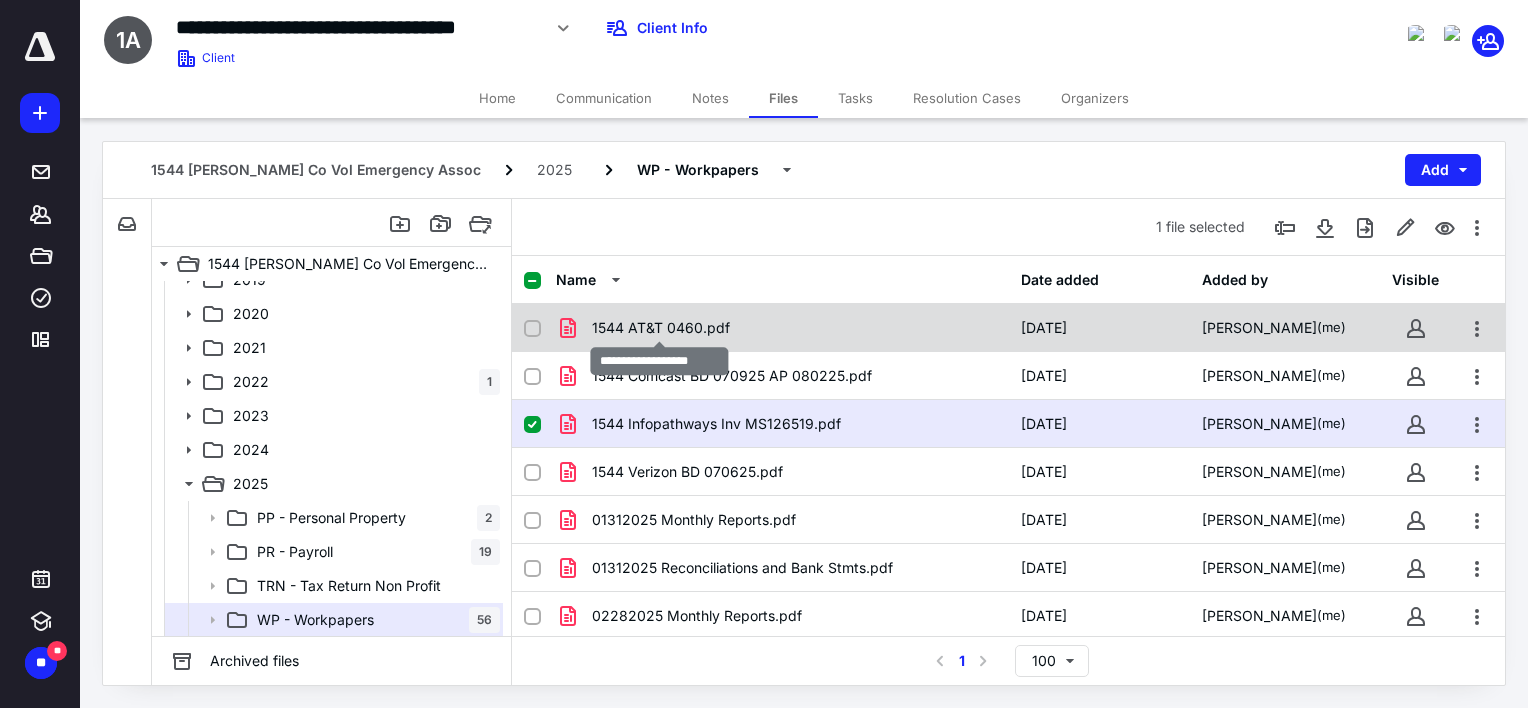 click on "1544 AT&T 0460.pdf" at bounding box center (661, 328) 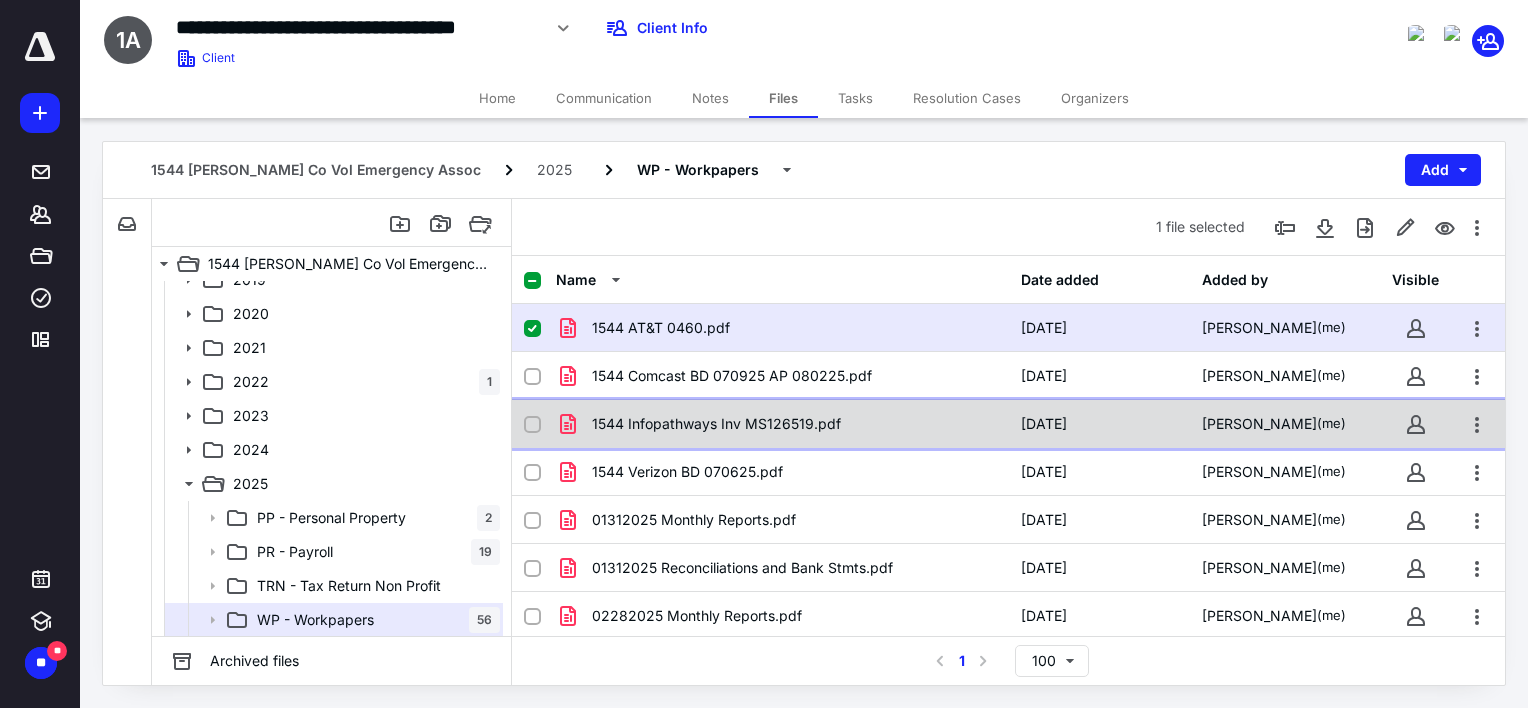click 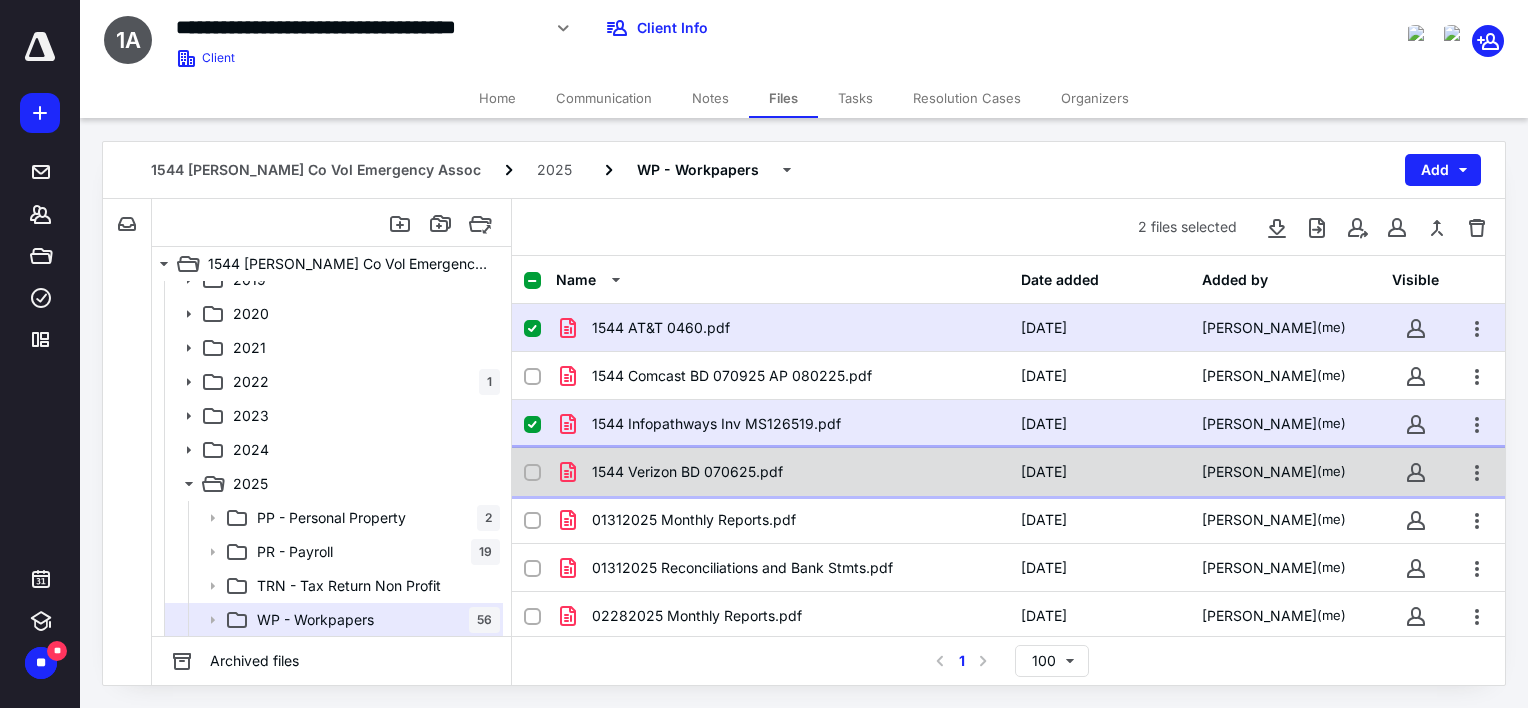 click 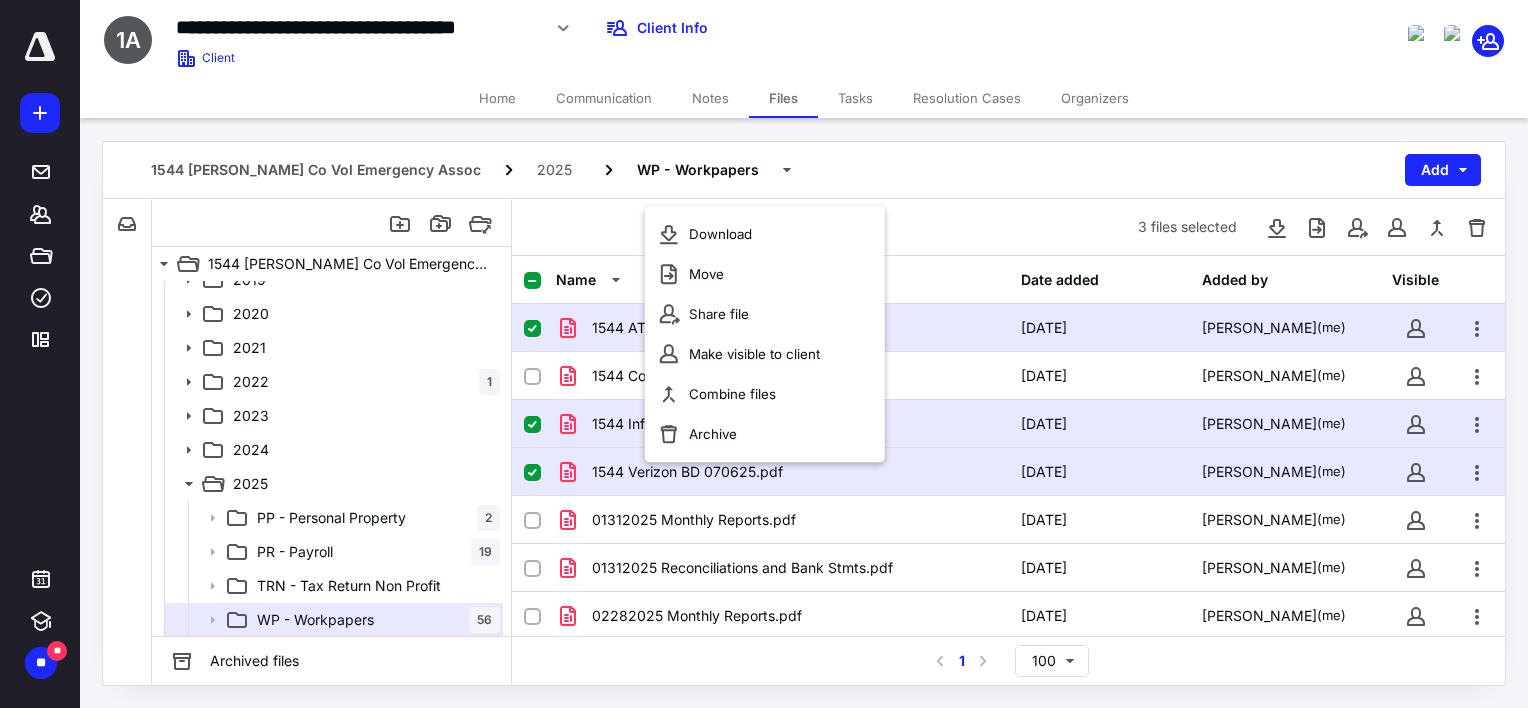 click on "1544 [PERSON_NAME] Co Vol Emergency Assoc 2025 WP - Workpapers   Add" at bounding box center (804, 170) 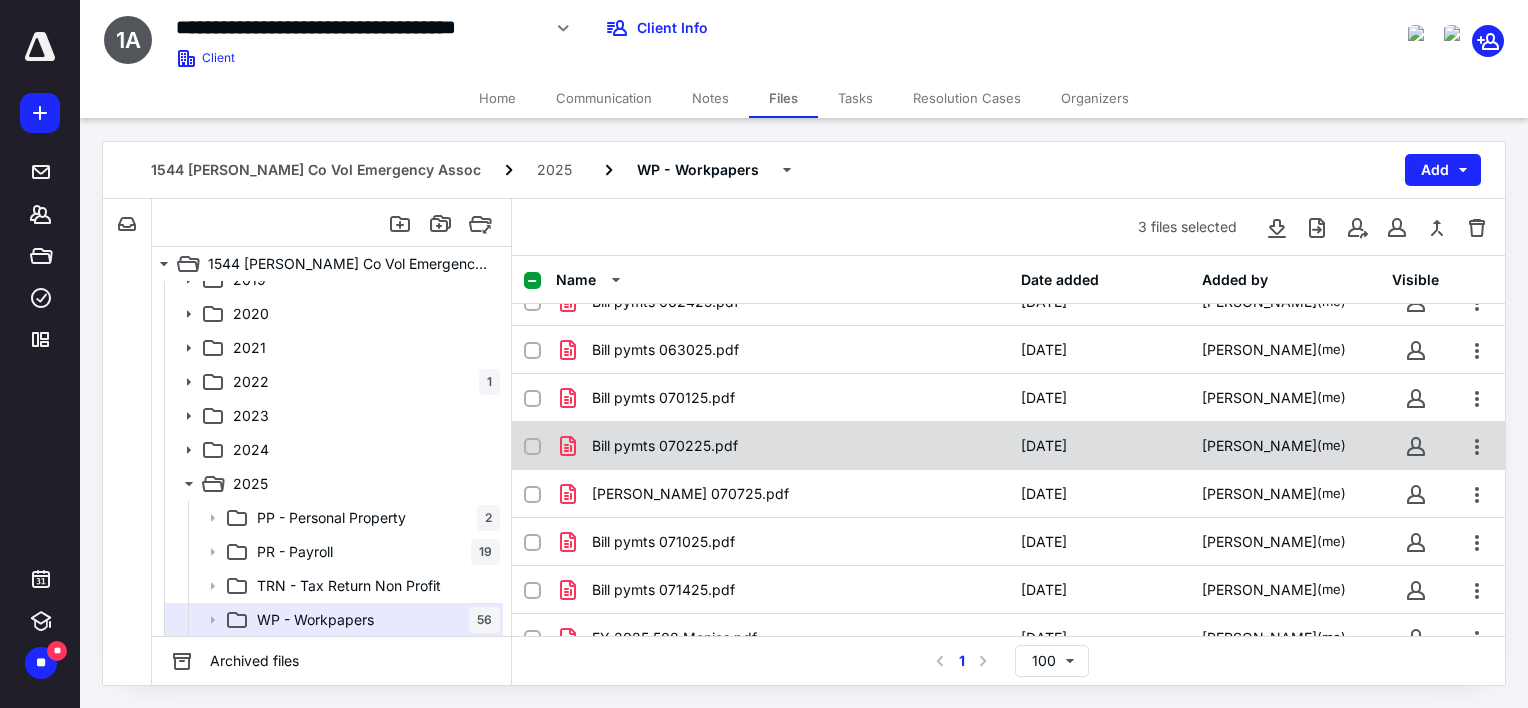 scroll, scrollTop: 2344, scrollLeft: 0, axis: vertical 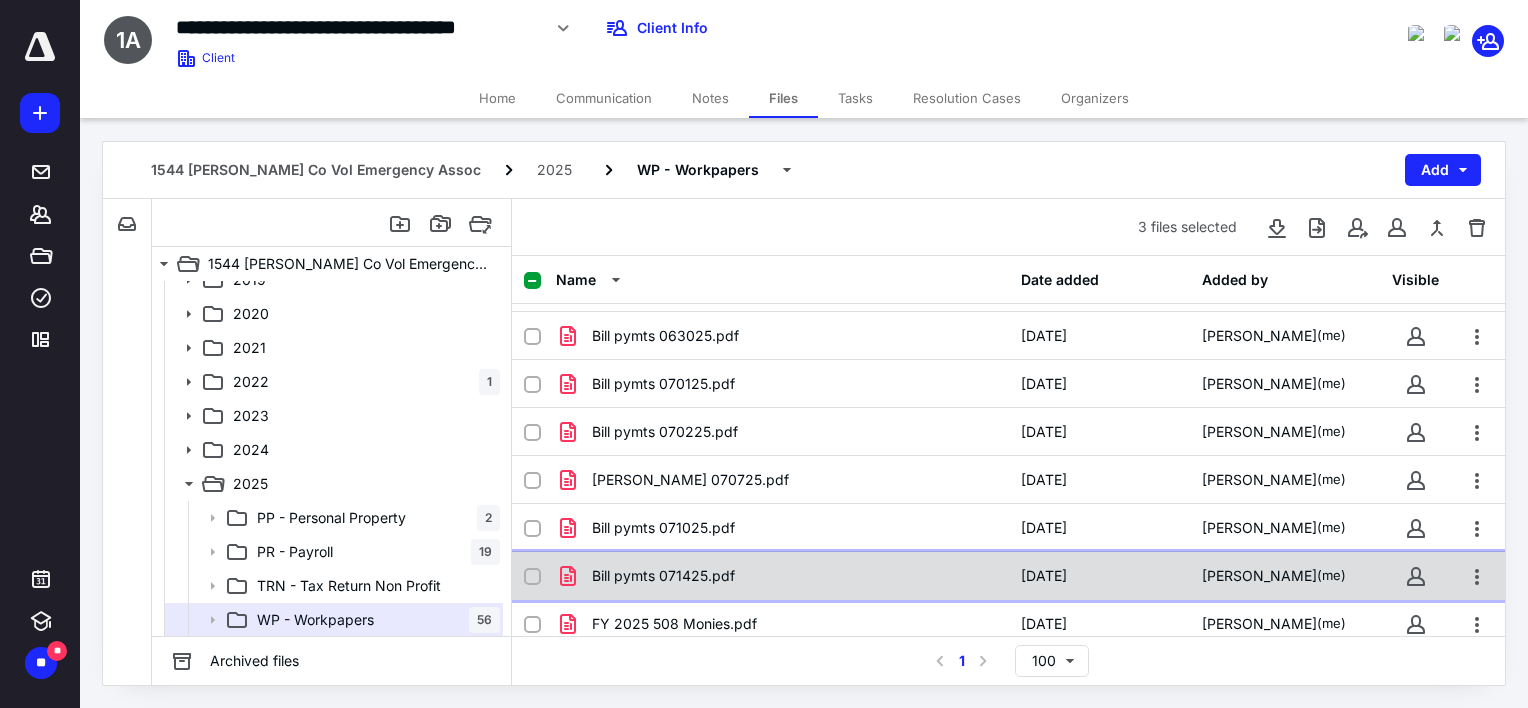 click 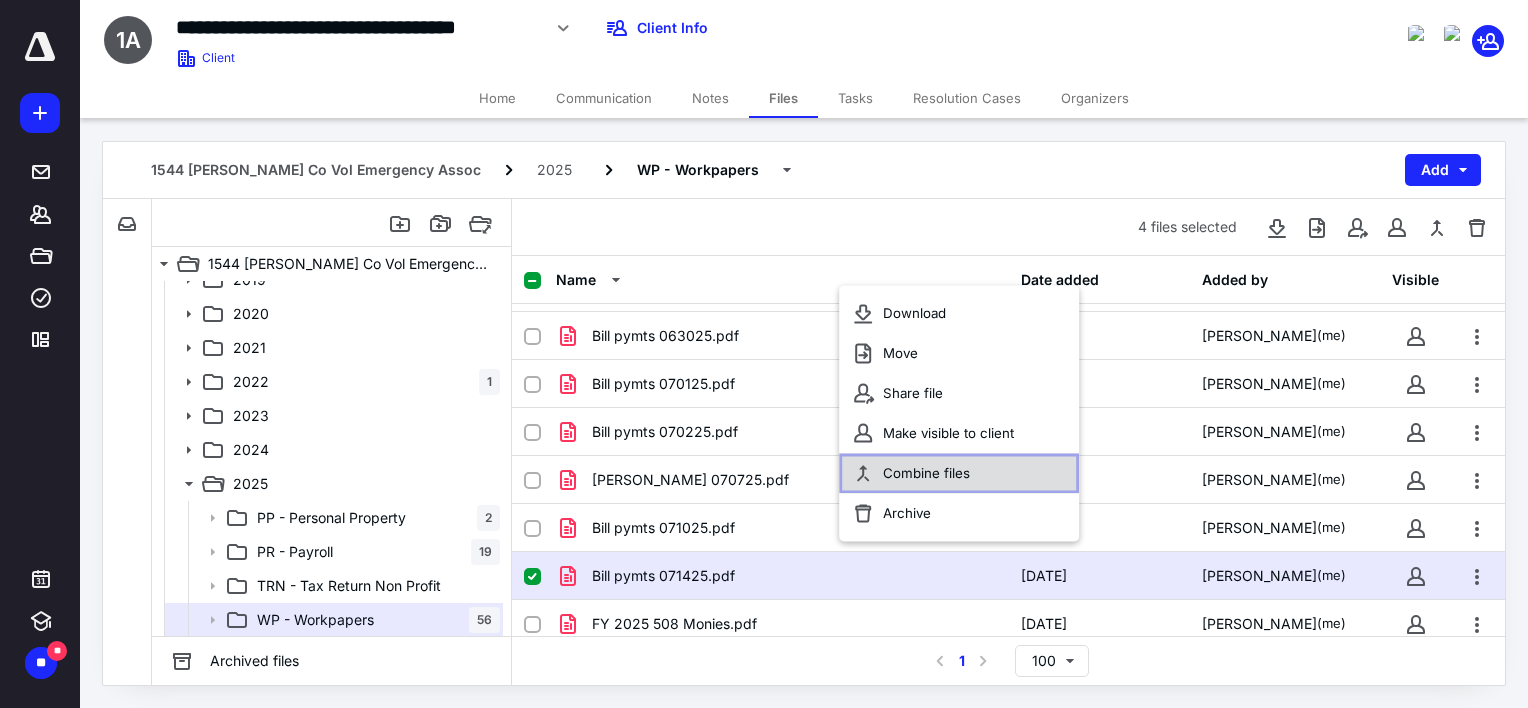 click on "Combine files" at bounding box center (926, 473) 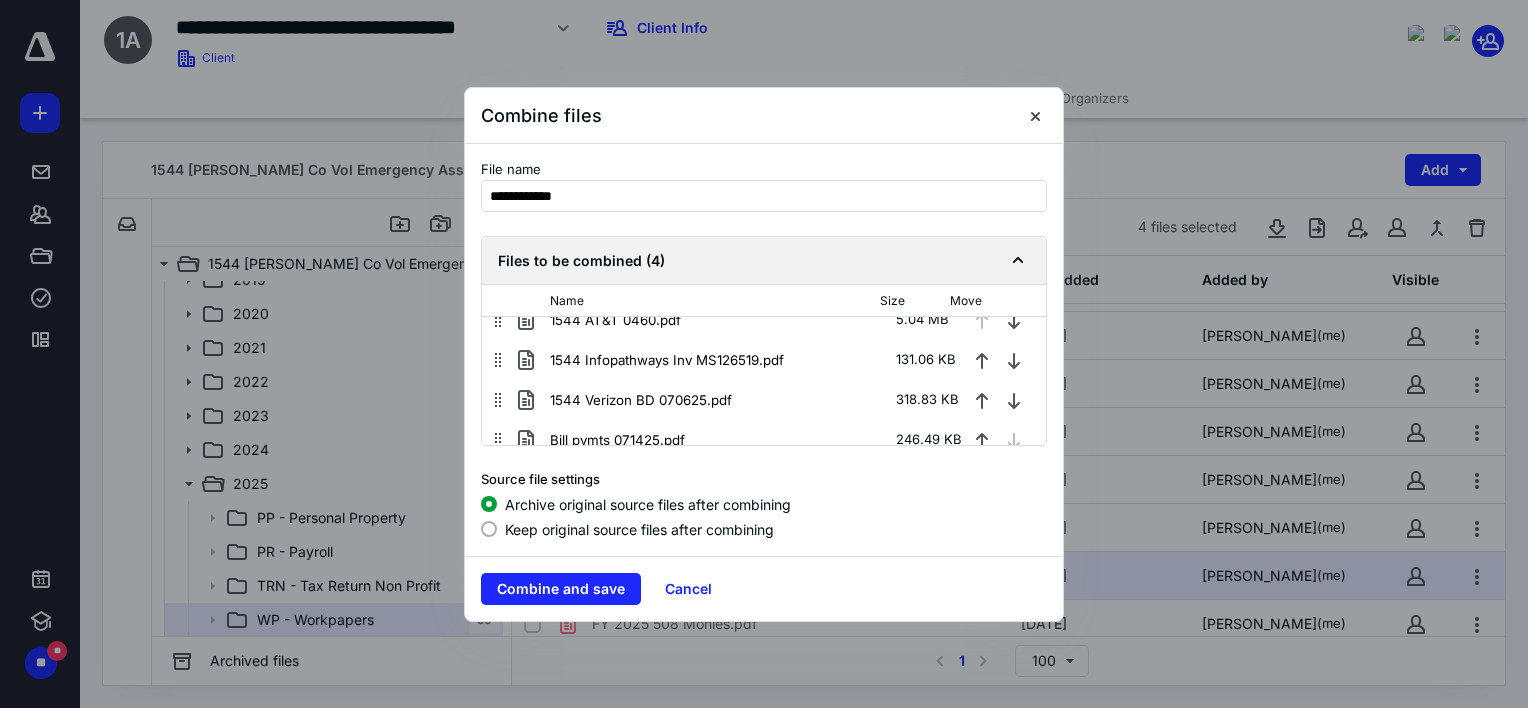scroll, scrollTop: 32, scrollLeft: 0, axis: vertical 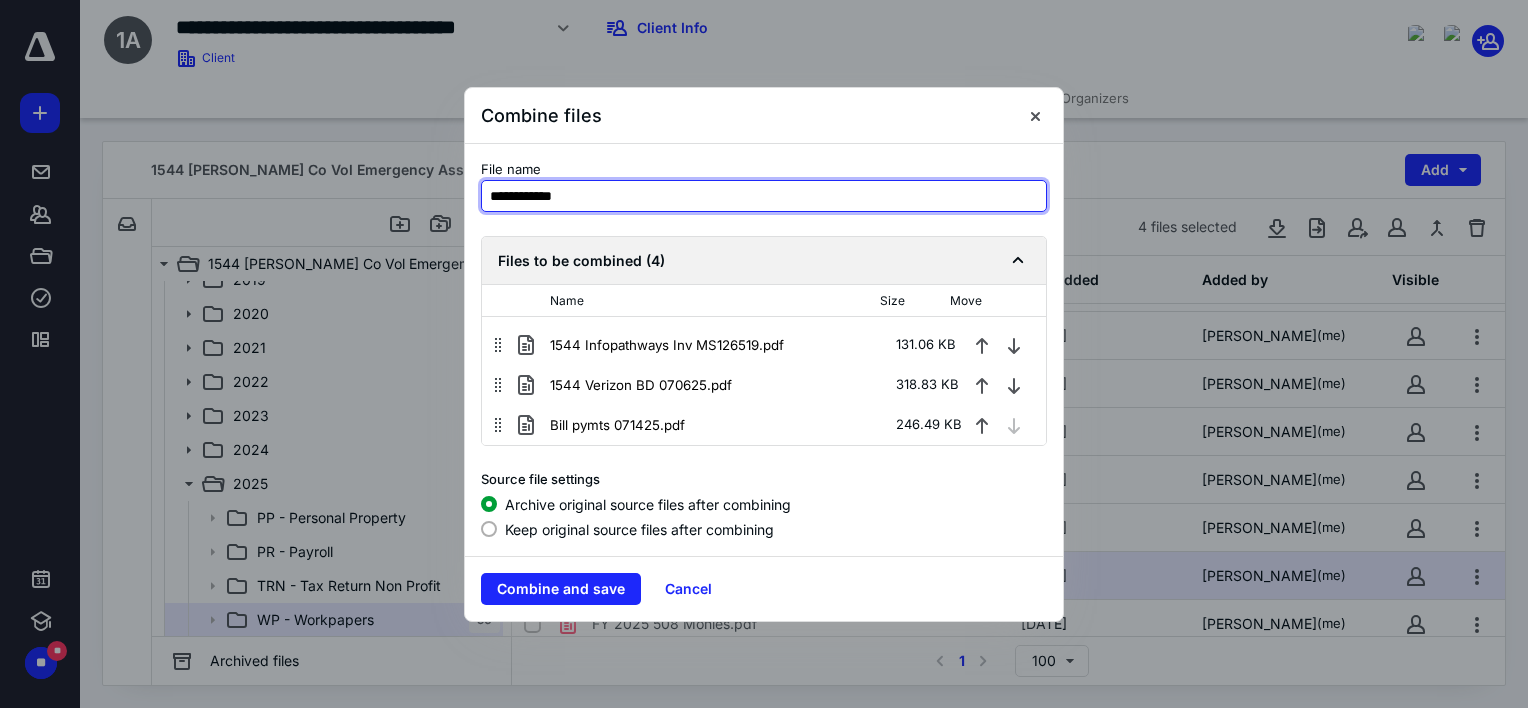 drag, startPoint x: 588, startPoint y: 200, endPoint x: 480, endPoint y: 188, distance: 108.66462 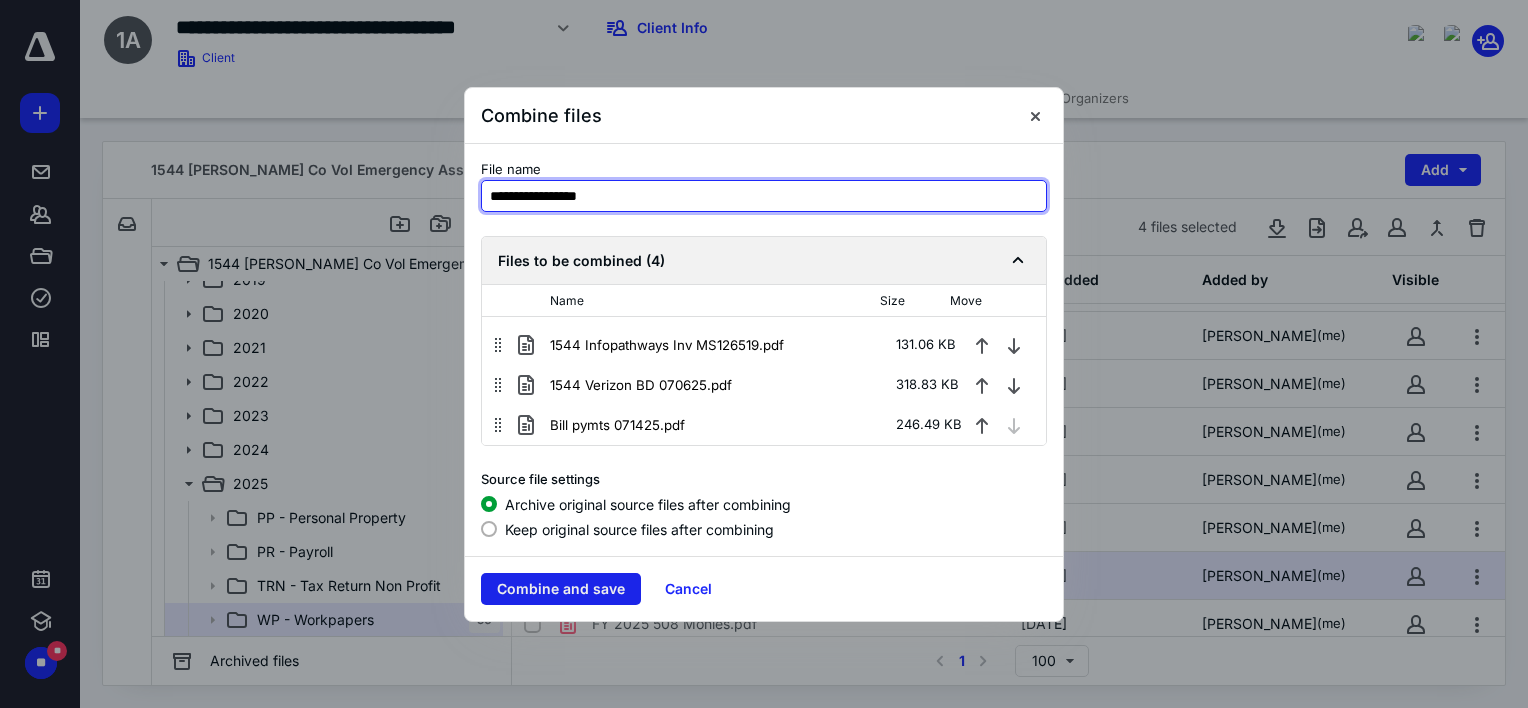 type on "**********" 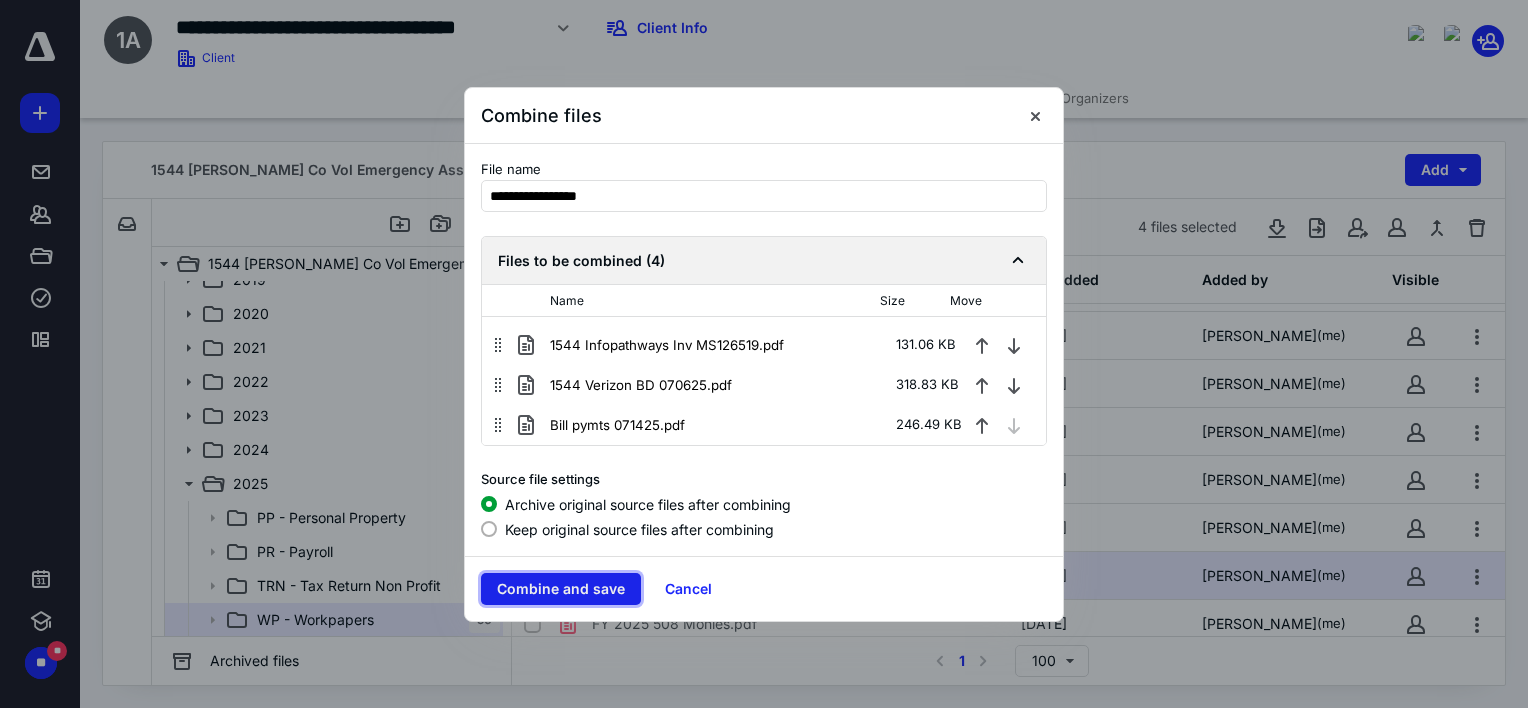 click on "Combine and save" at bounding box center [561, 589] 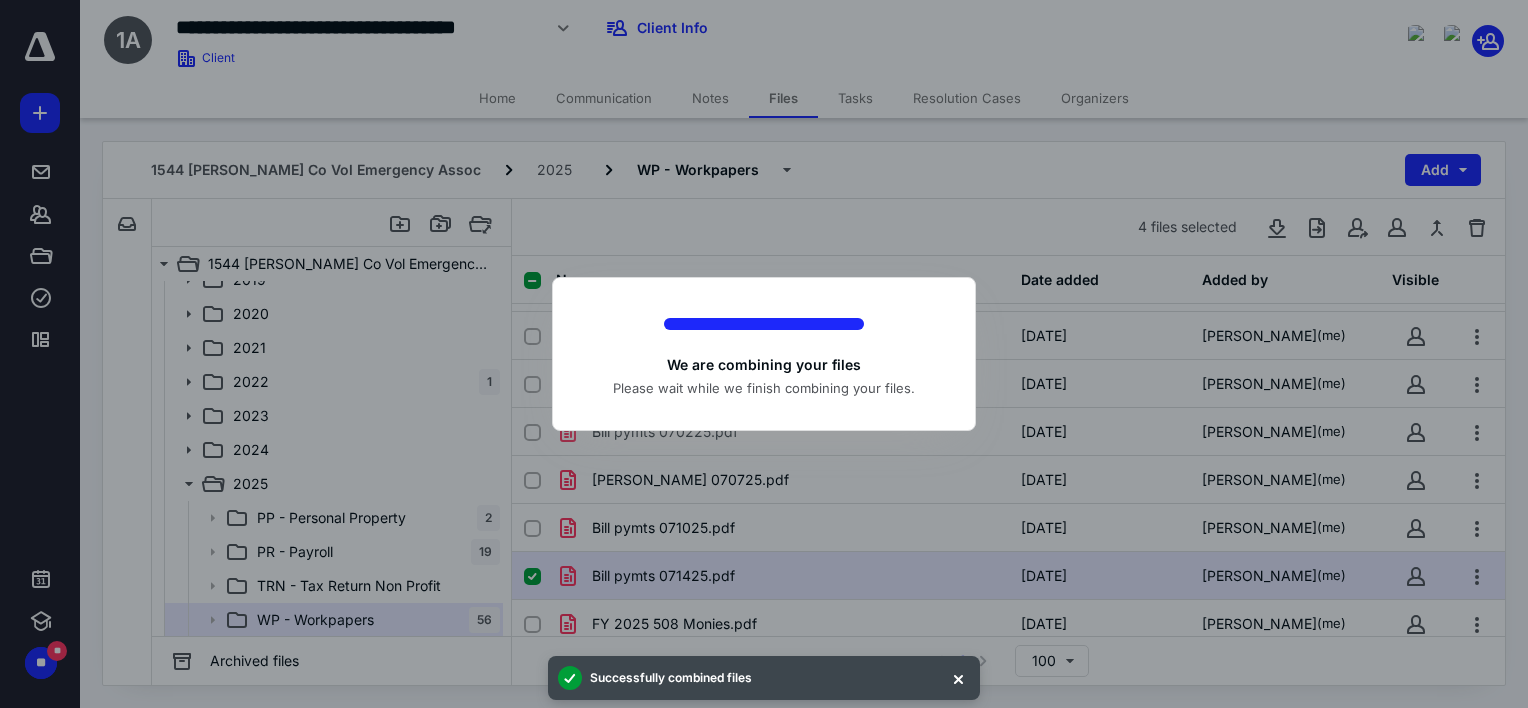 checkbox on "false" 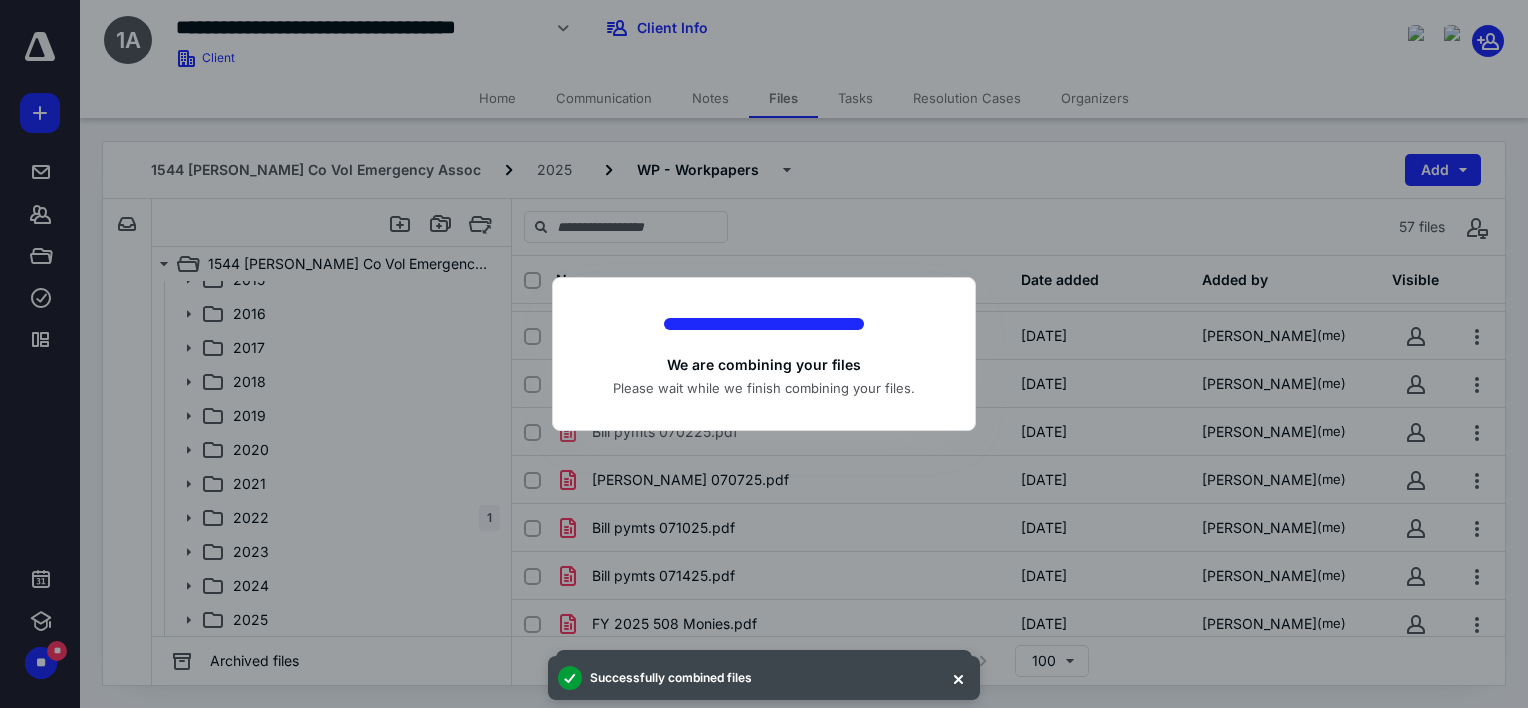scroll, scrollTop: 2200, scrollLeft: 0, axis: vertical 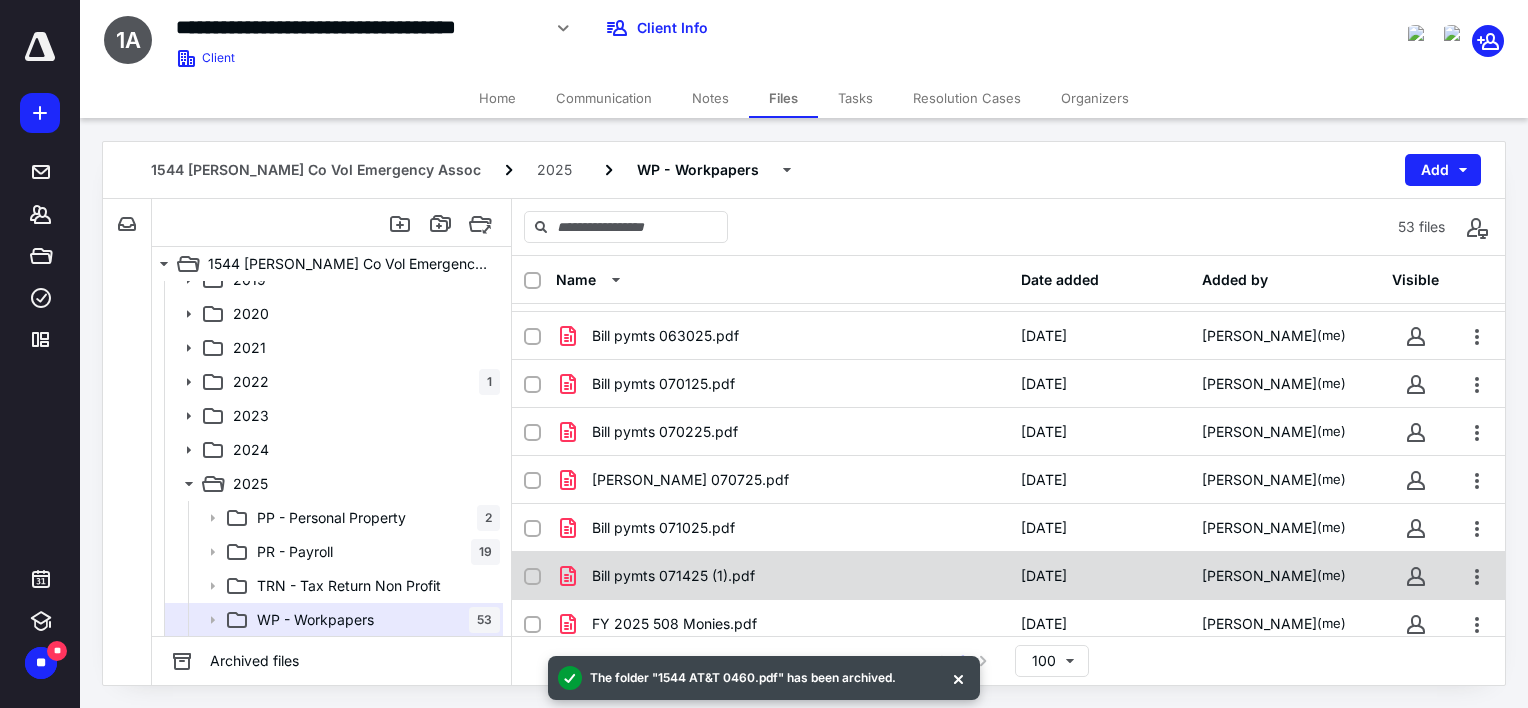 checkbox on "true" 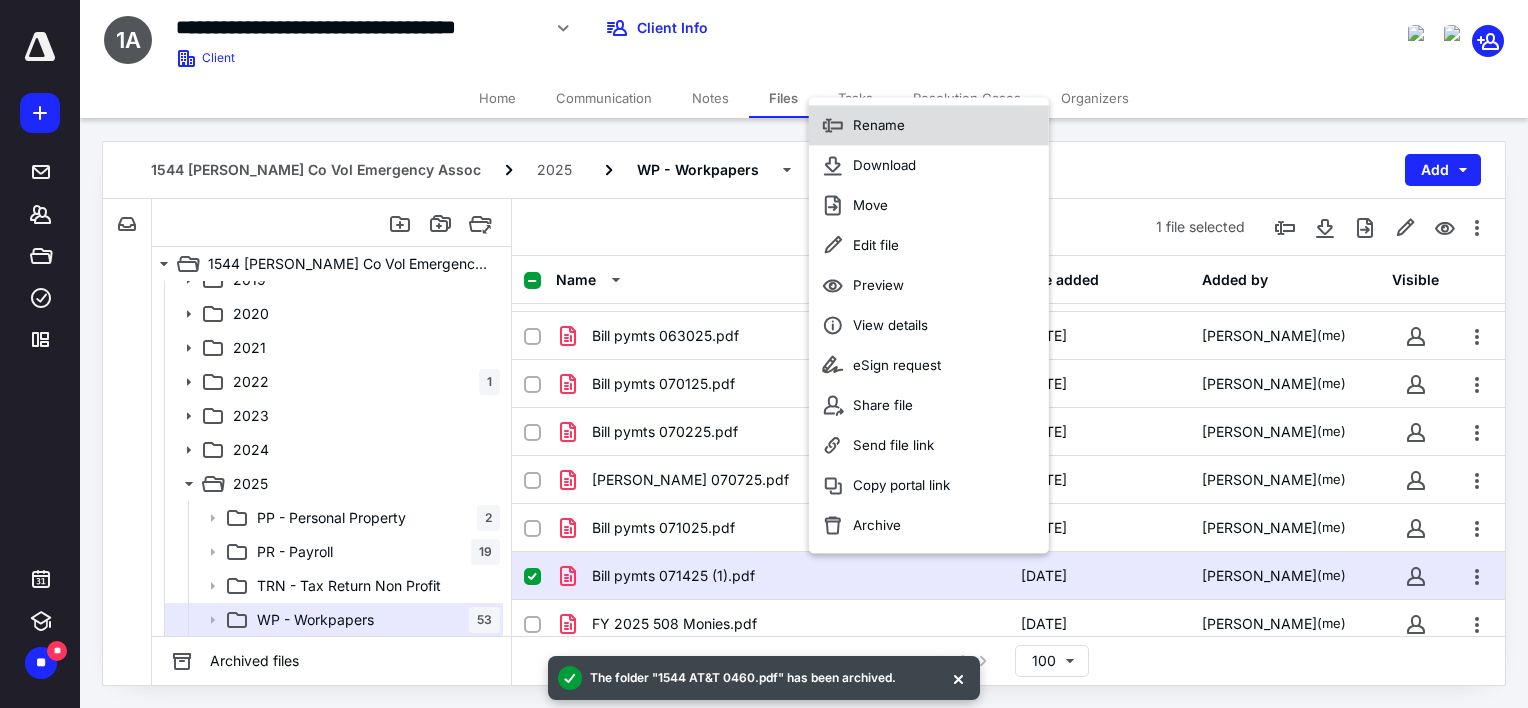 click on "Rename" at bounding box center (929, 125) 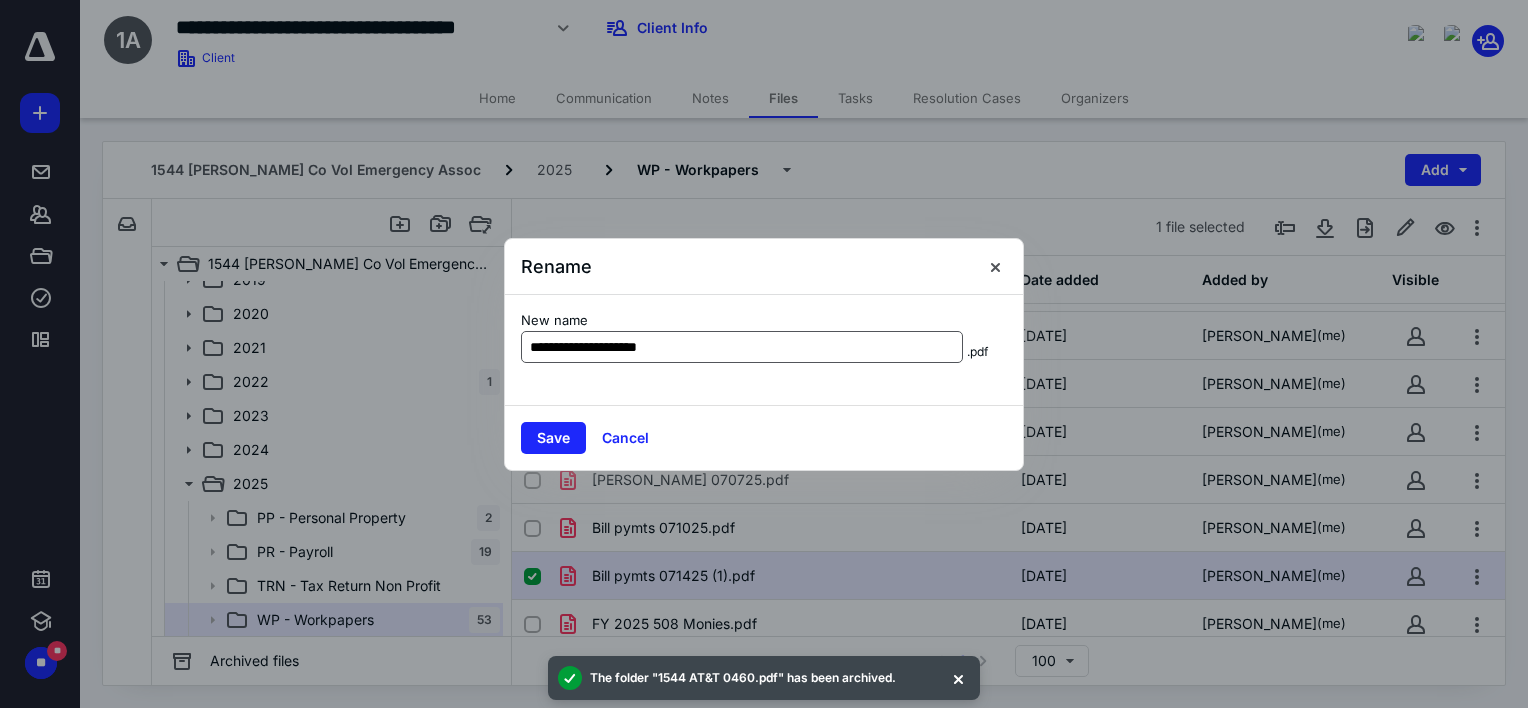 click on "**********" at bounding box center (742, 347) 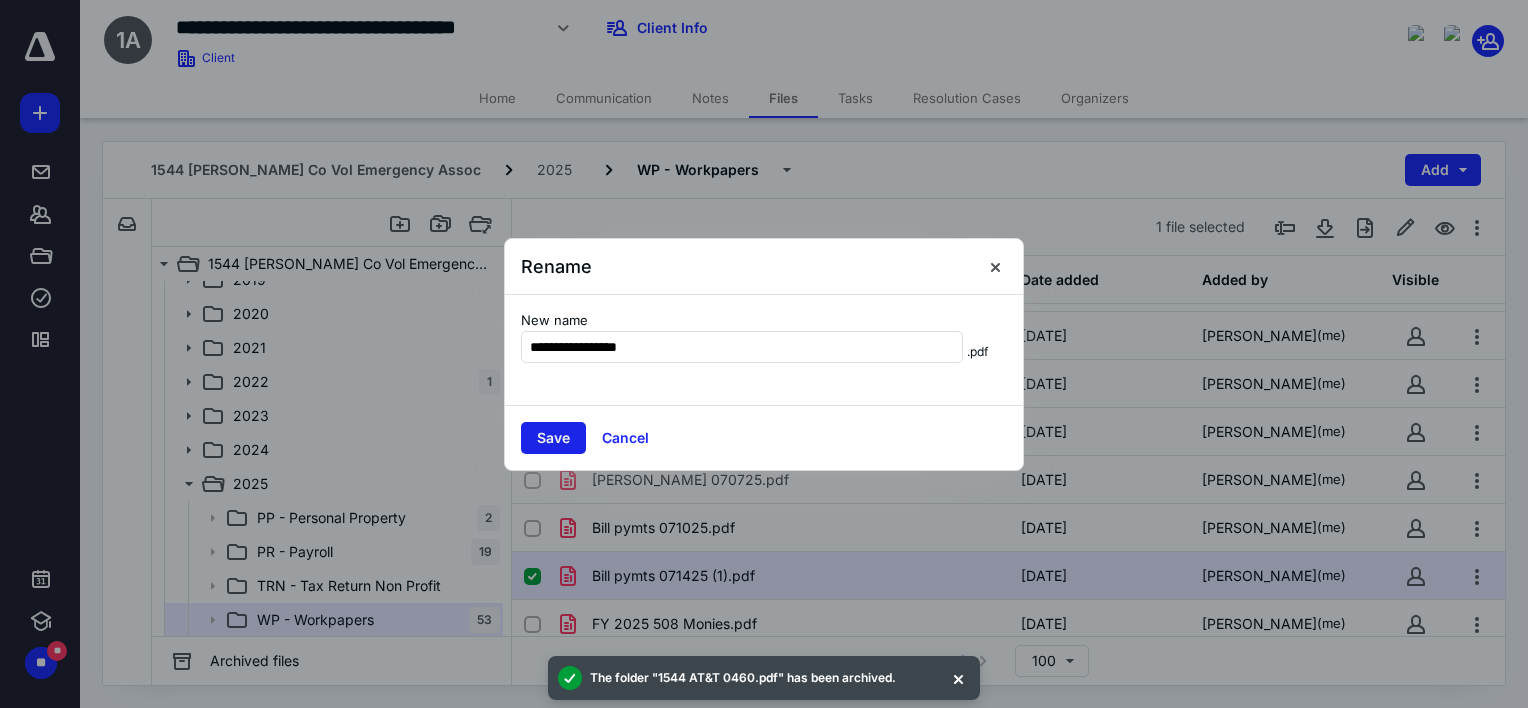type on "**********" 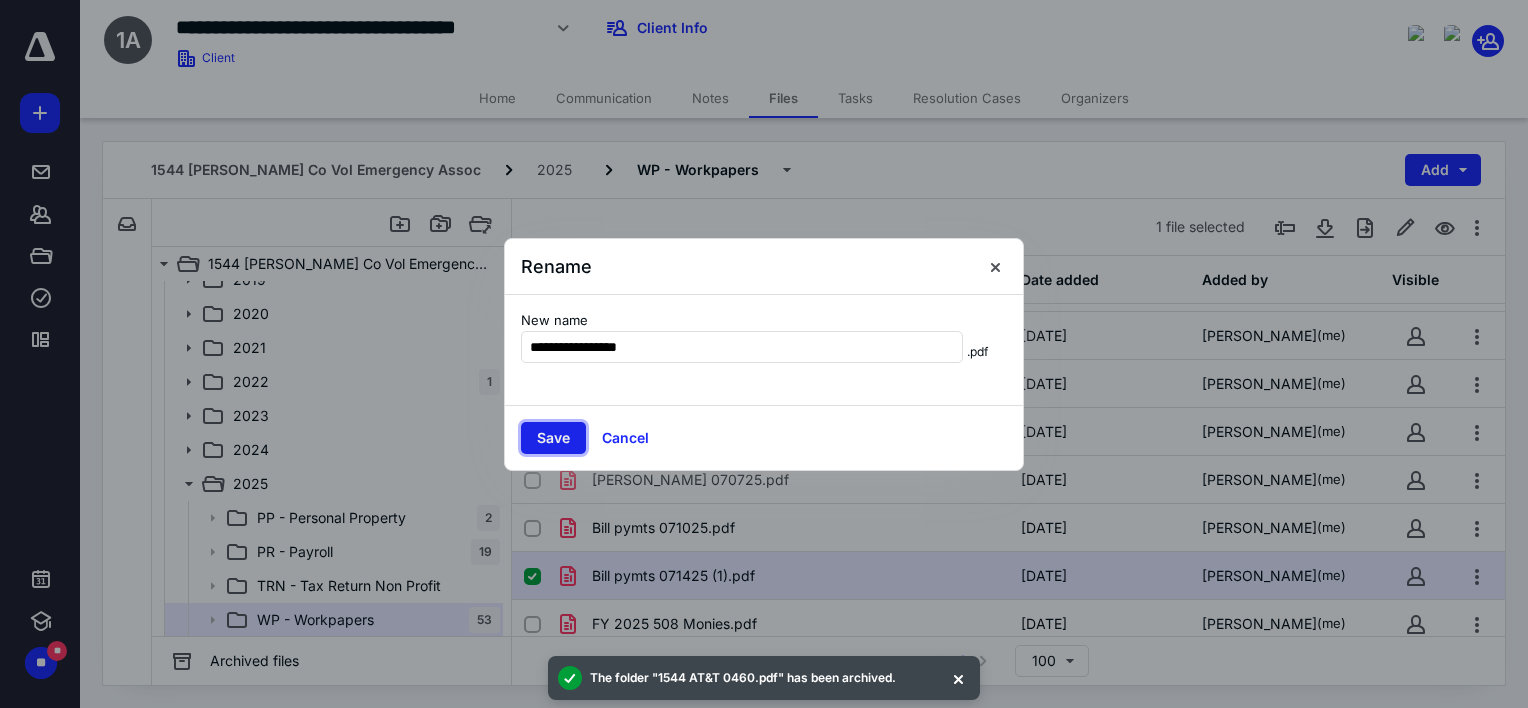 click on "Save" at bounding box center (553, 438) 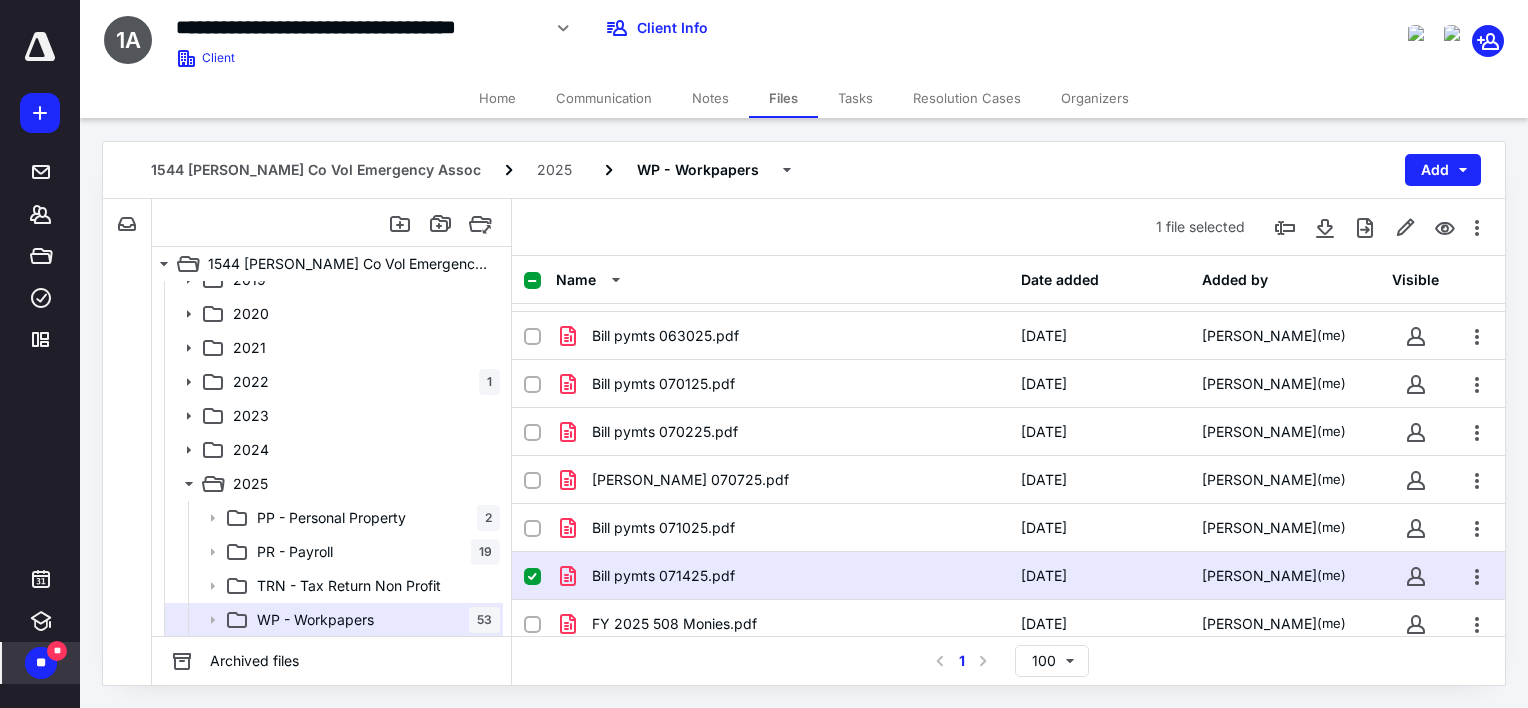 click on "**" at bounding box center [41, 663] 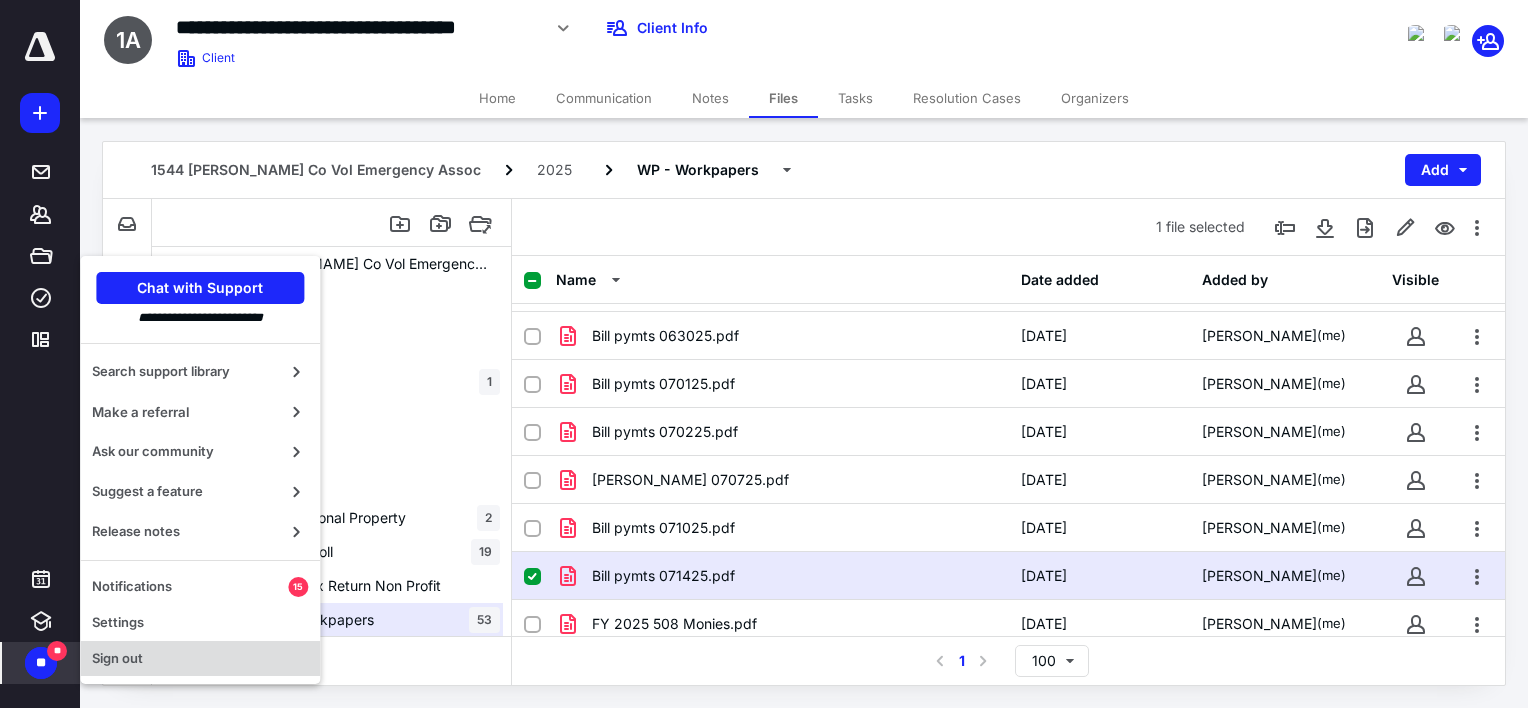 click on "Sign out" at bounding box center (200, 659) 